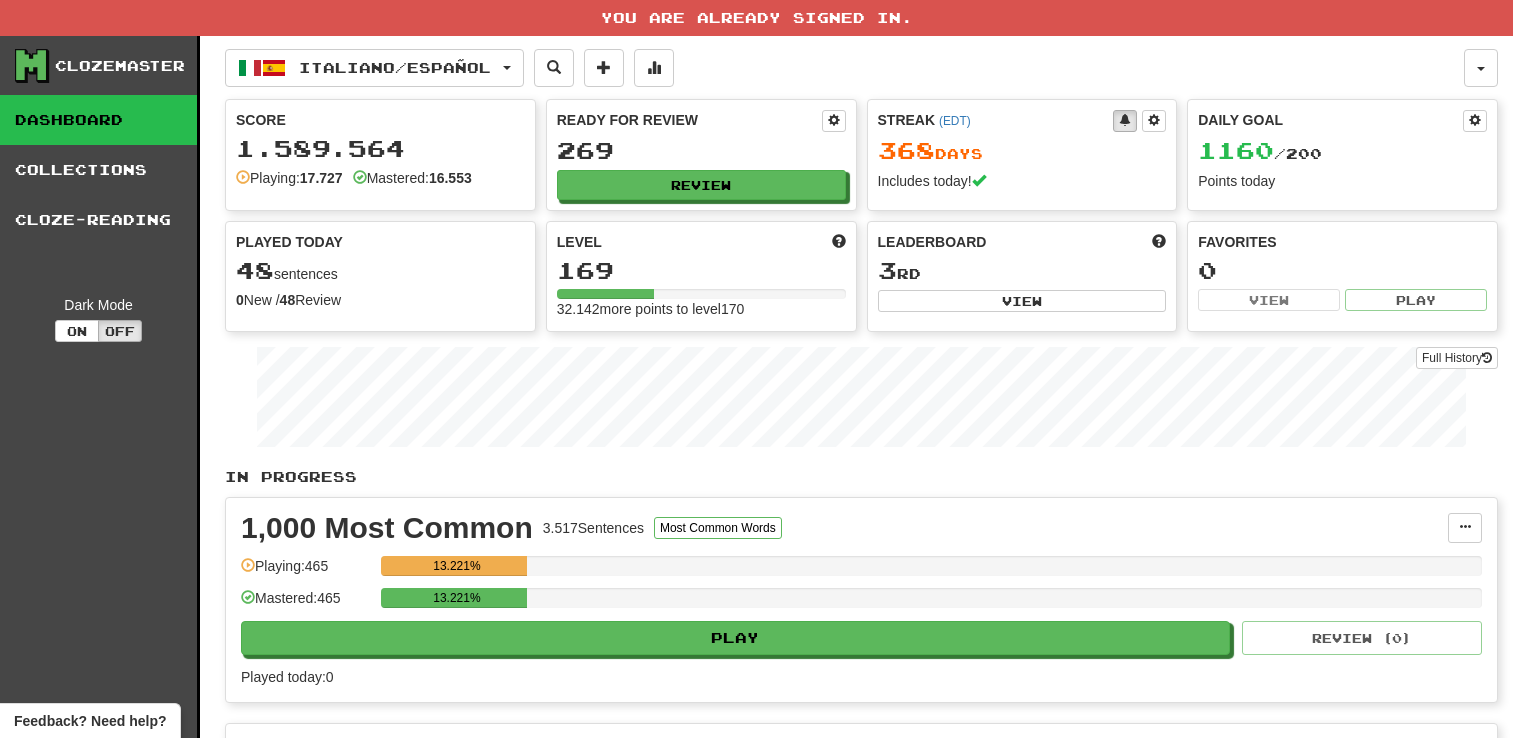 scroll, scrollTop: 0, scrollLeft: 0, axis: both 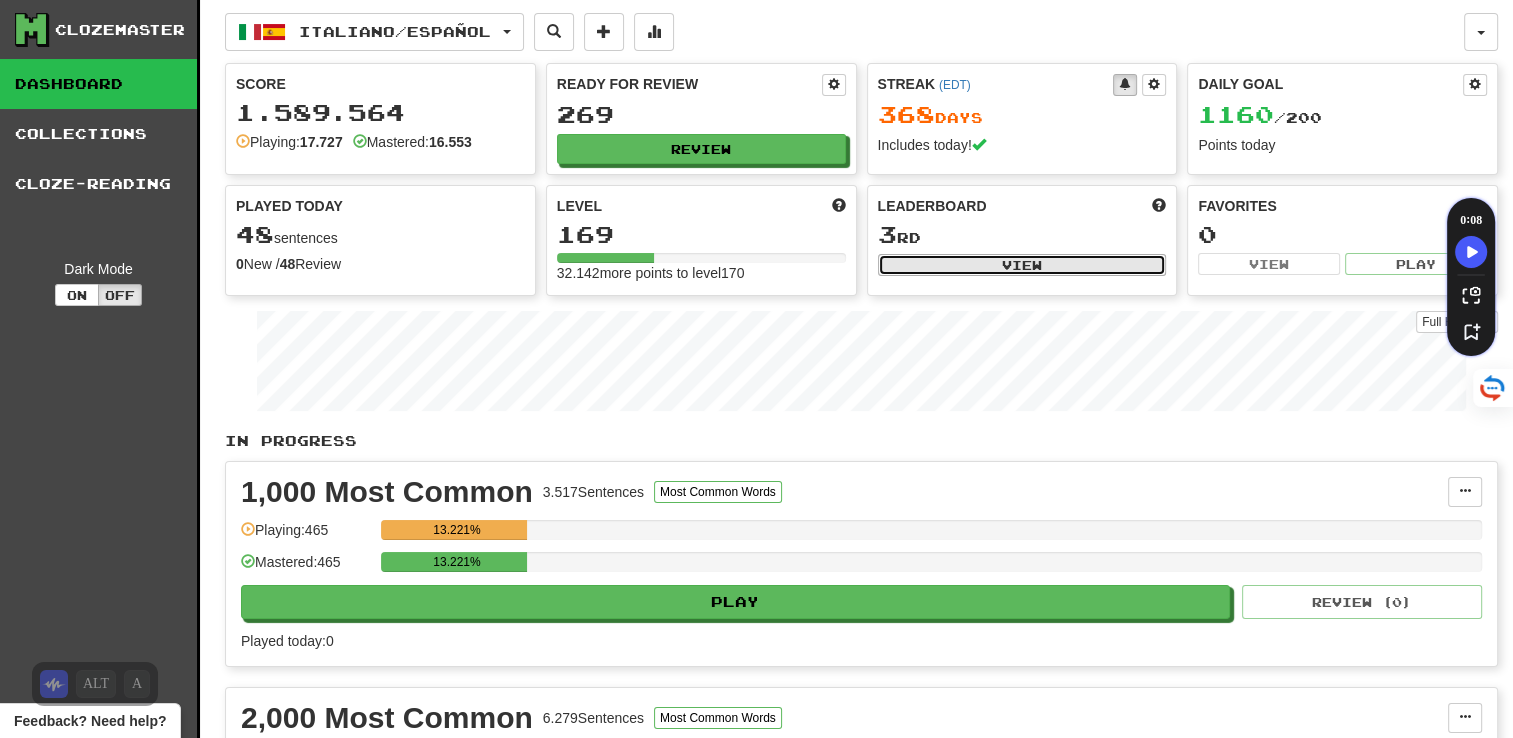 click on "View" at bounding box center [1022, 265] 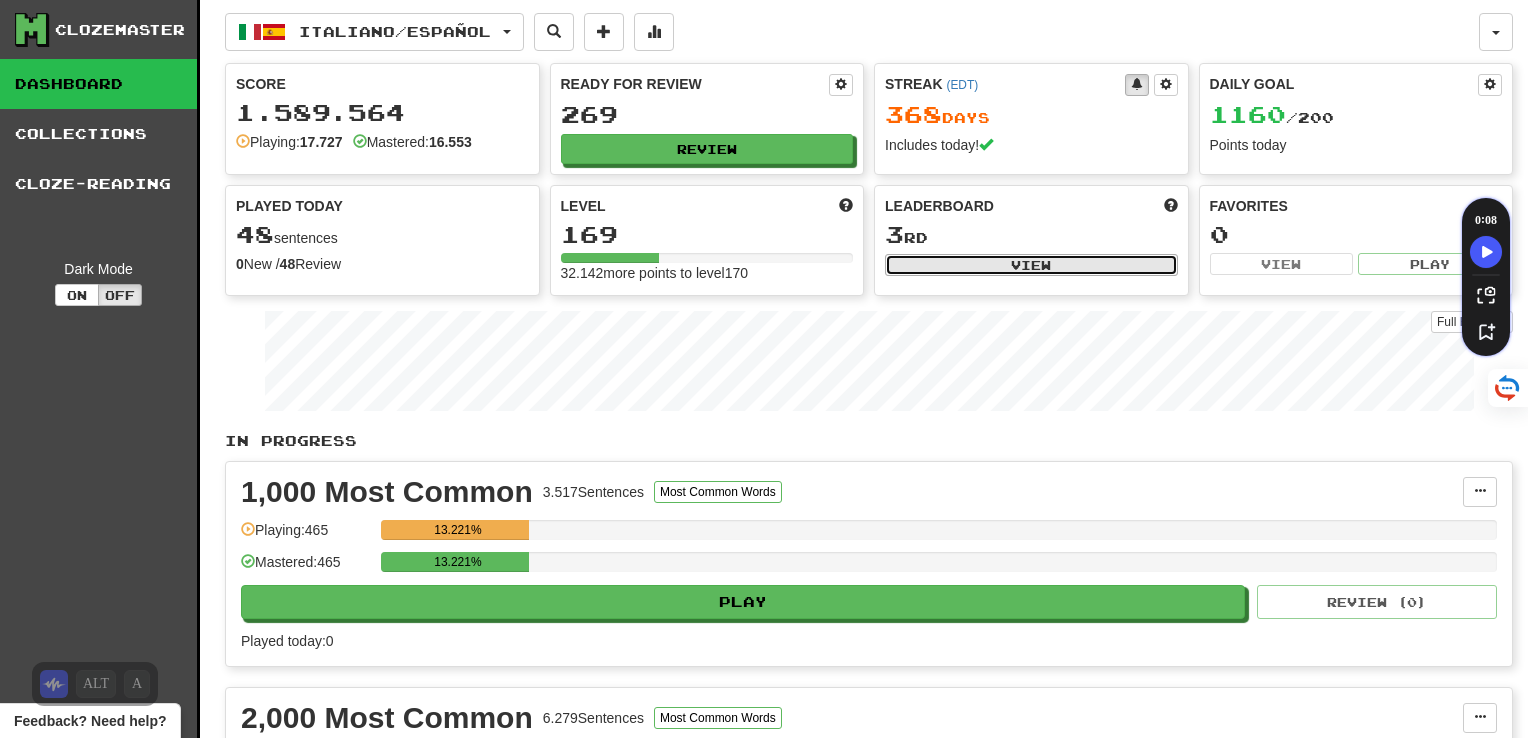 select on "**********" 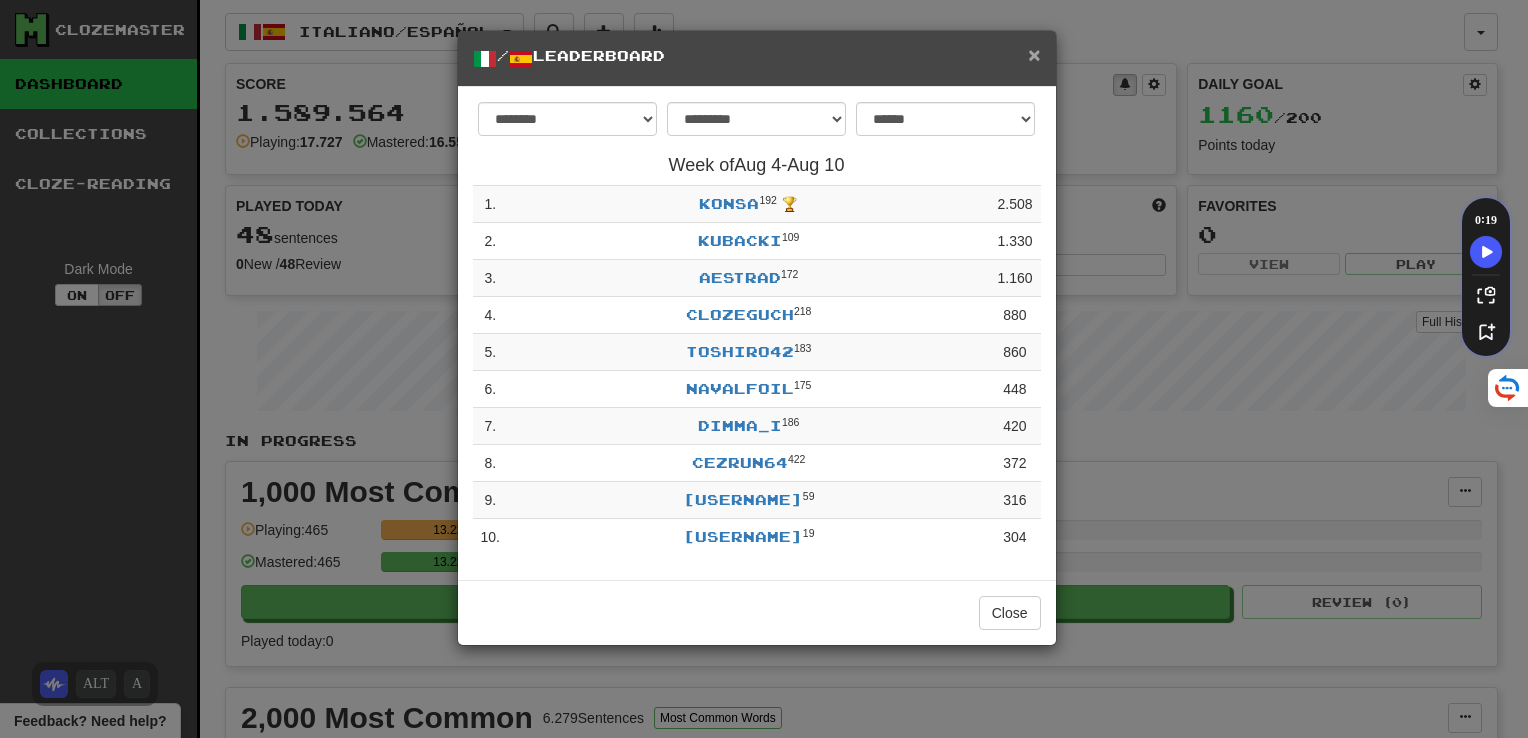 click on "×" at bounding box center (1034, 54) 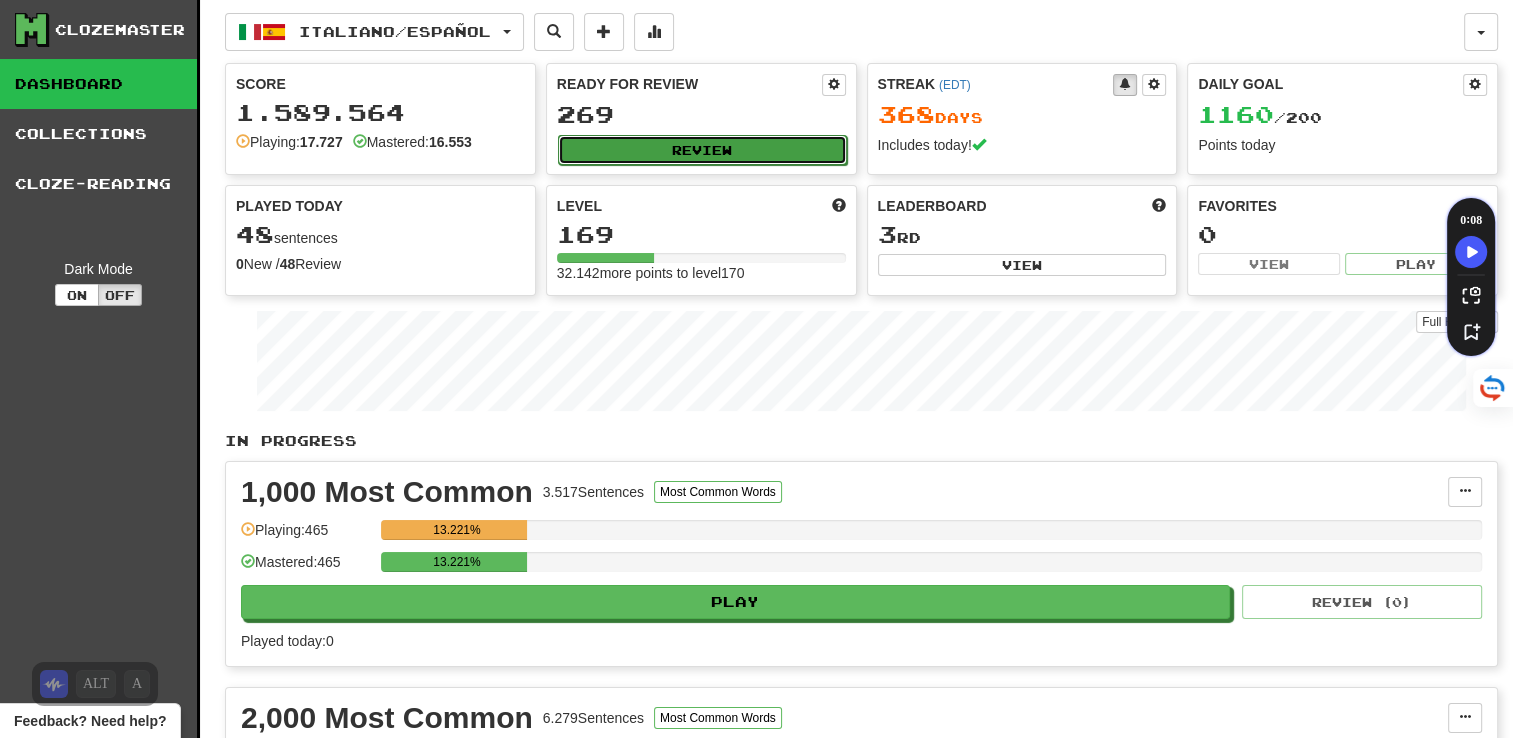 click on "Review" at bounding box center [702, 150] 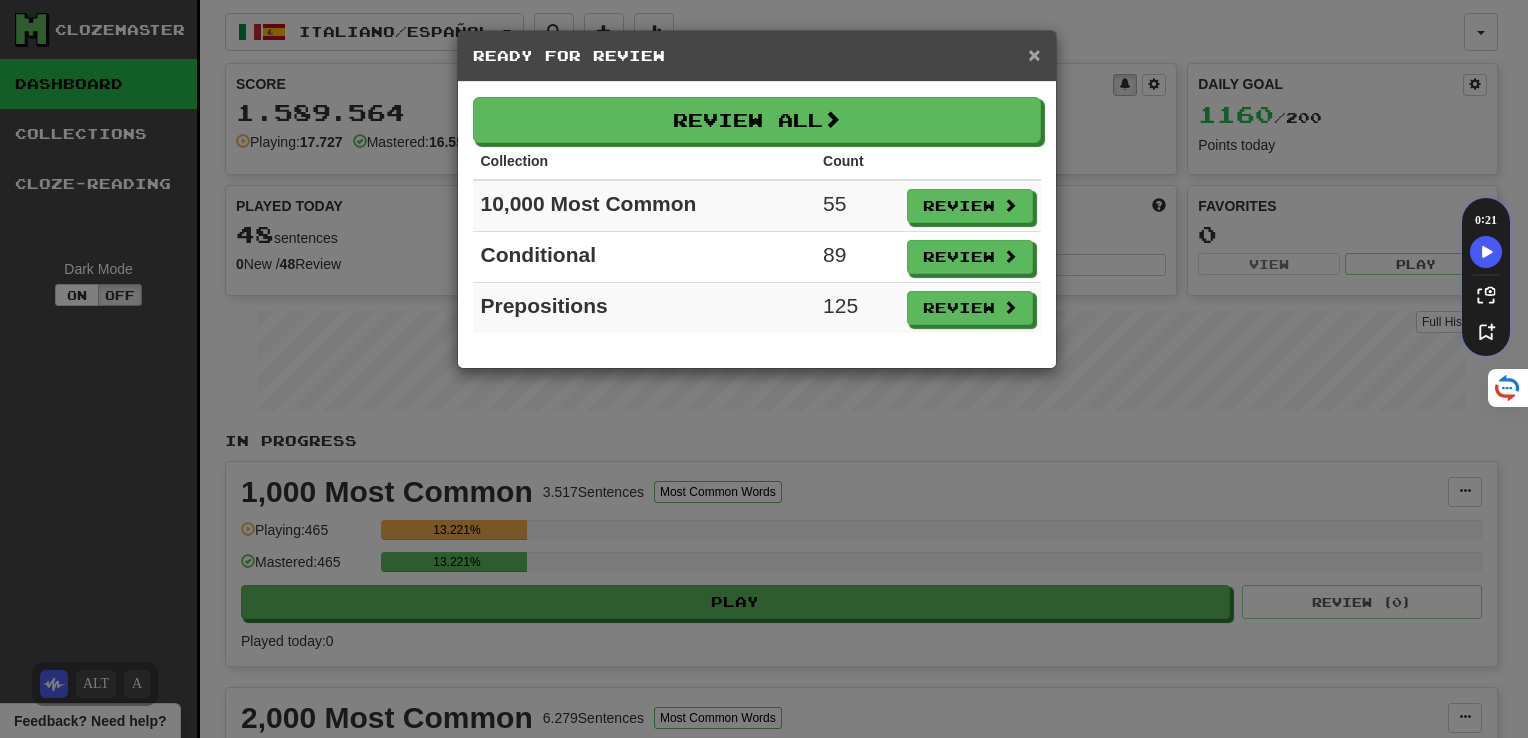 click on "×" at bounding box center (1034, 54) 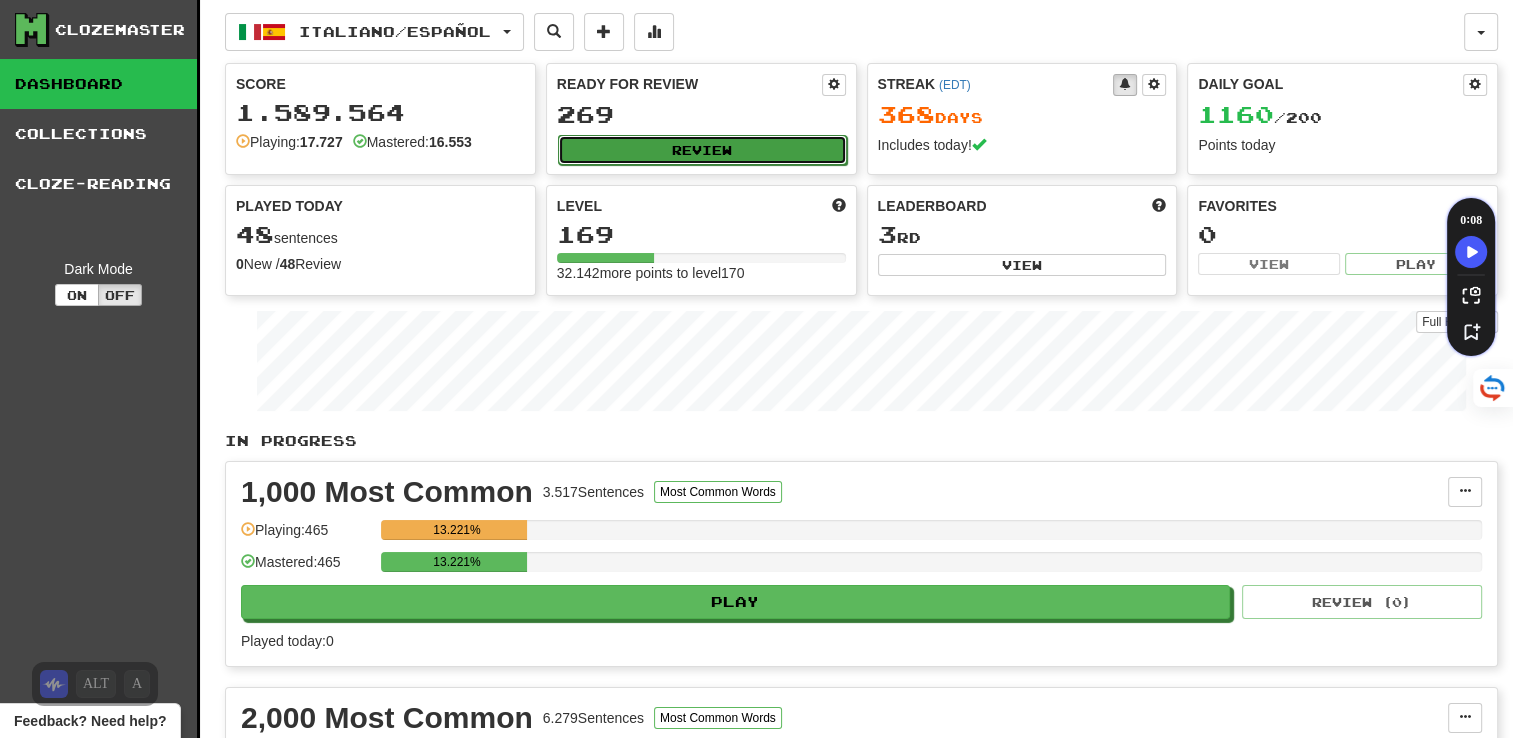 click on "Review" at bounding box center (702, 150) 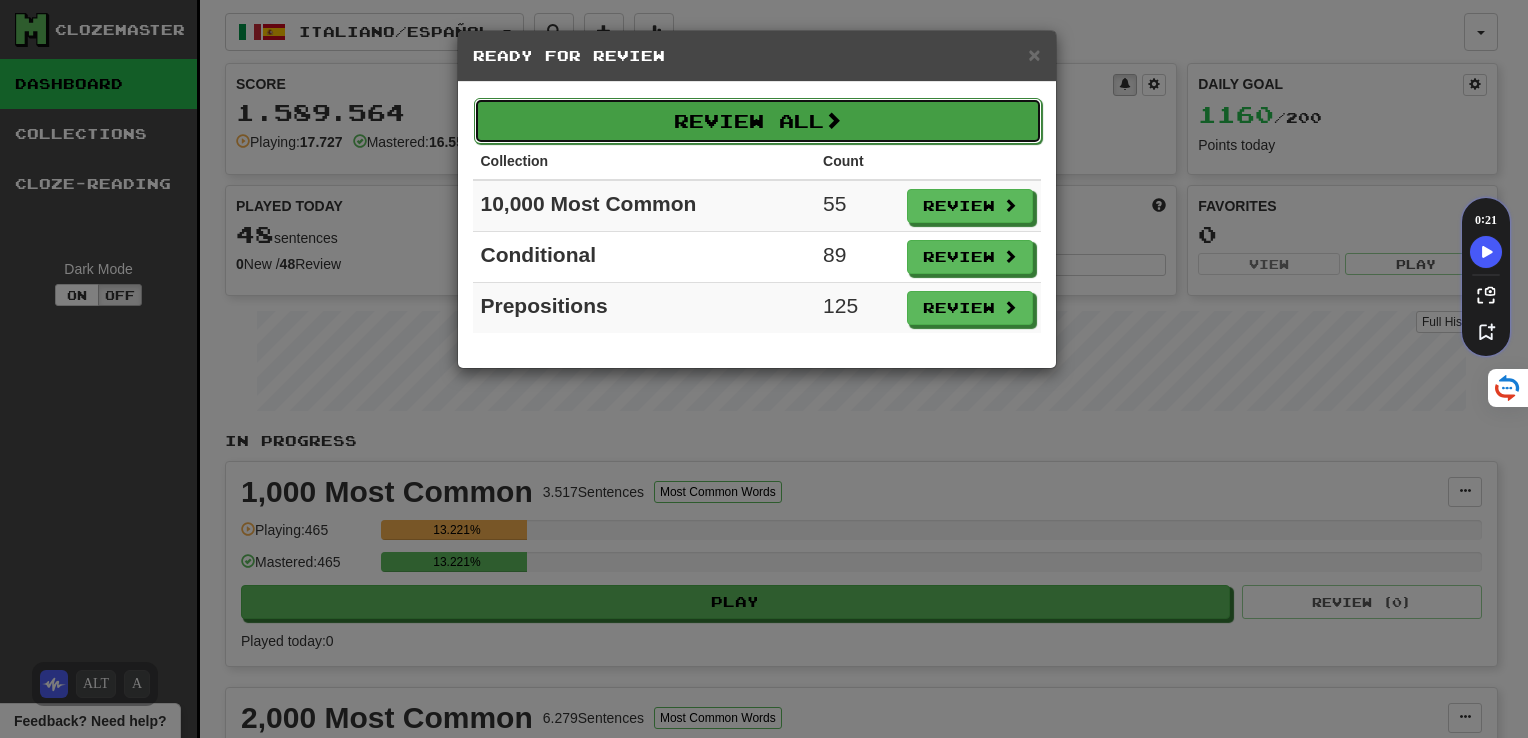 click on "Review All" at bounding box center [758, 121] 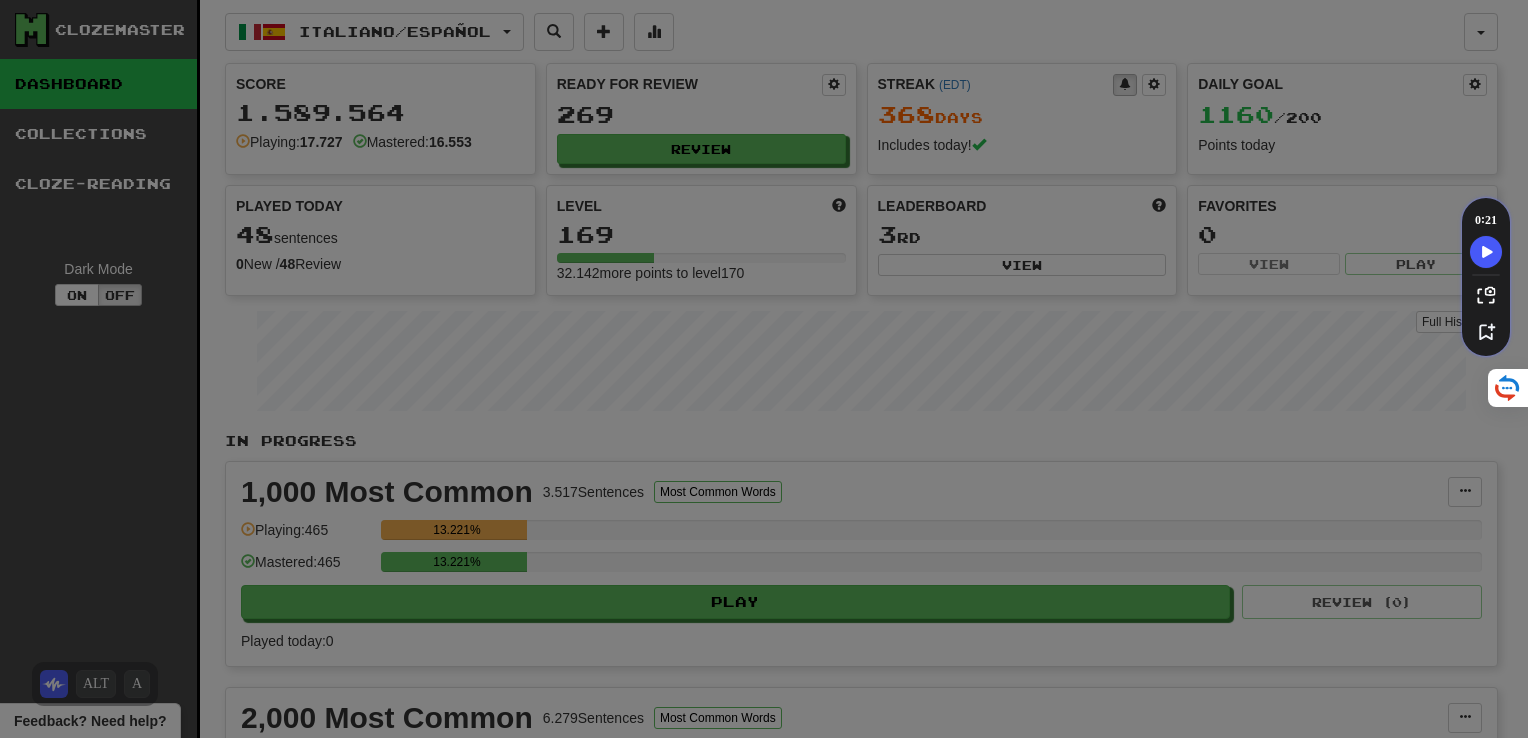 select on "***" 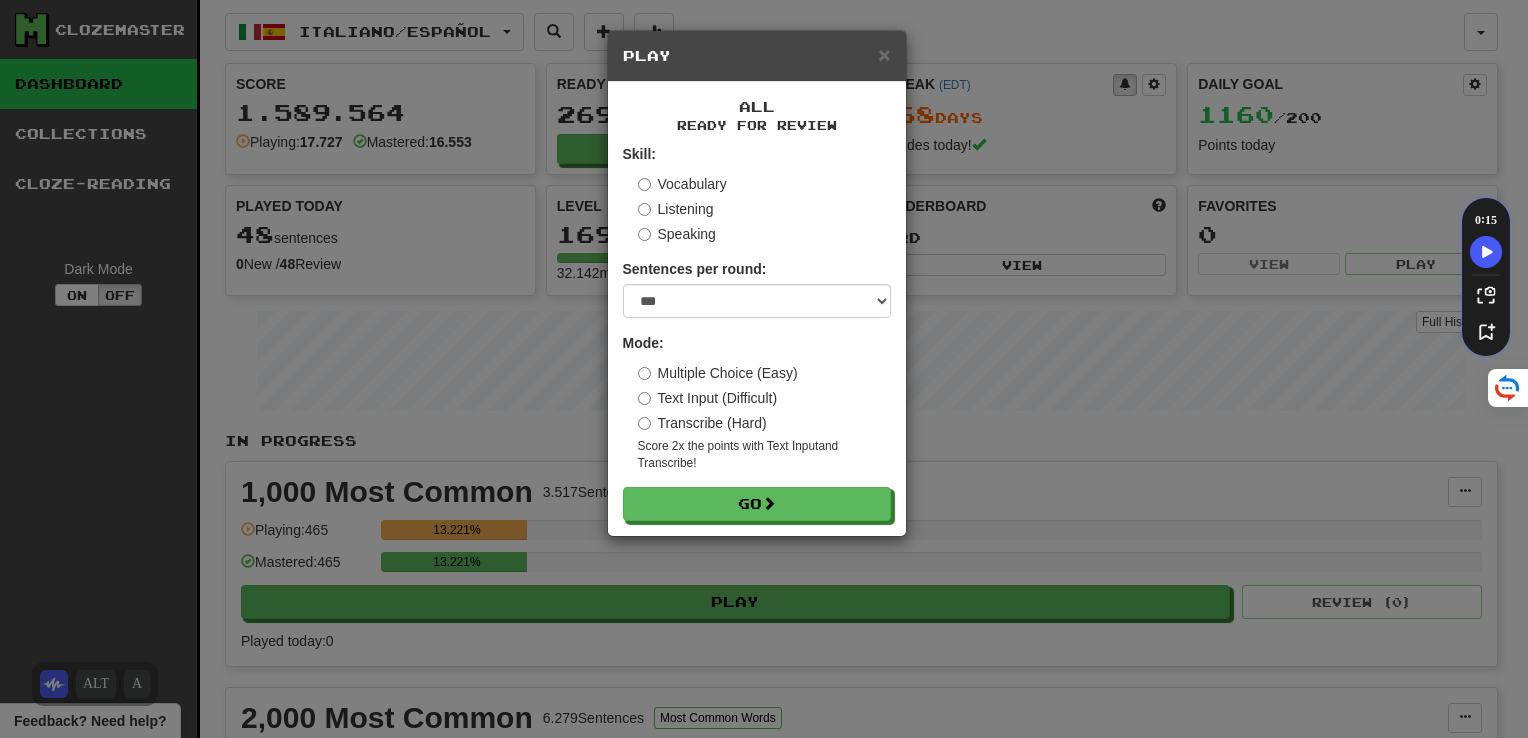 click on "Vocabulary" at bounding box center (682, 184) 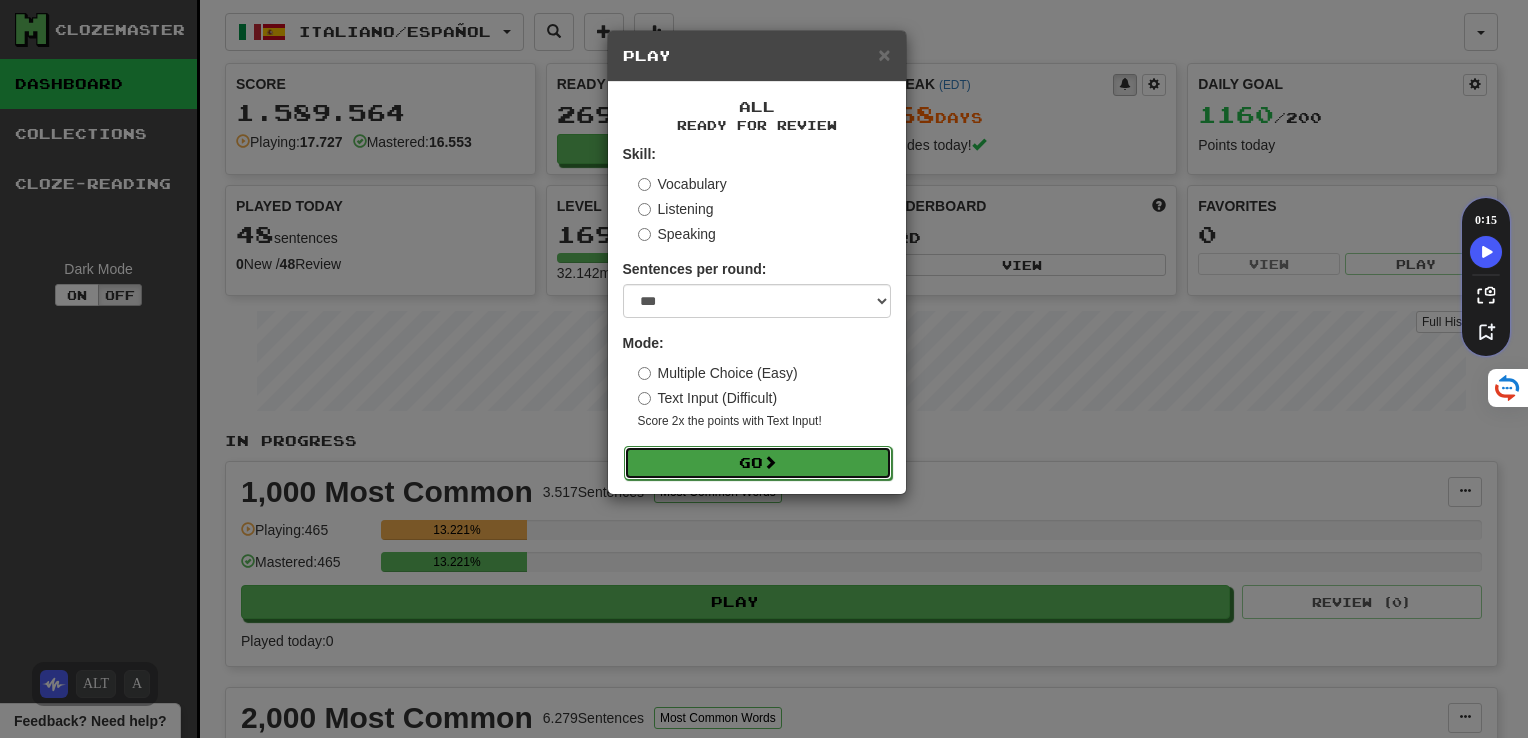 click on "Go" at bounding box center (758, 463) 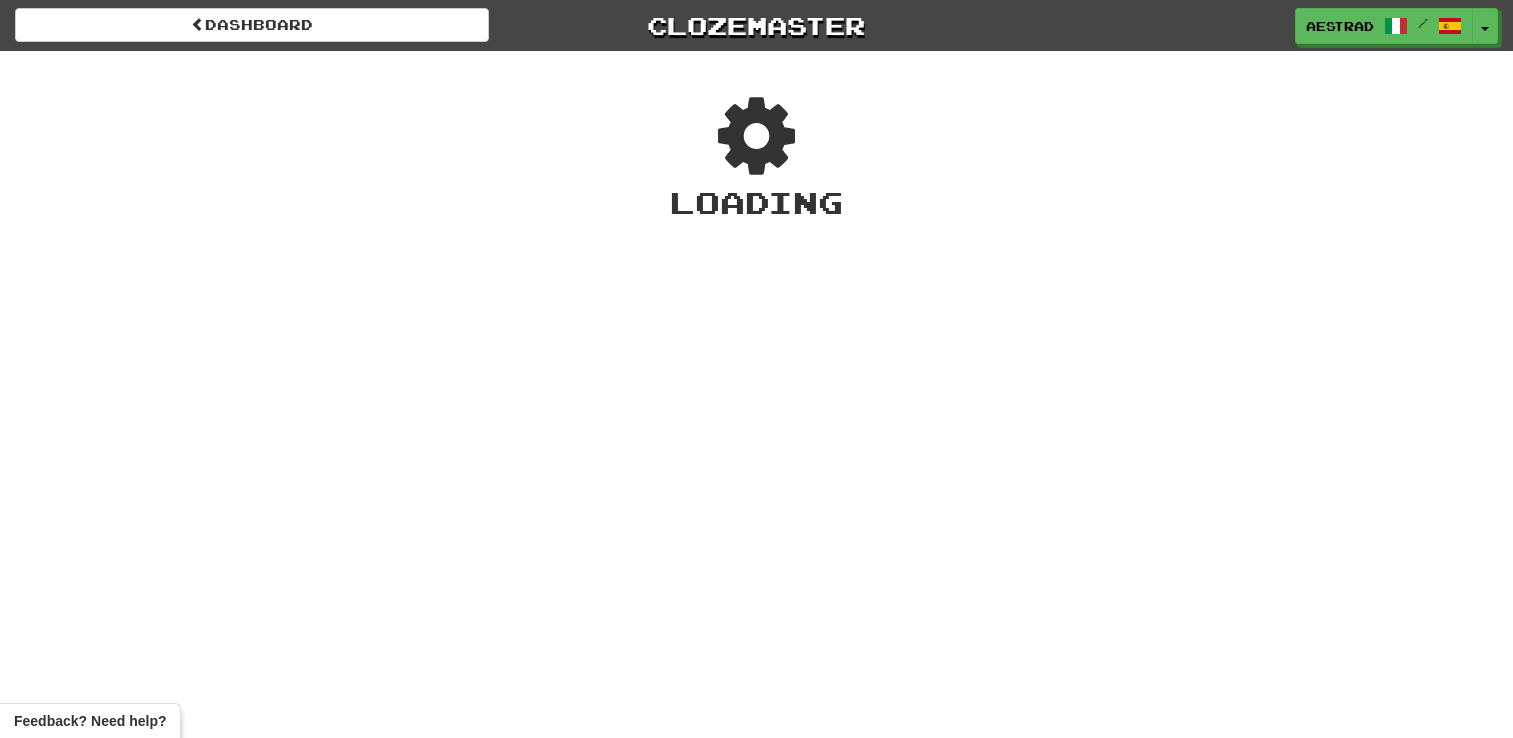 scroll, scrollTop: 0, scrollLeft: 0, axis: both 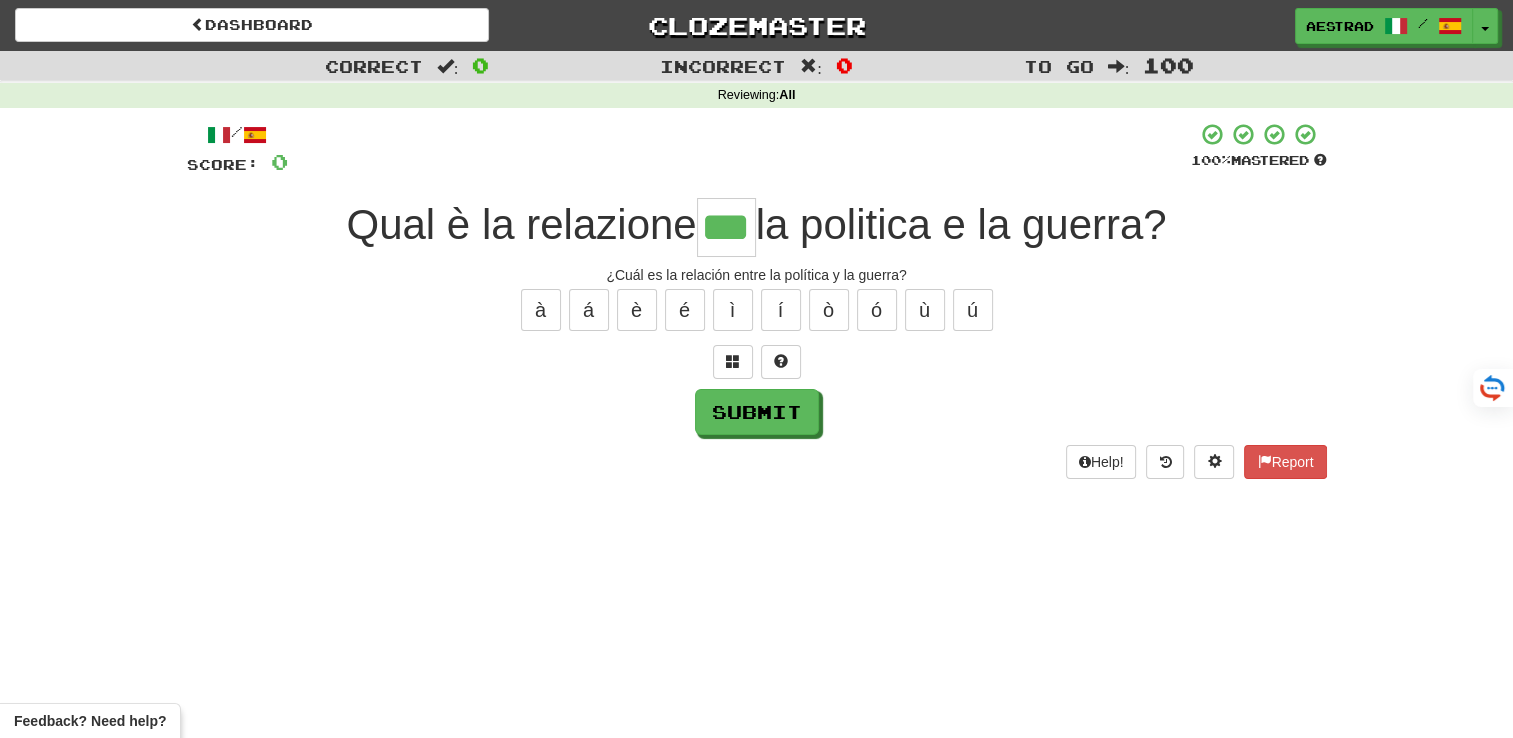 type on "***" 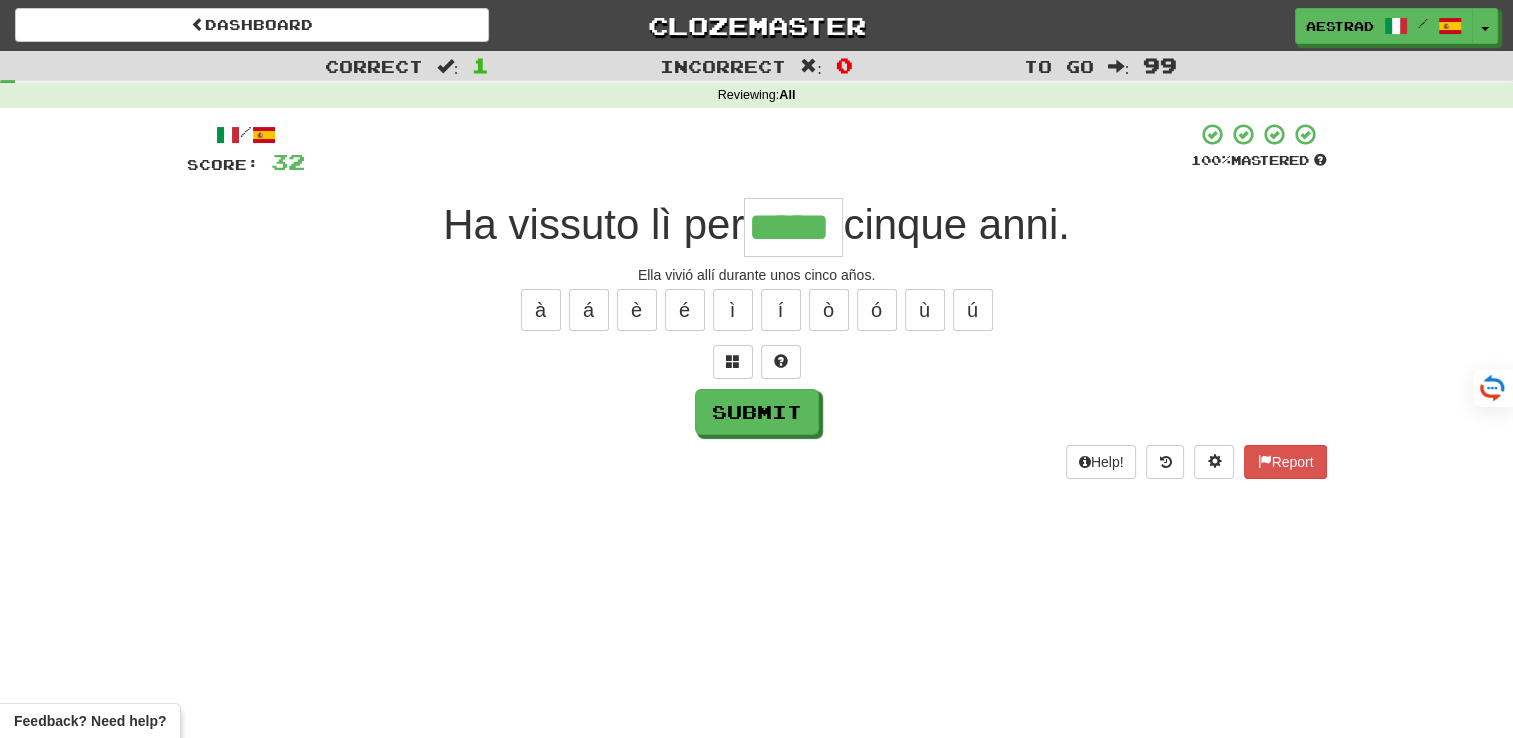 type on "*****" 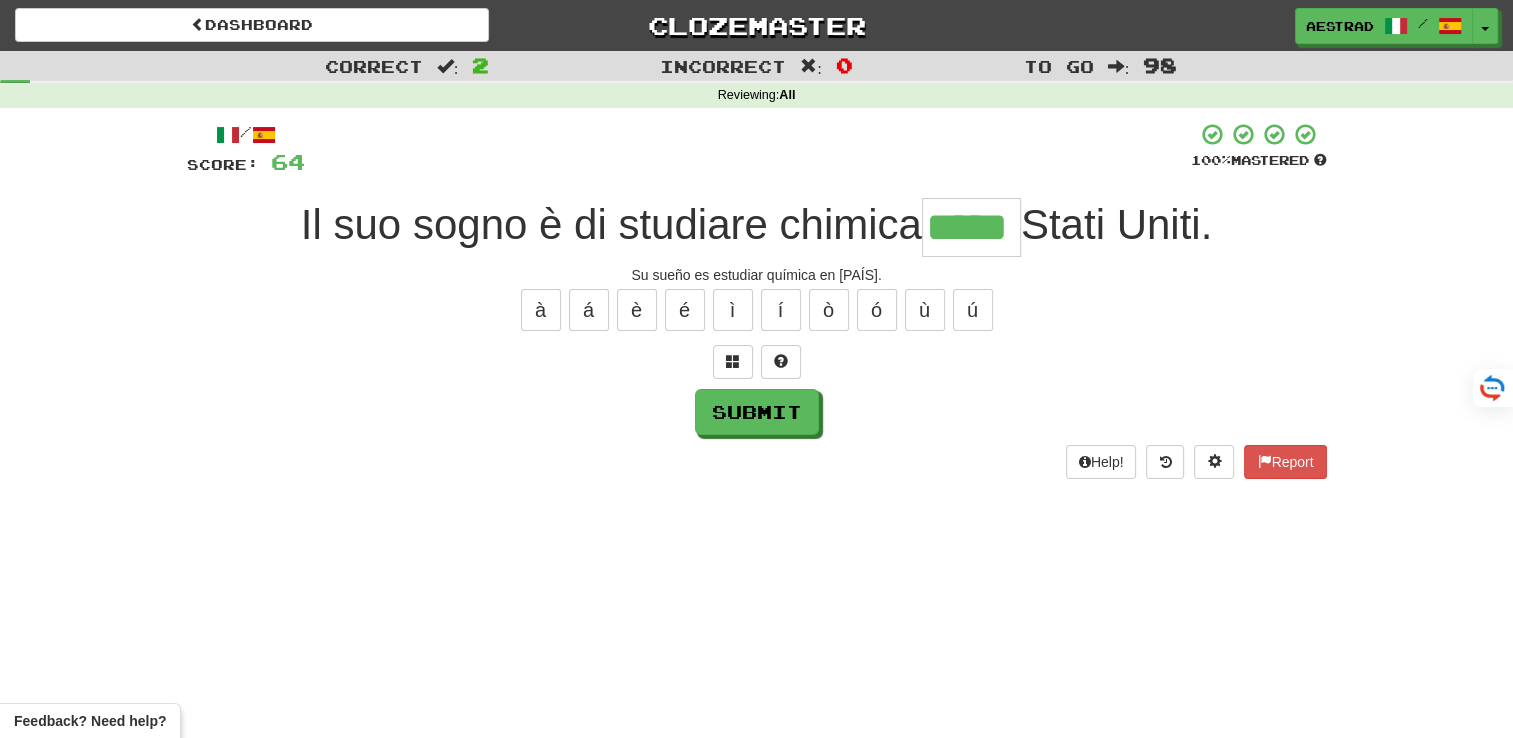 type on "*****" 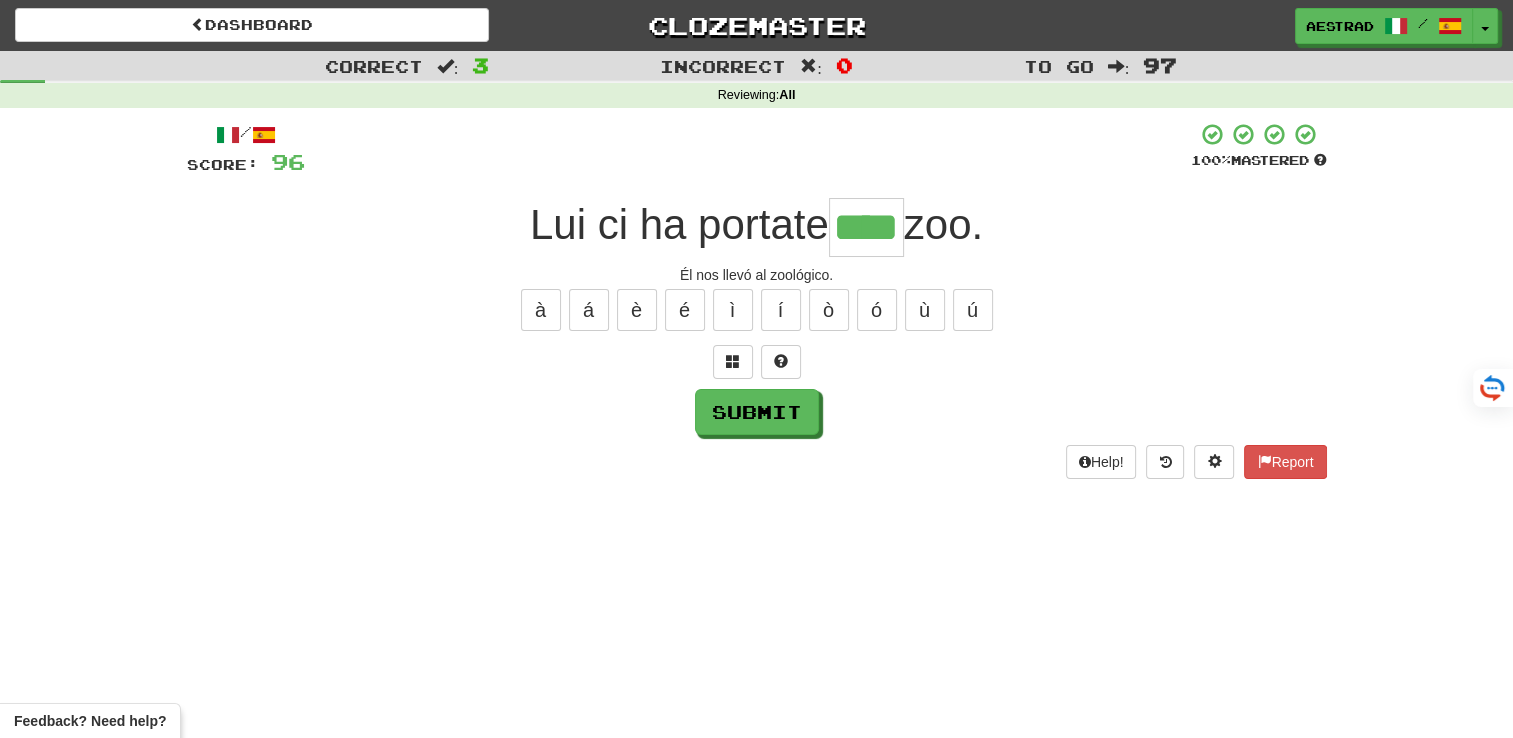 type on "****" 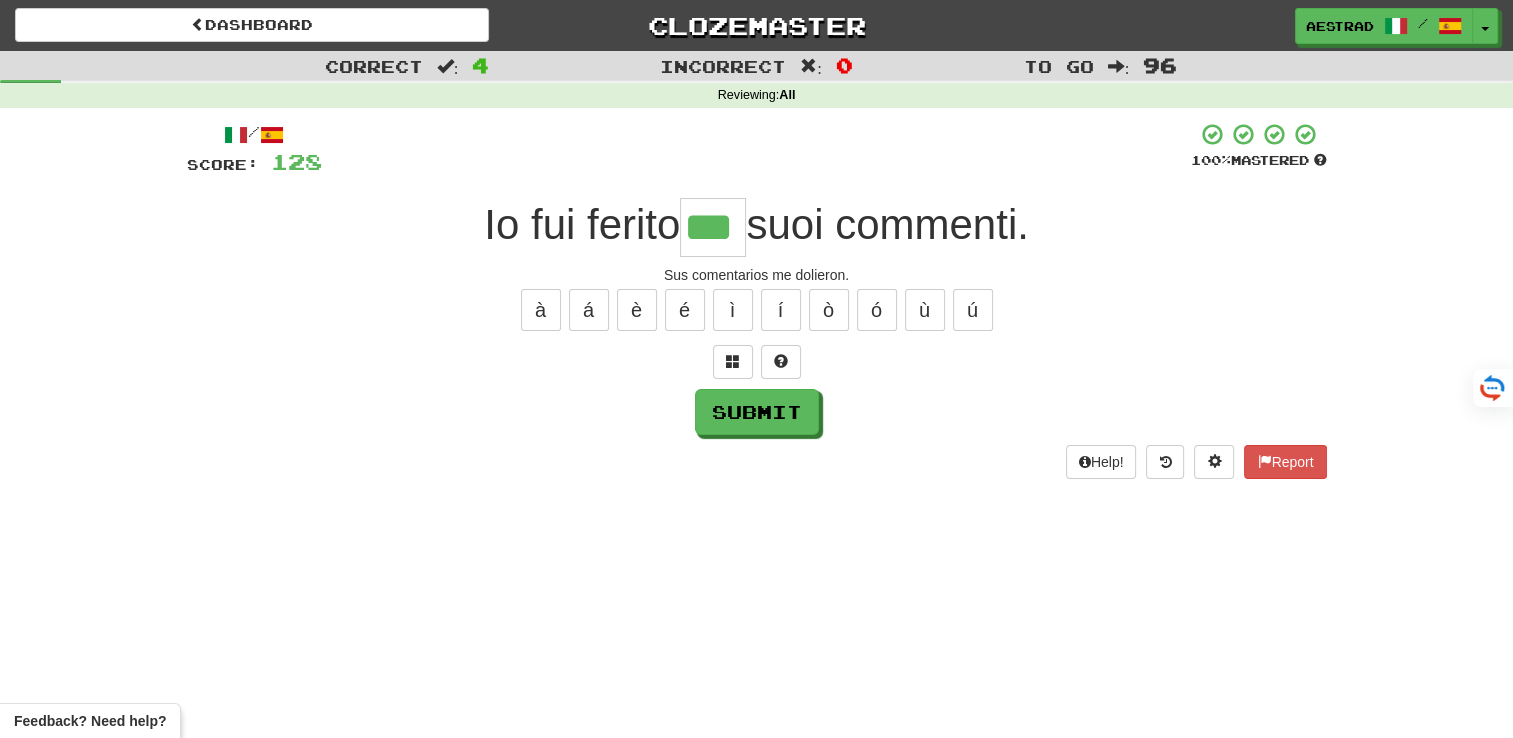 type on "***" 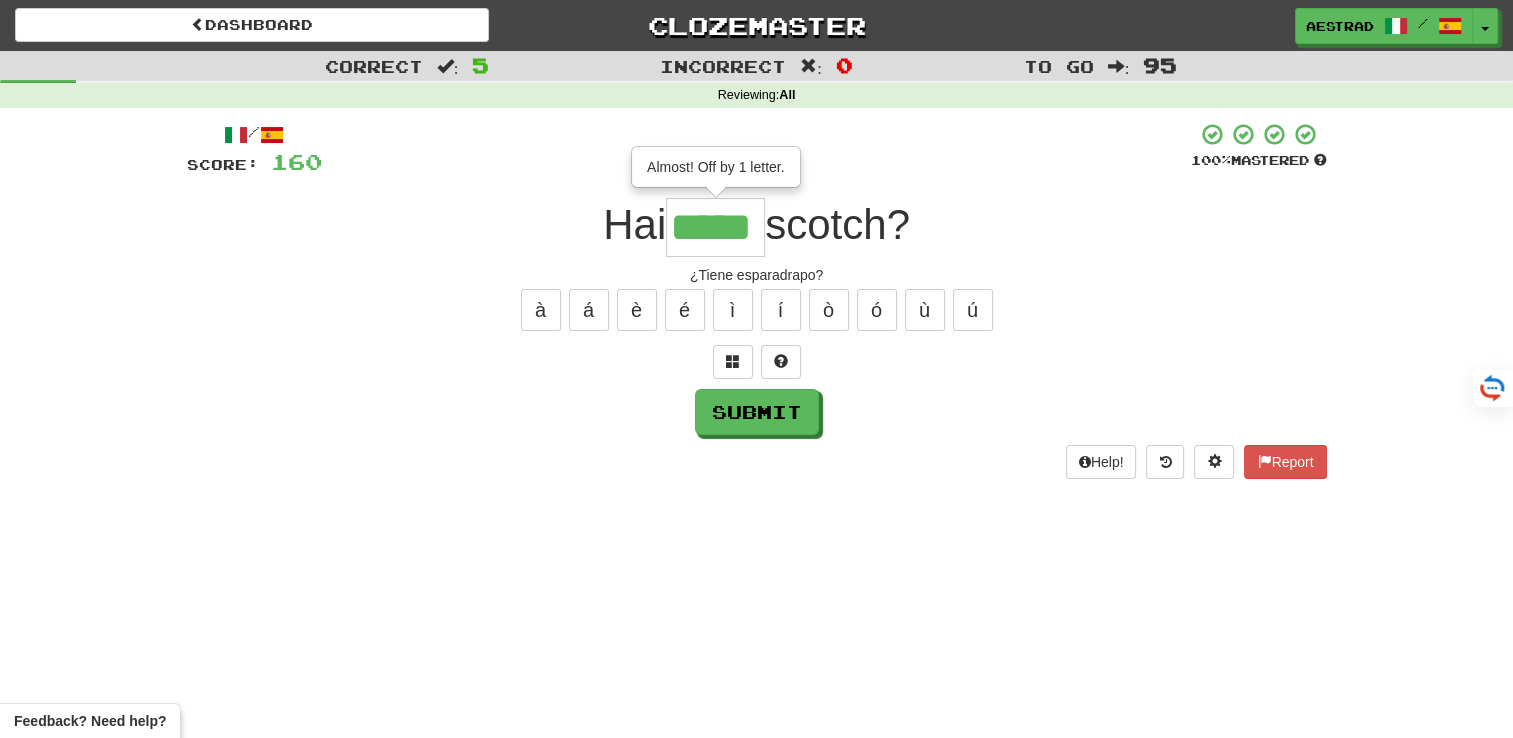 type on "*****" 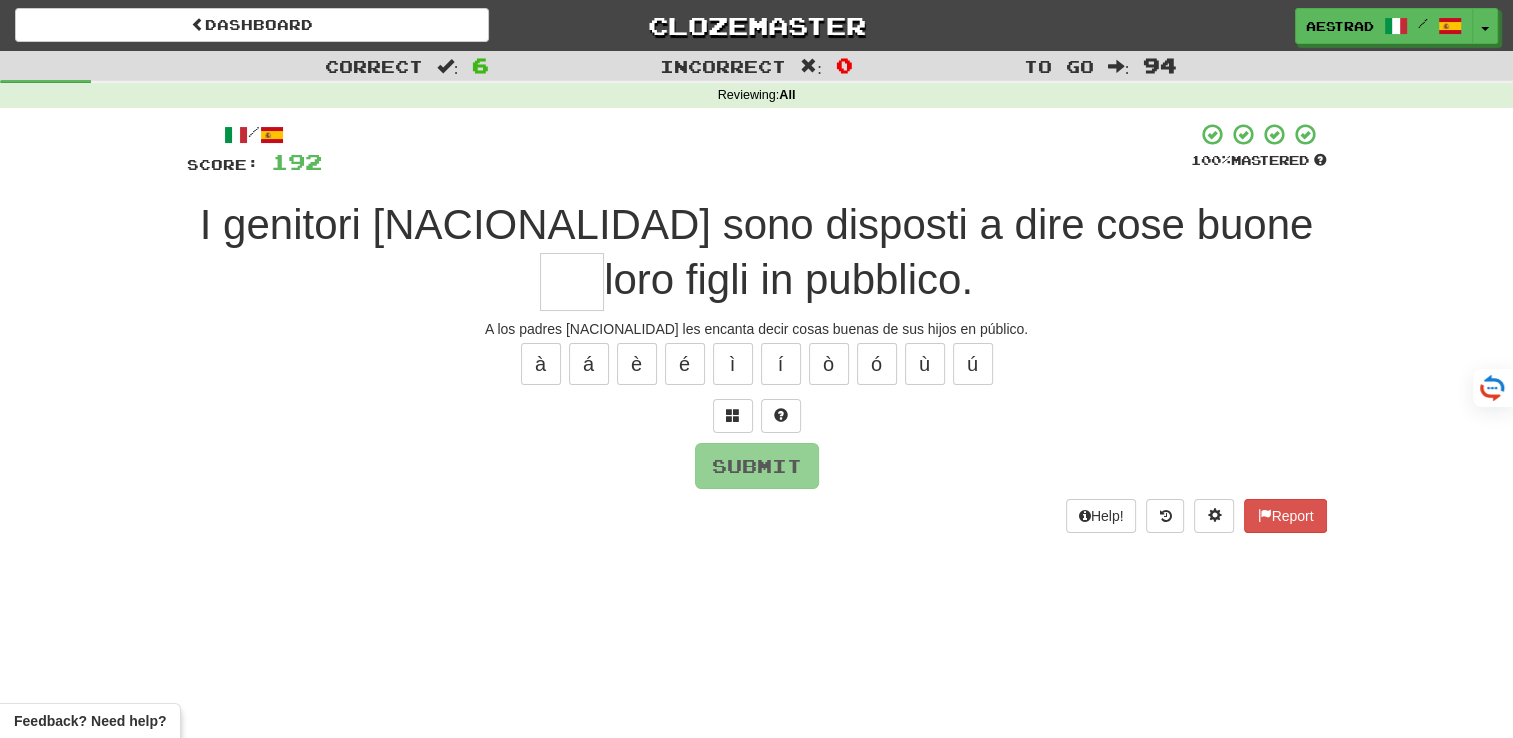 type on "*" 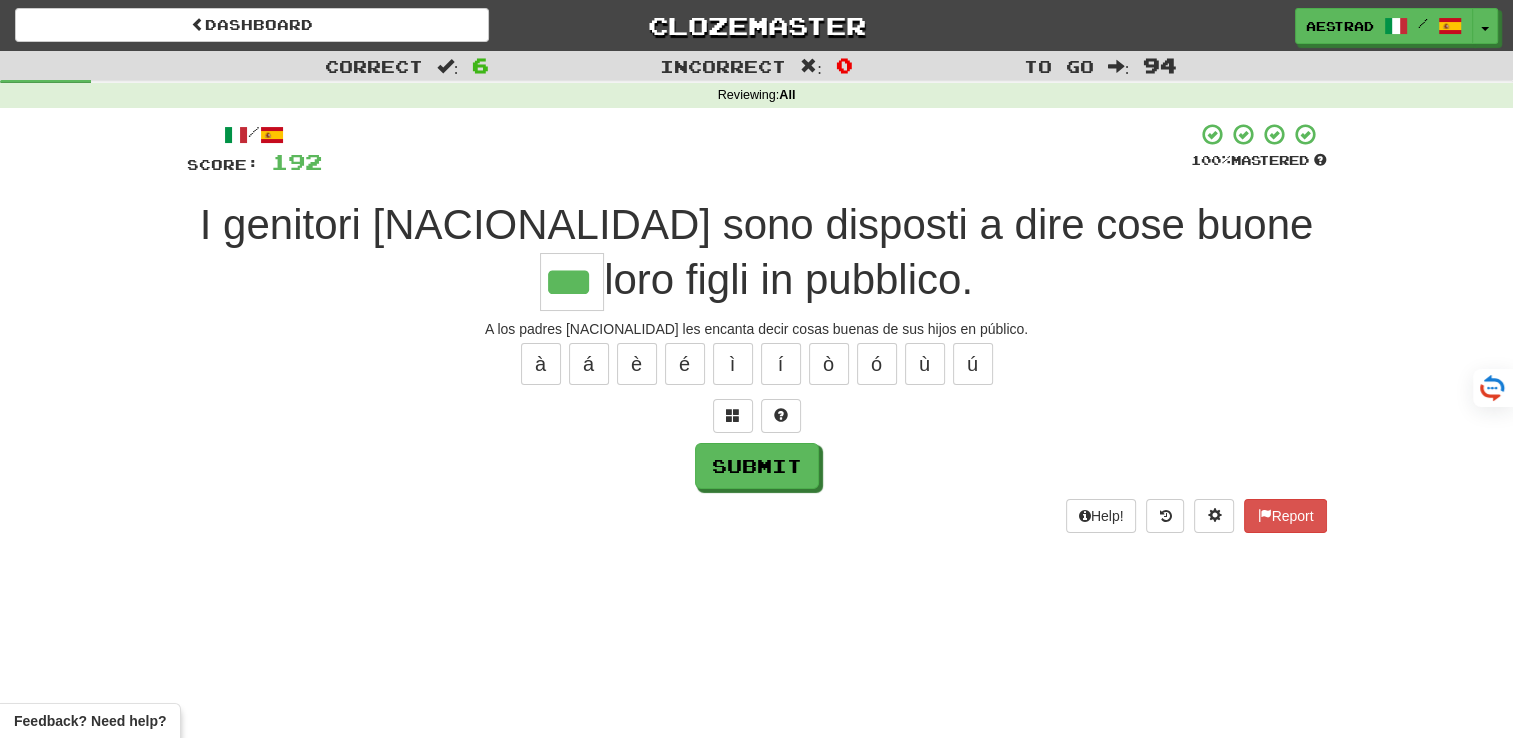 type on "***" 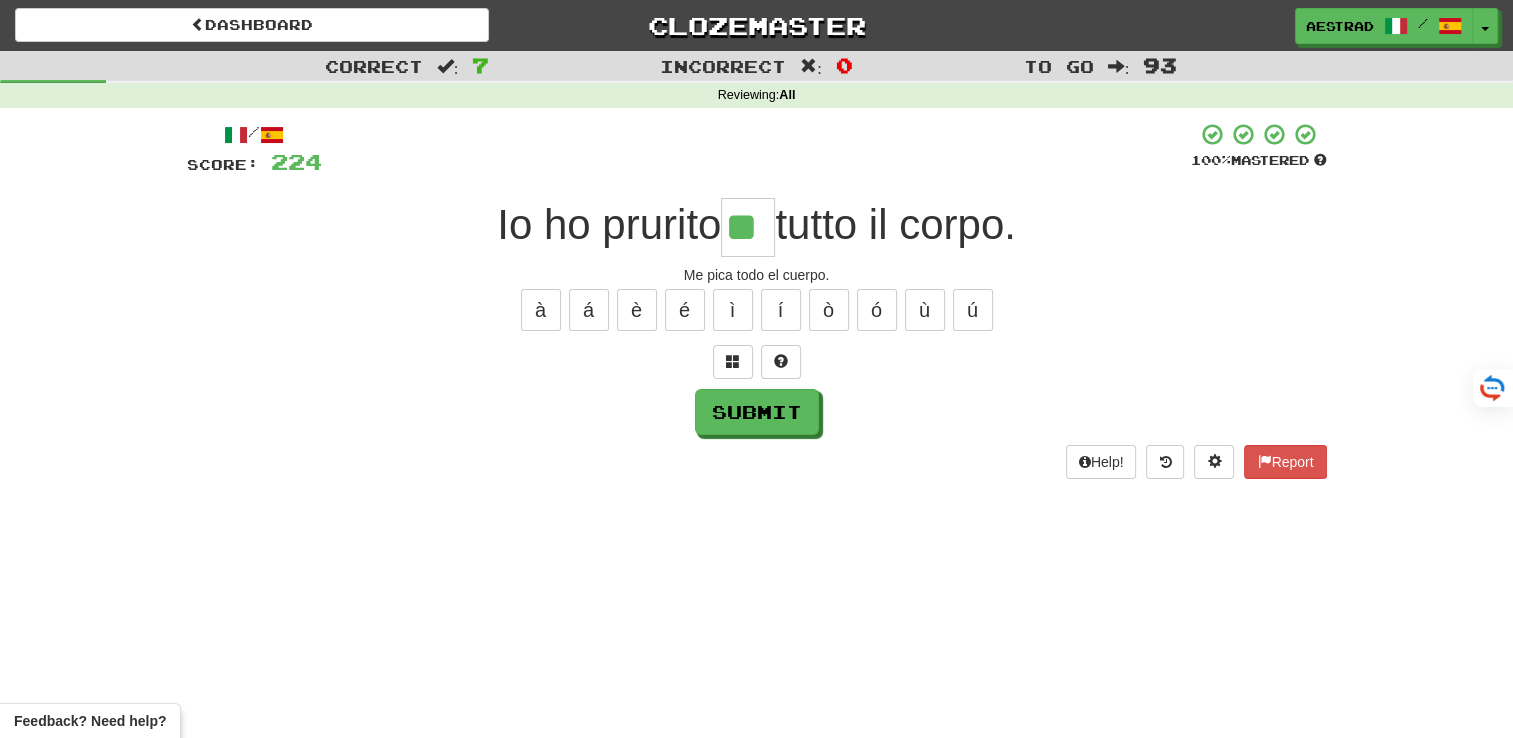 type on "**" 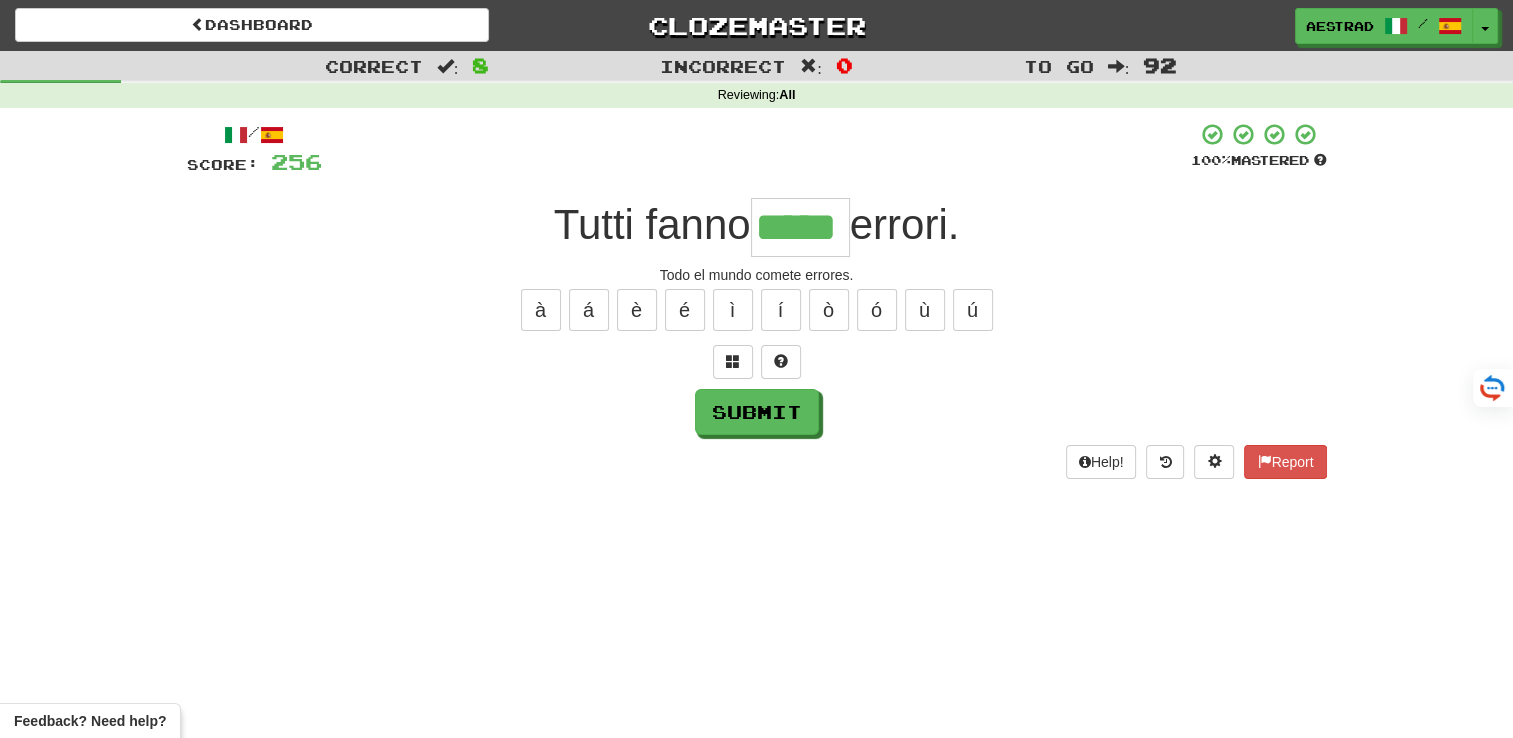 type on "*****" 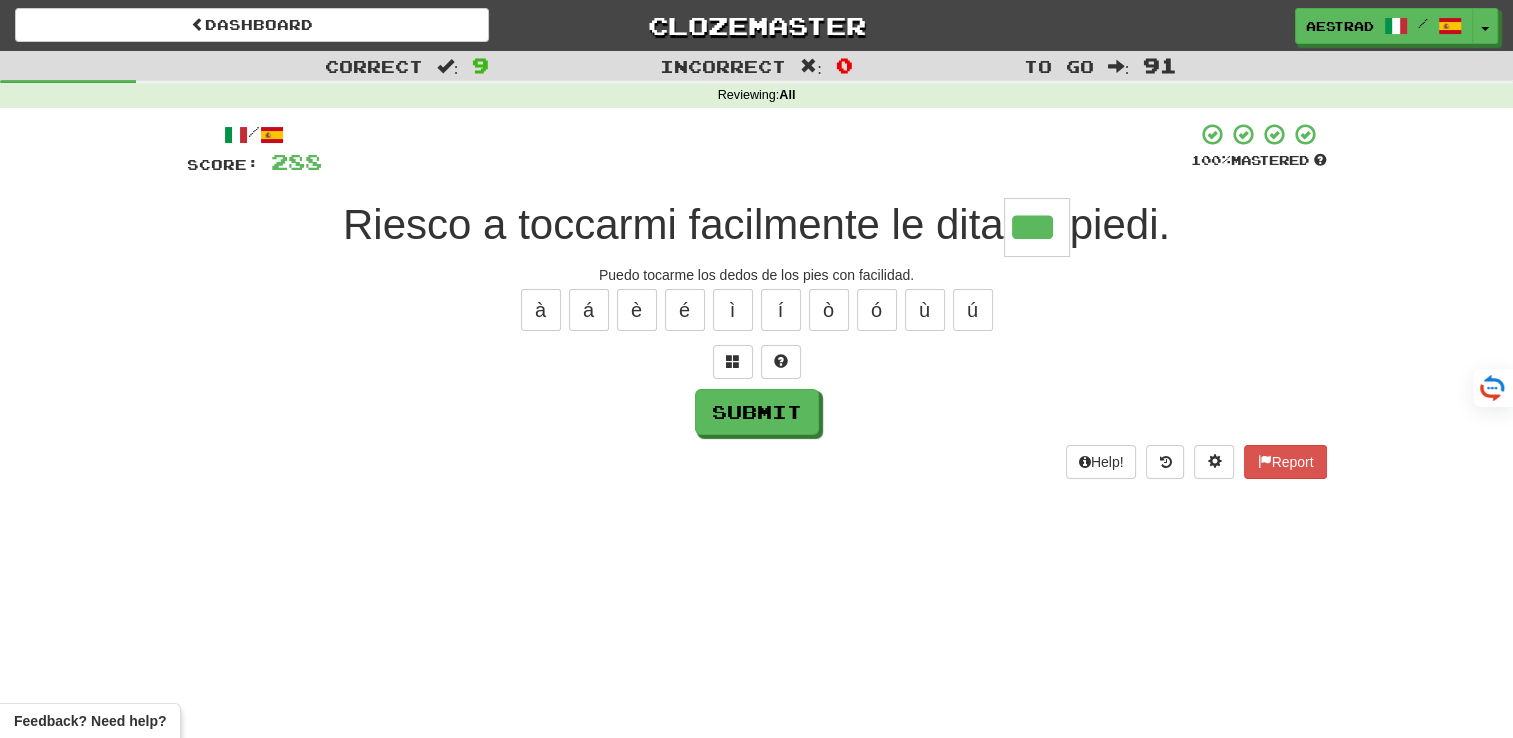 type on "***" 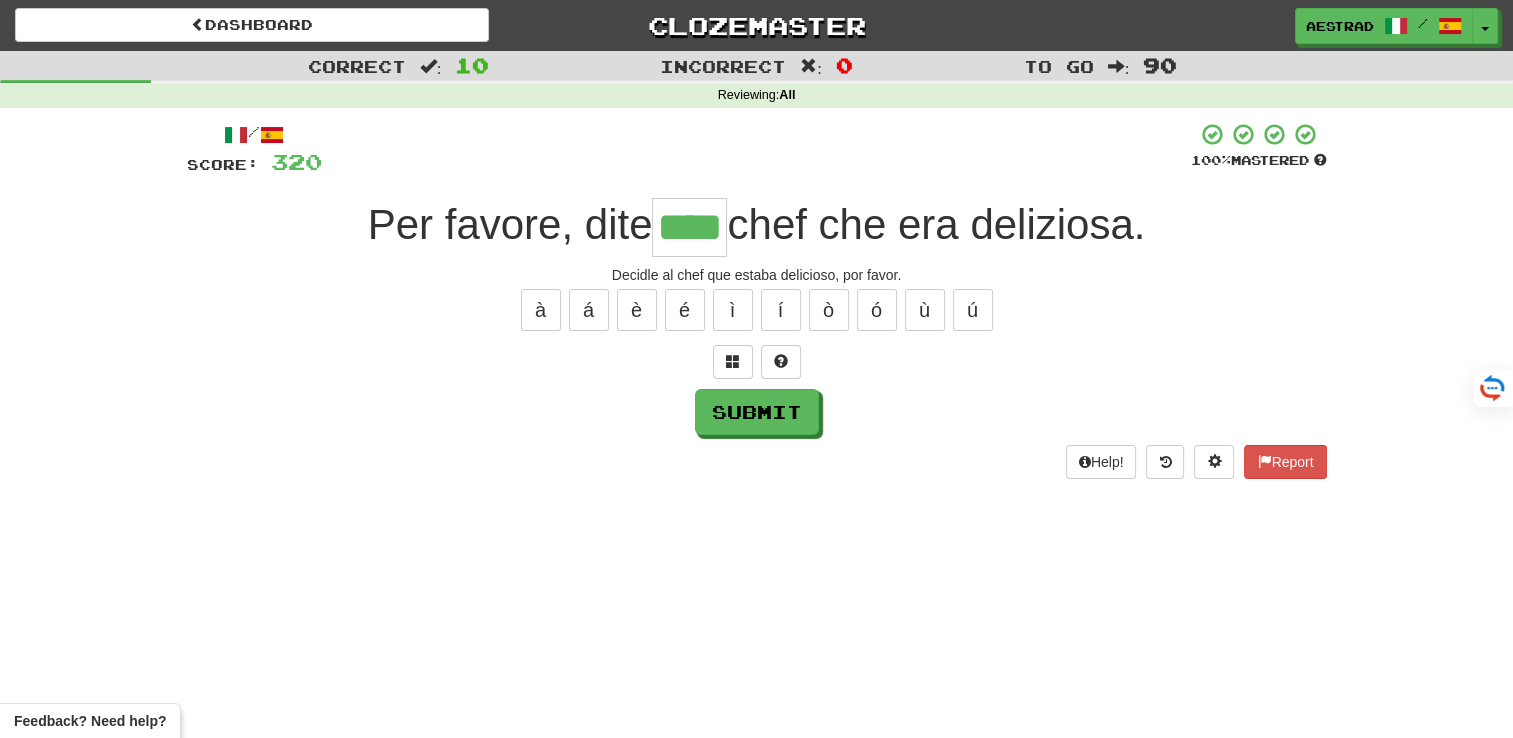 type on "****" 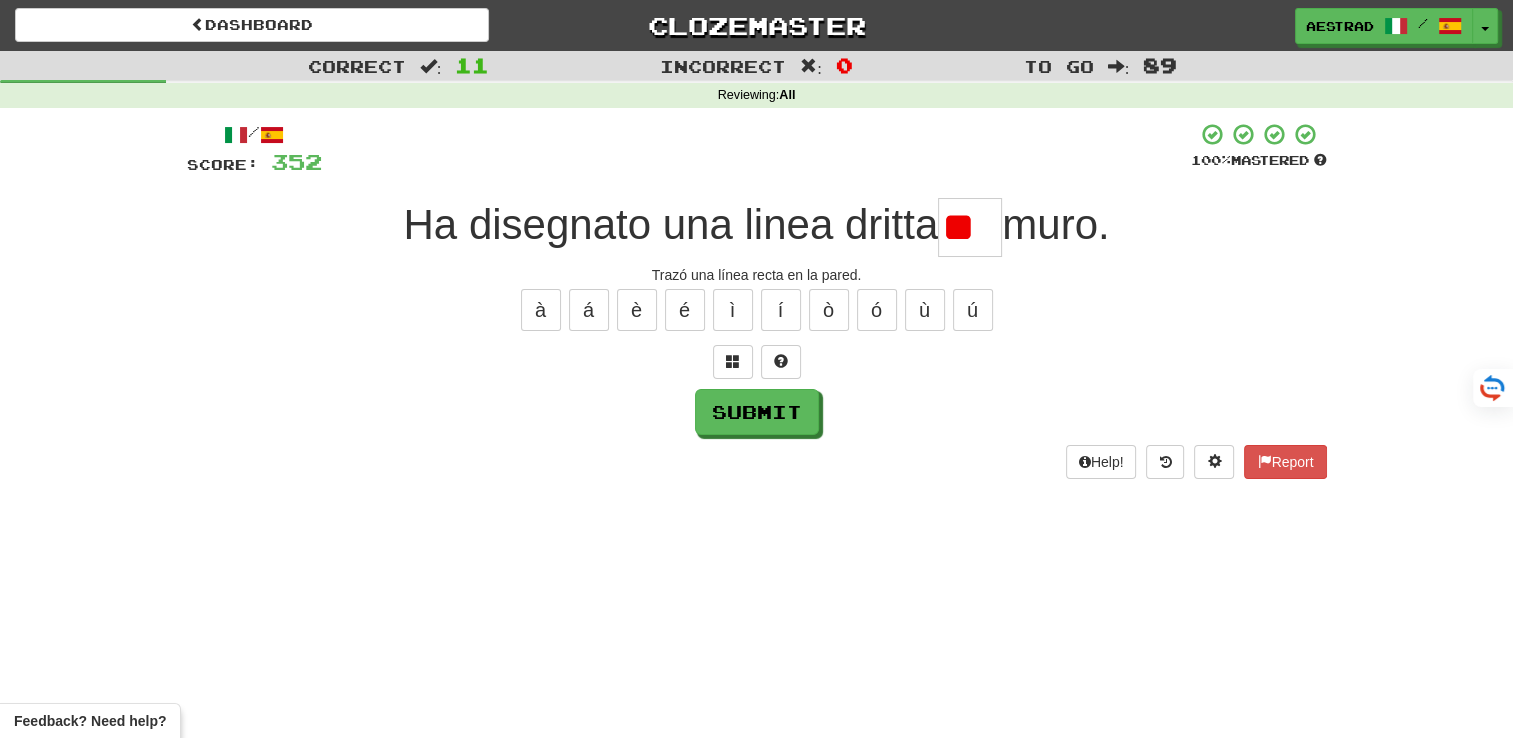 type on "*" 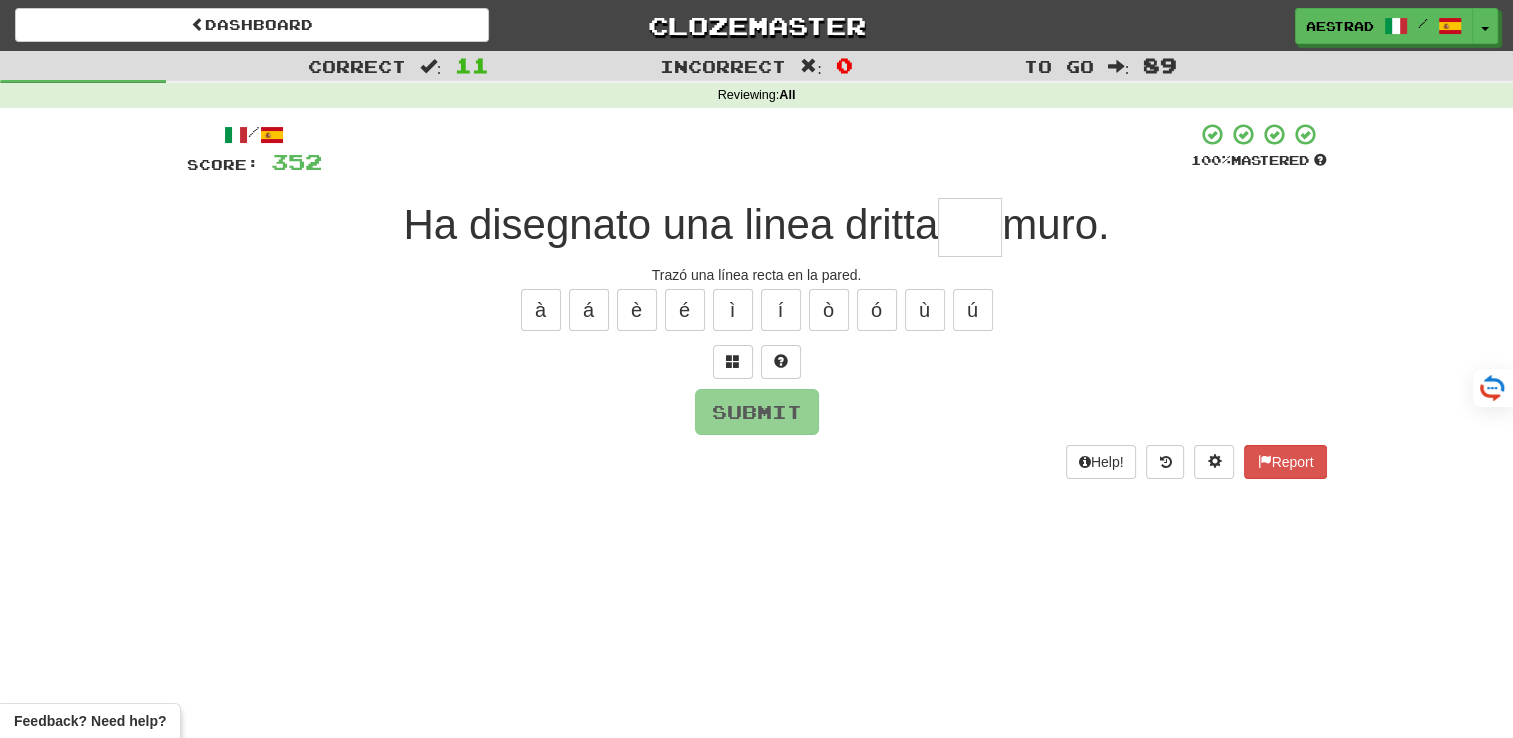 type on "*" 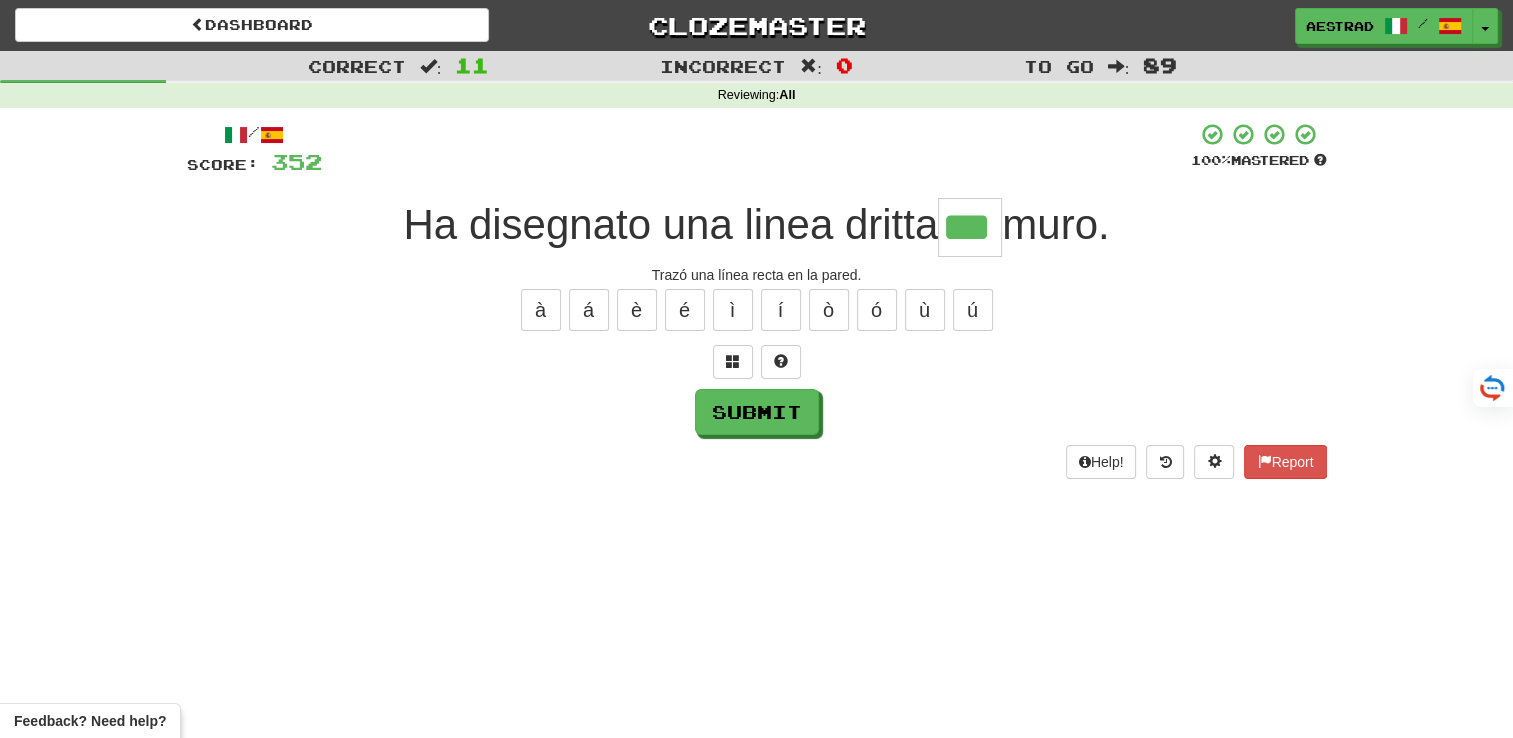 type on "***" 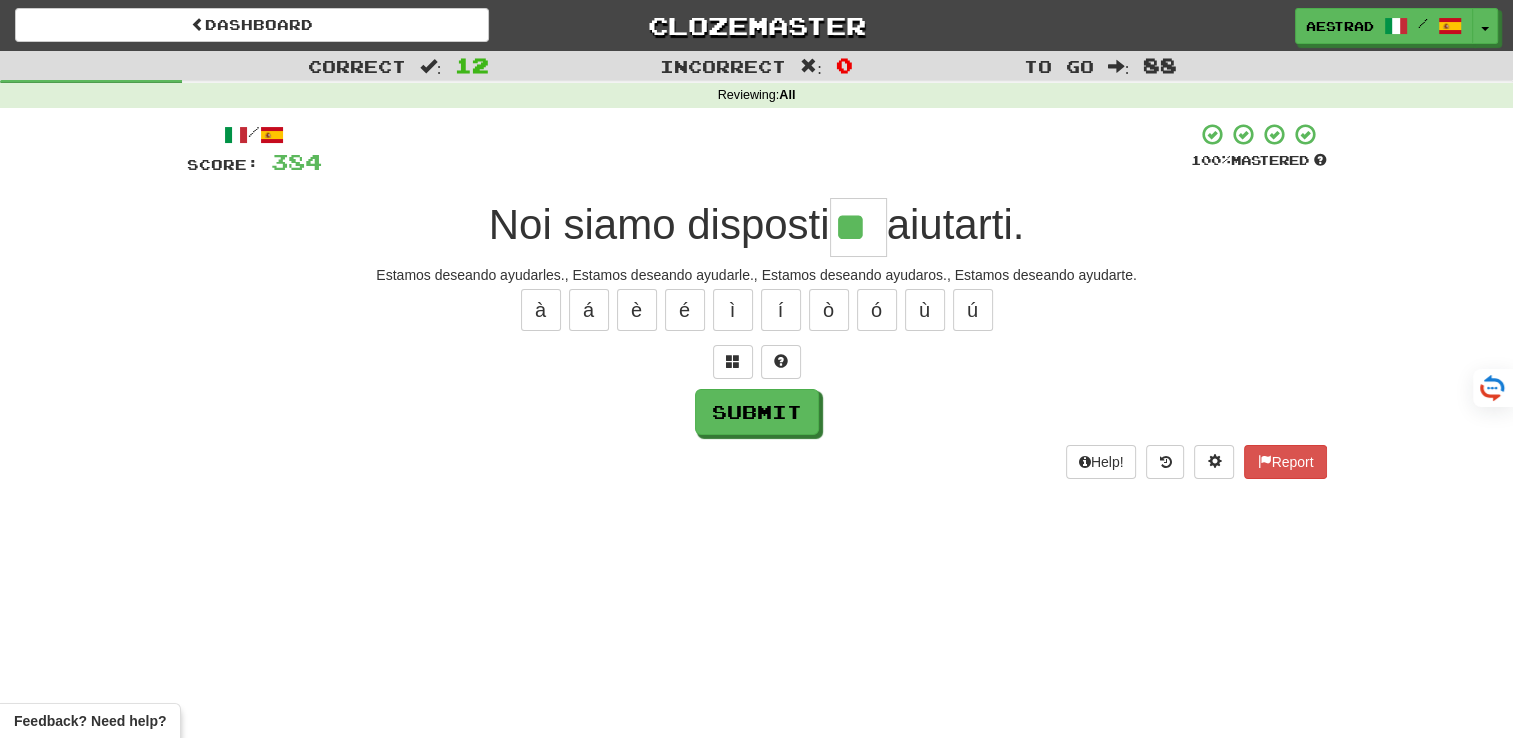 type on "**" 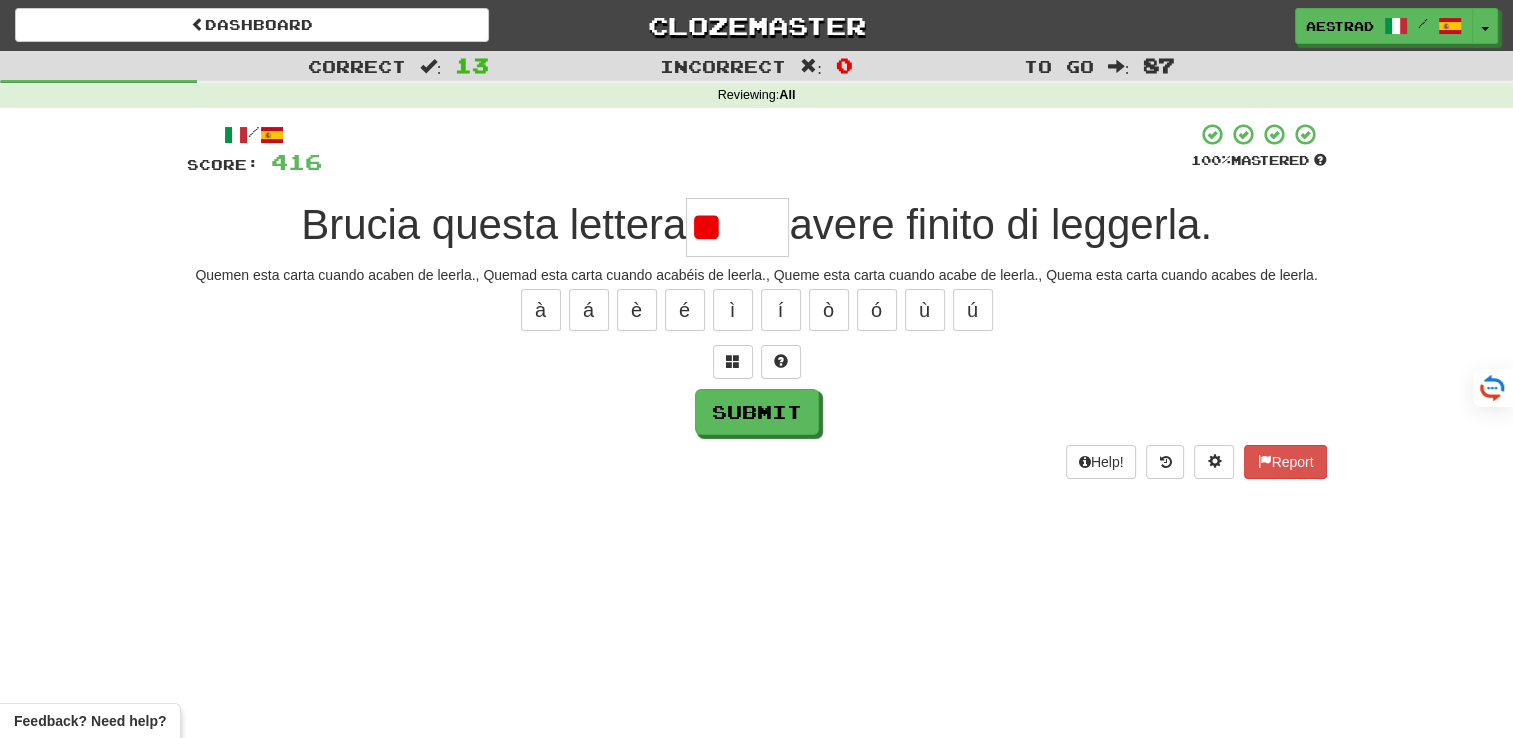 type on "*" 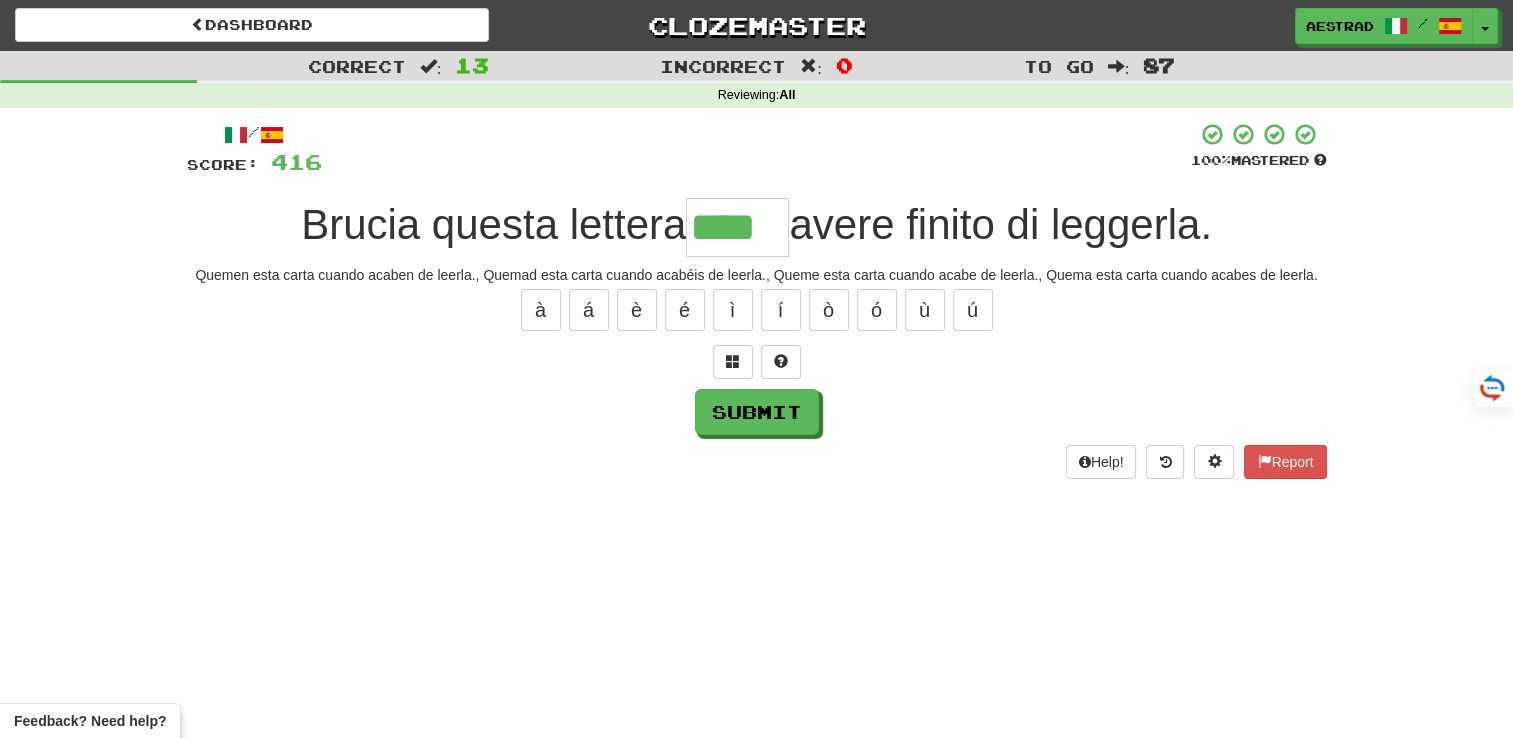 type on "****" 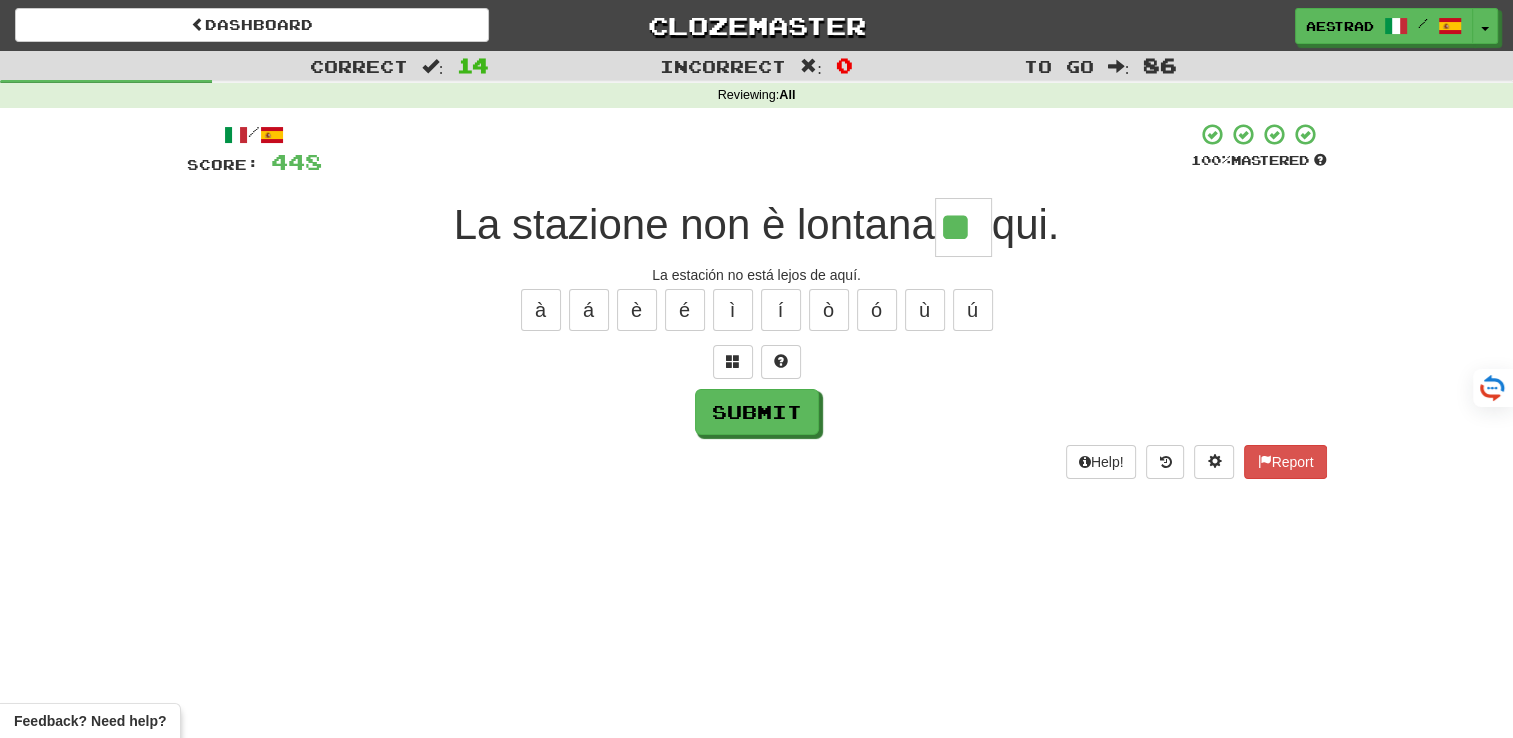 type on "**" 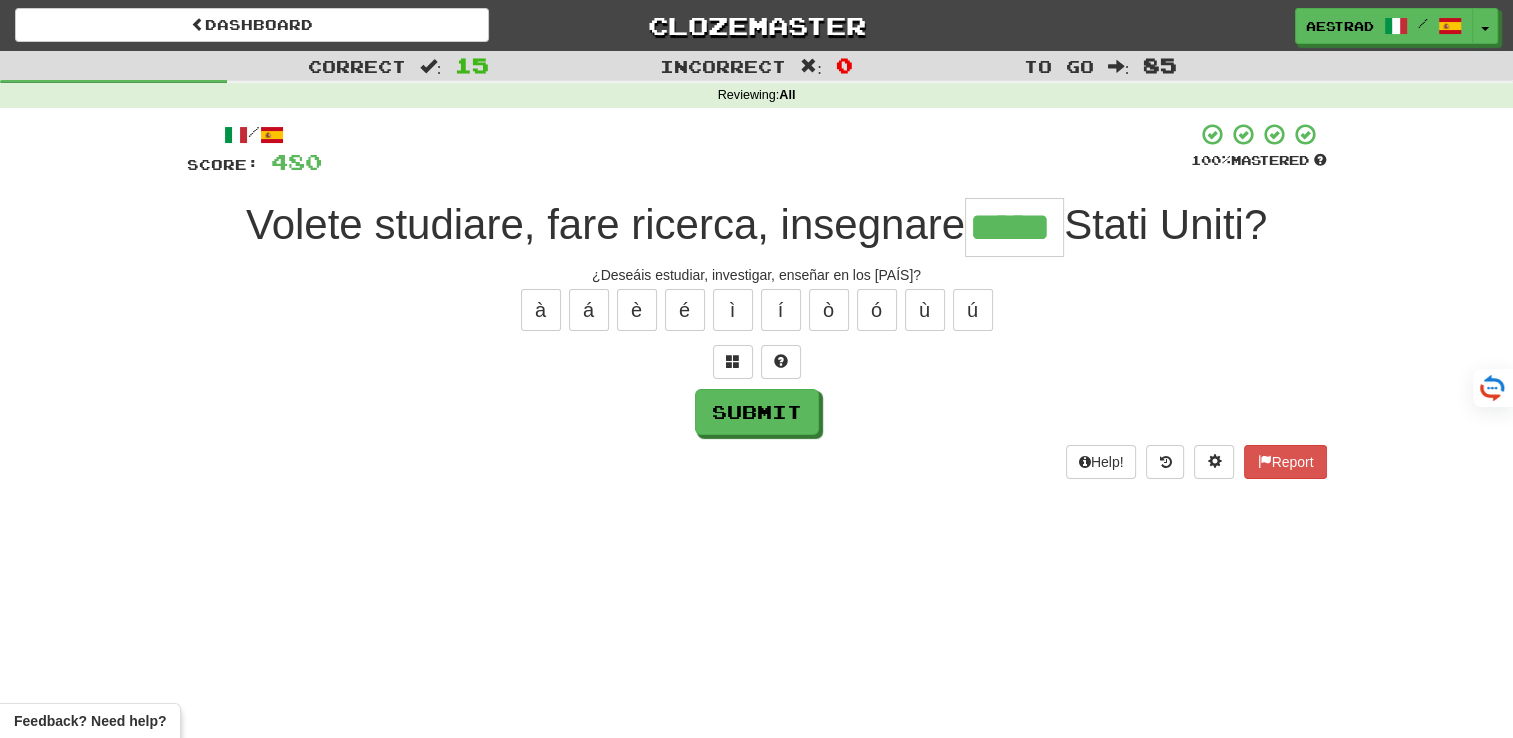 type on "*****" 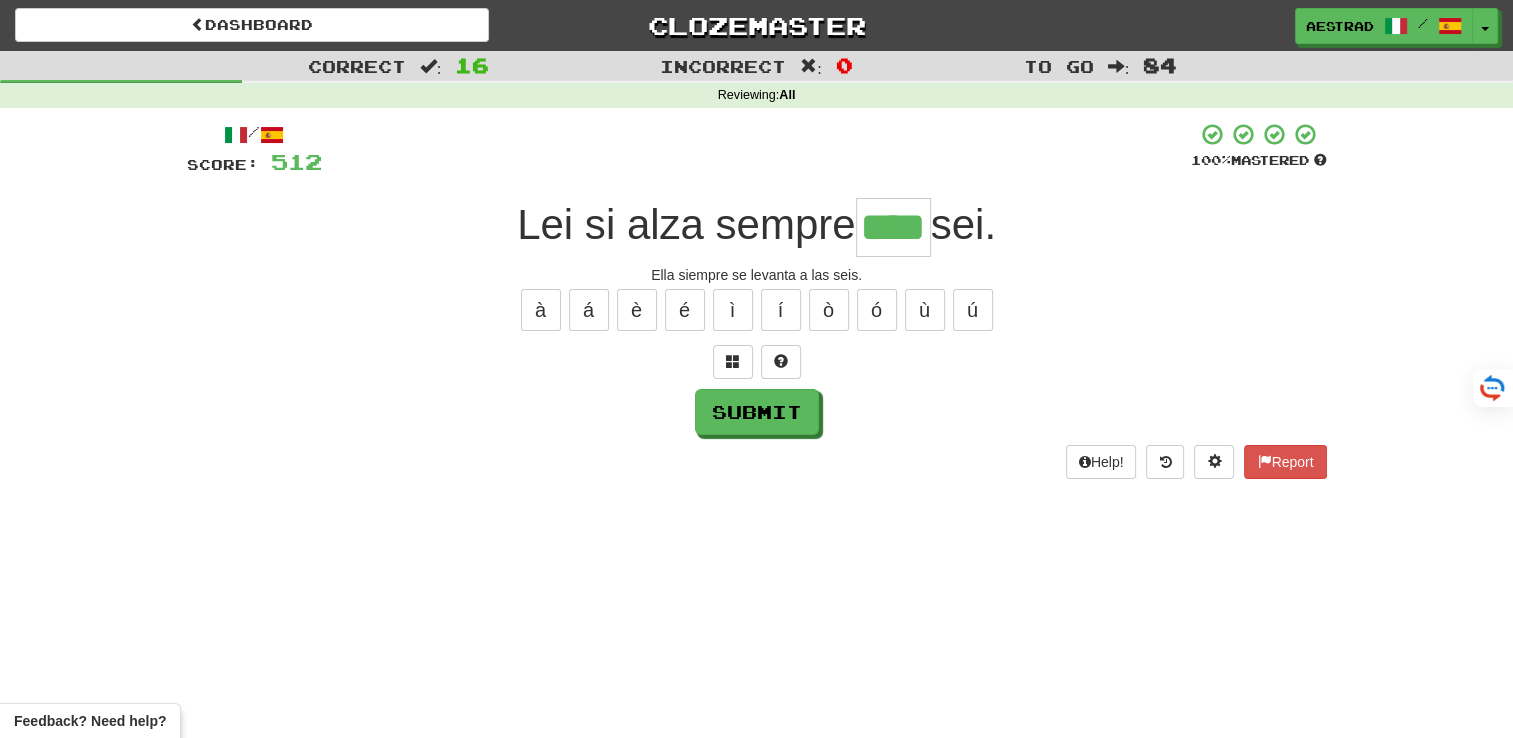 type on "****" 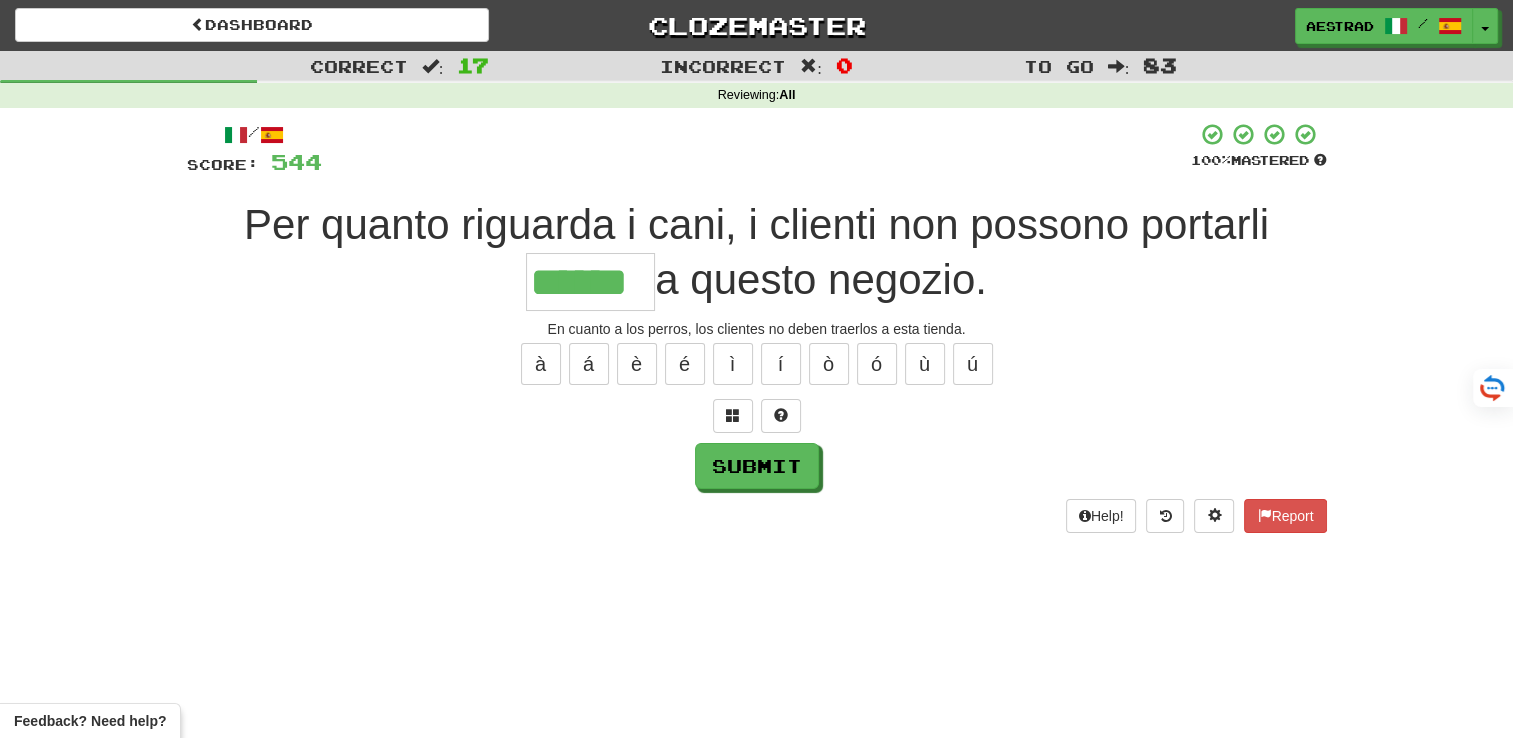 type on "******" 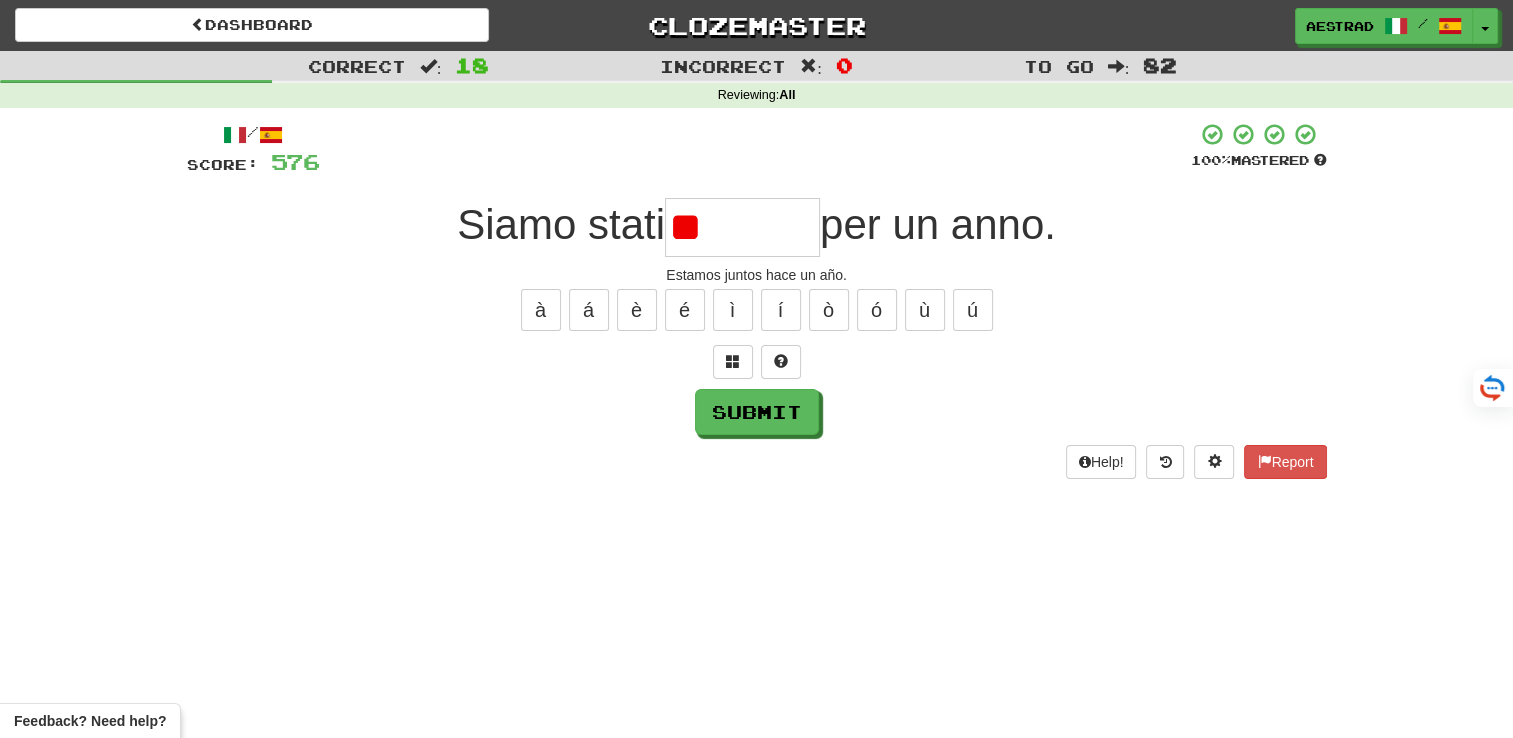 type on "*" 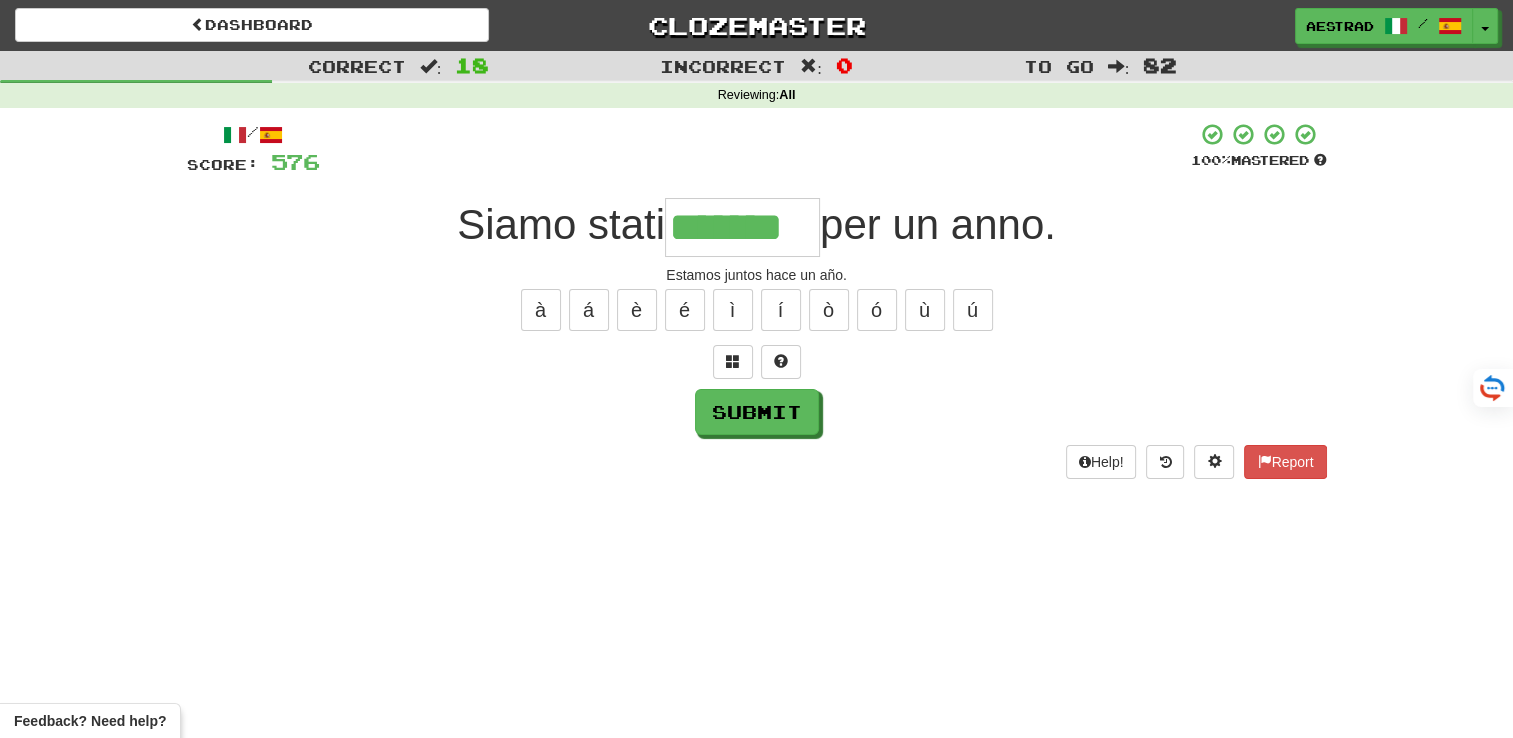 type on "*******" 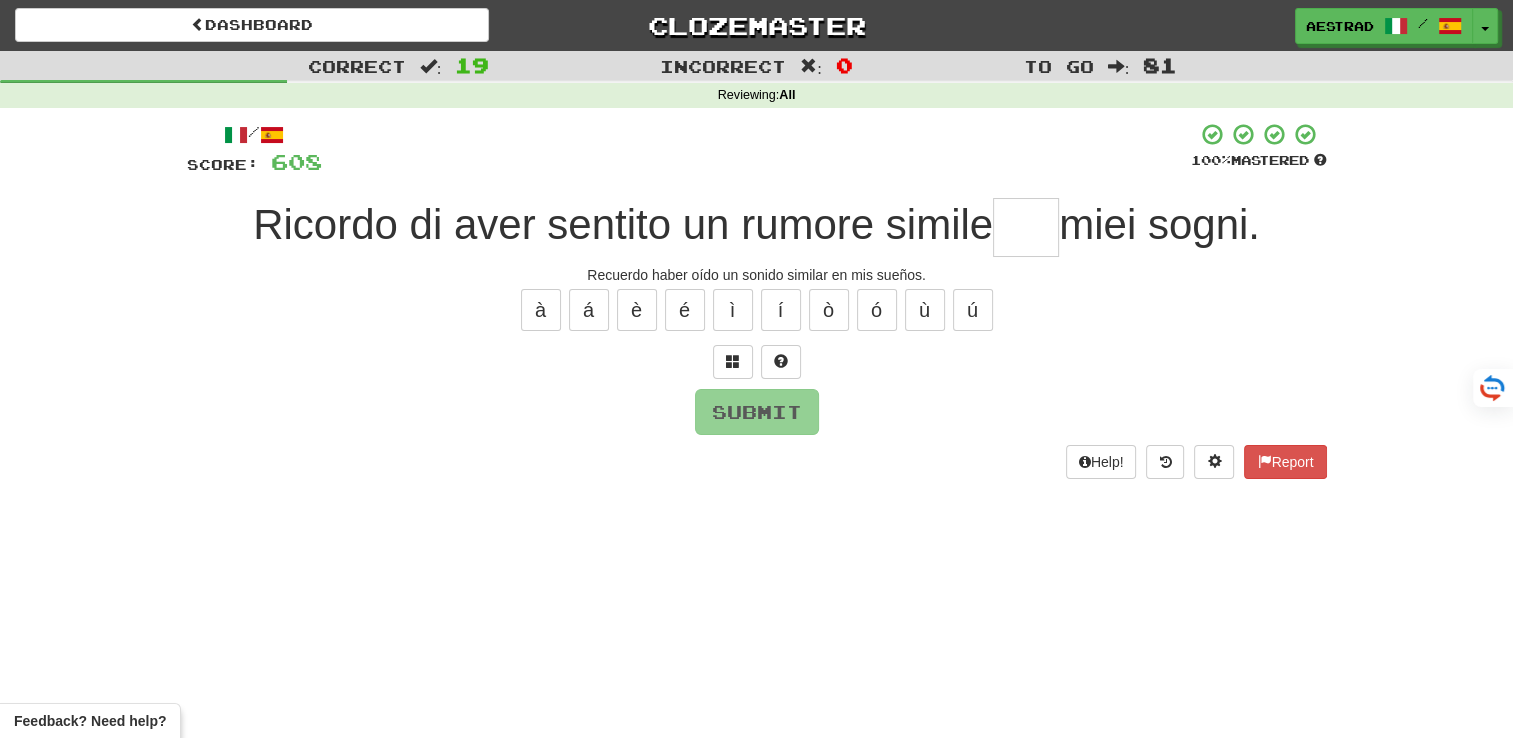 type on "***" 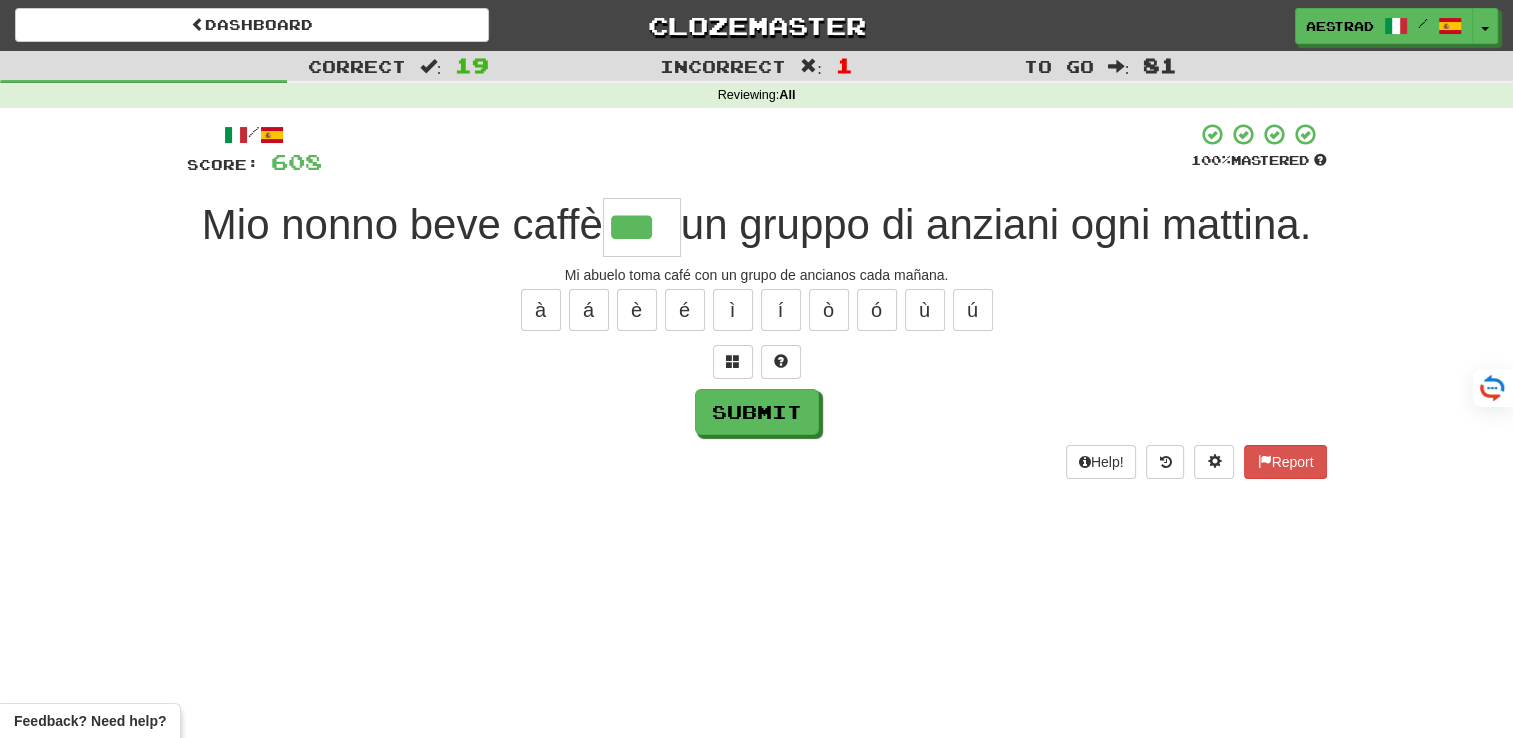 type on "***" 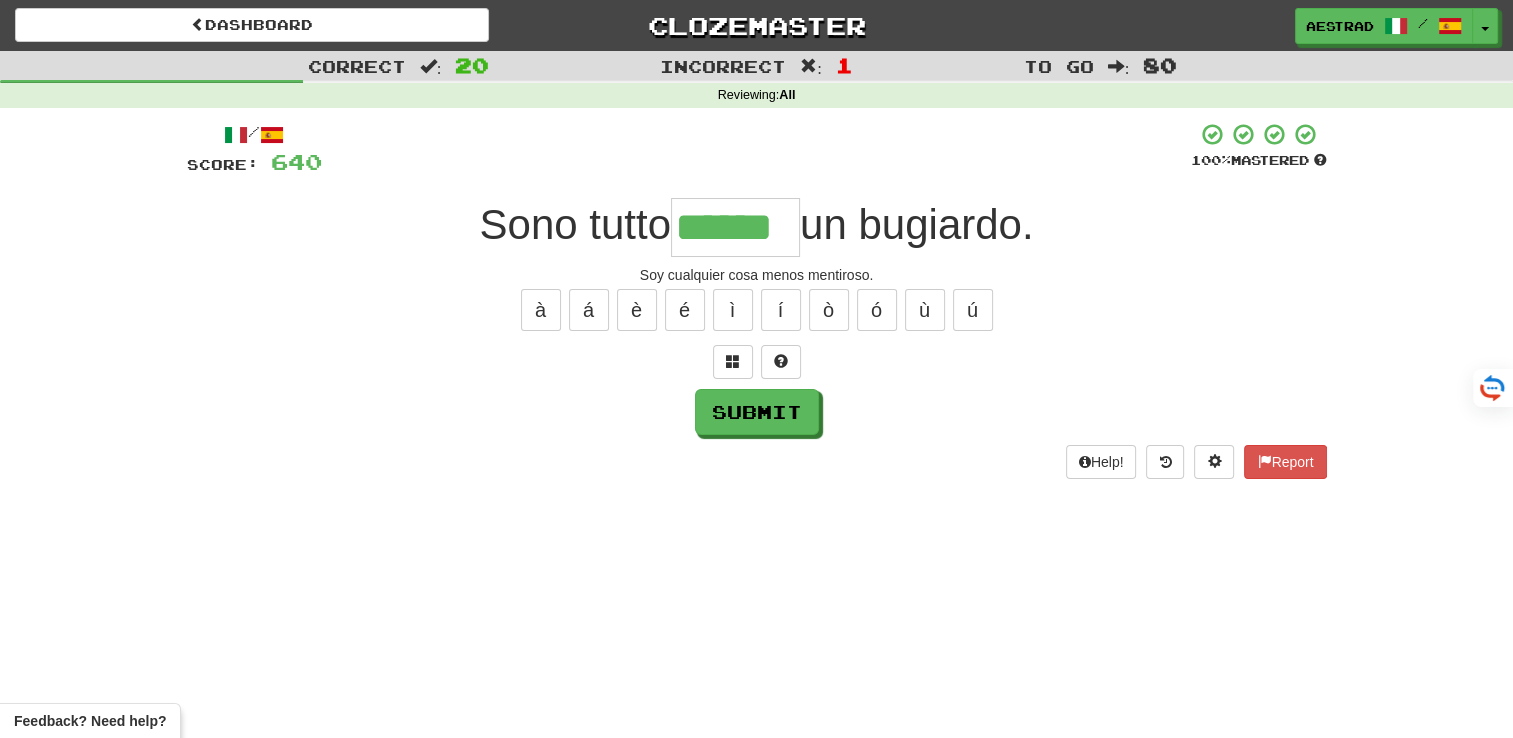 type on "******" 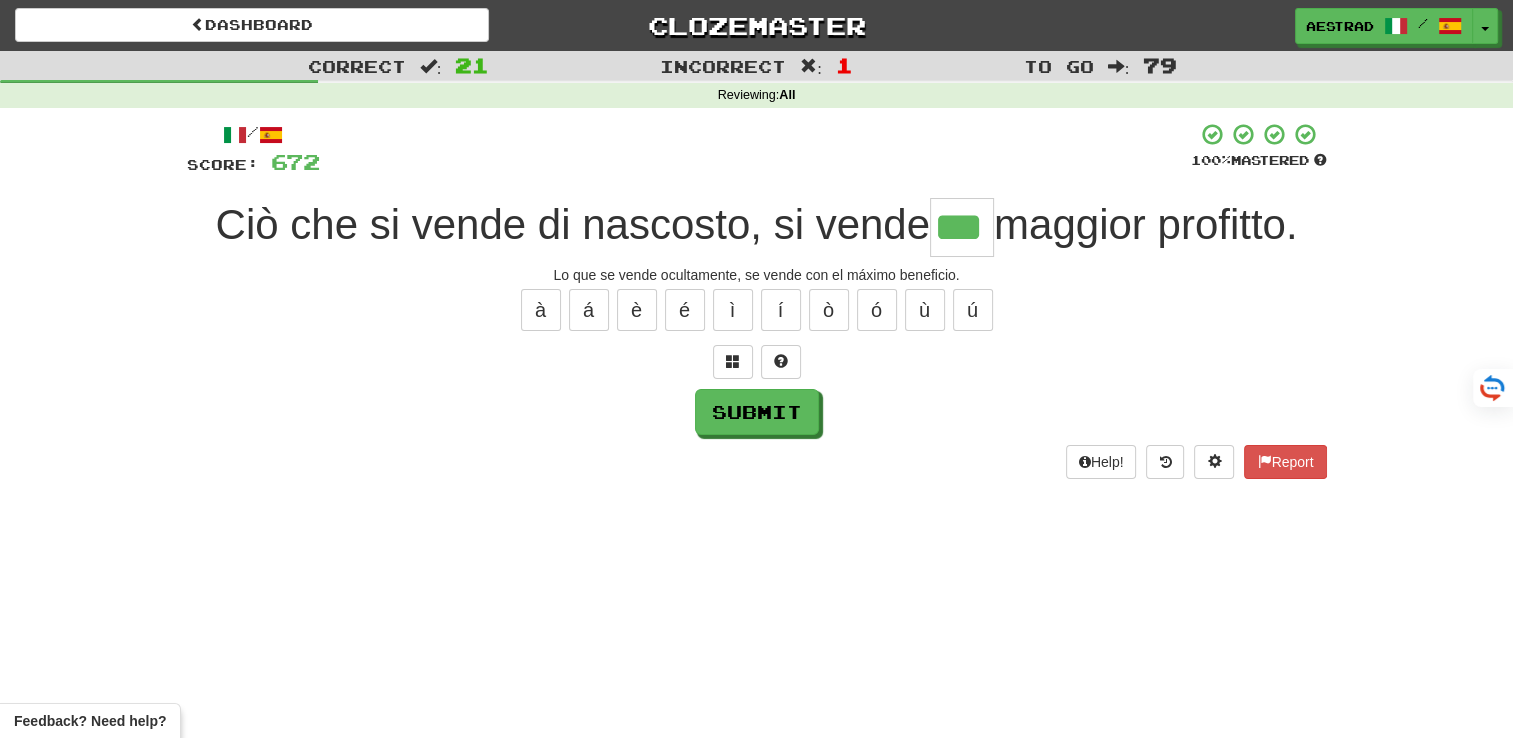 type on "***" 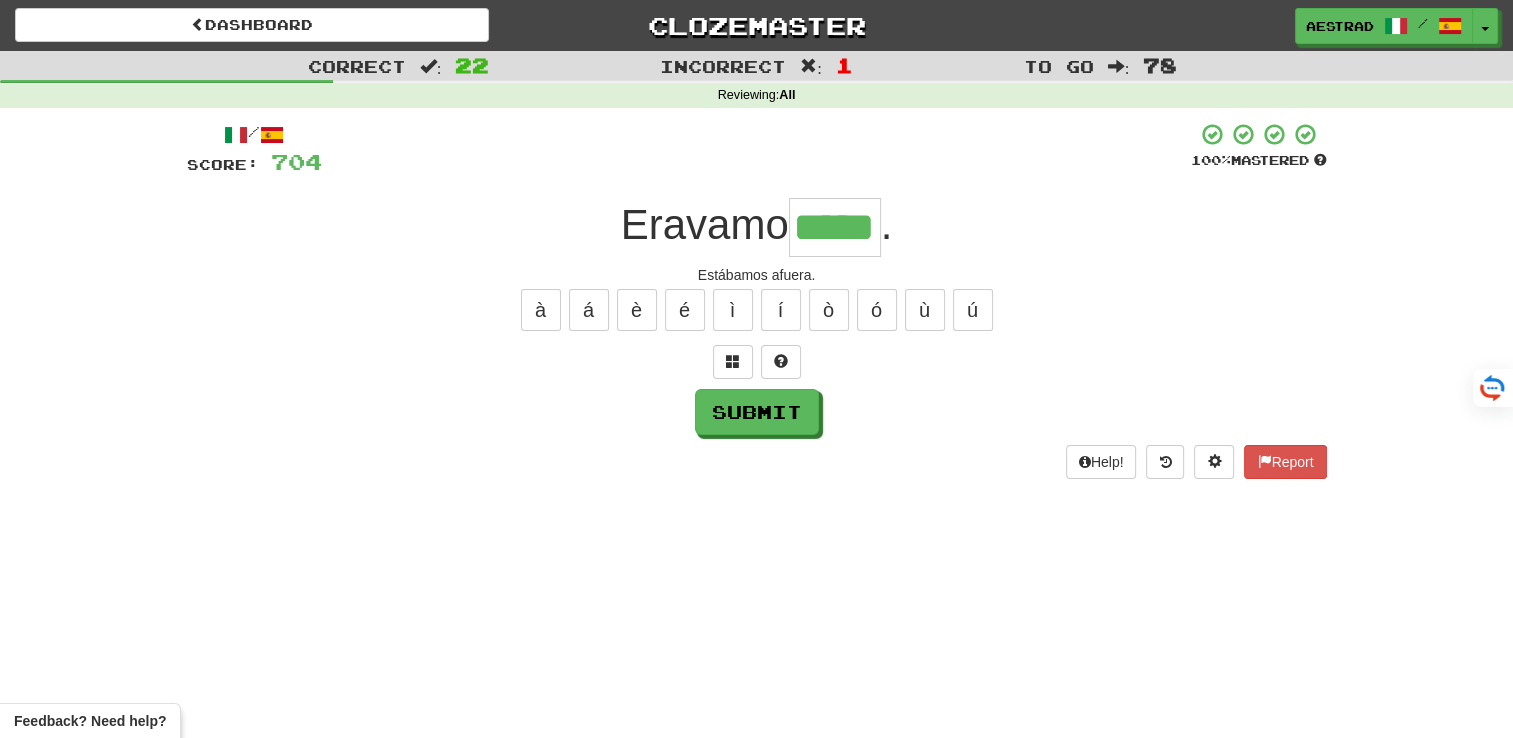 type on "*****" 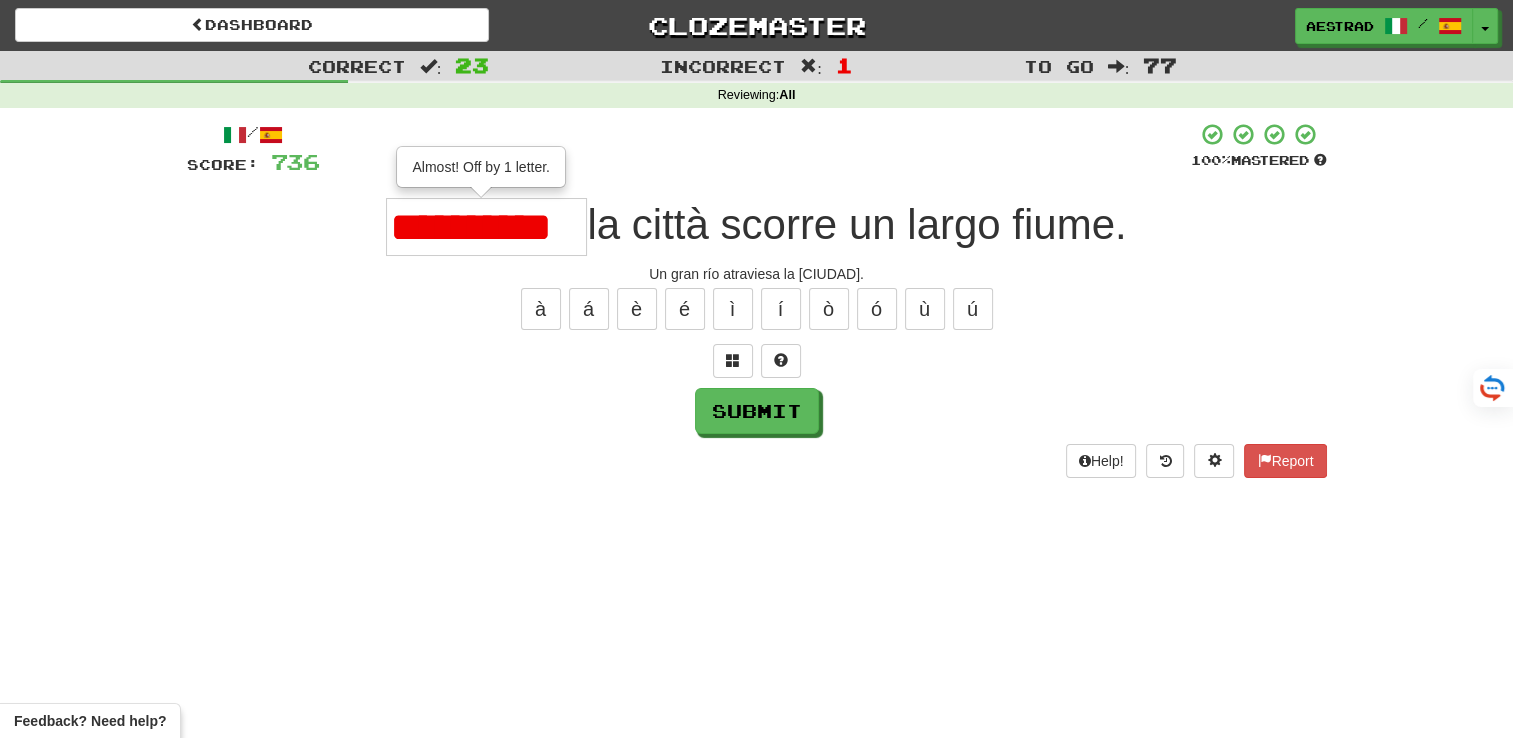 scroll, scrollTop: 0, scrollLeft: 0, axis: both 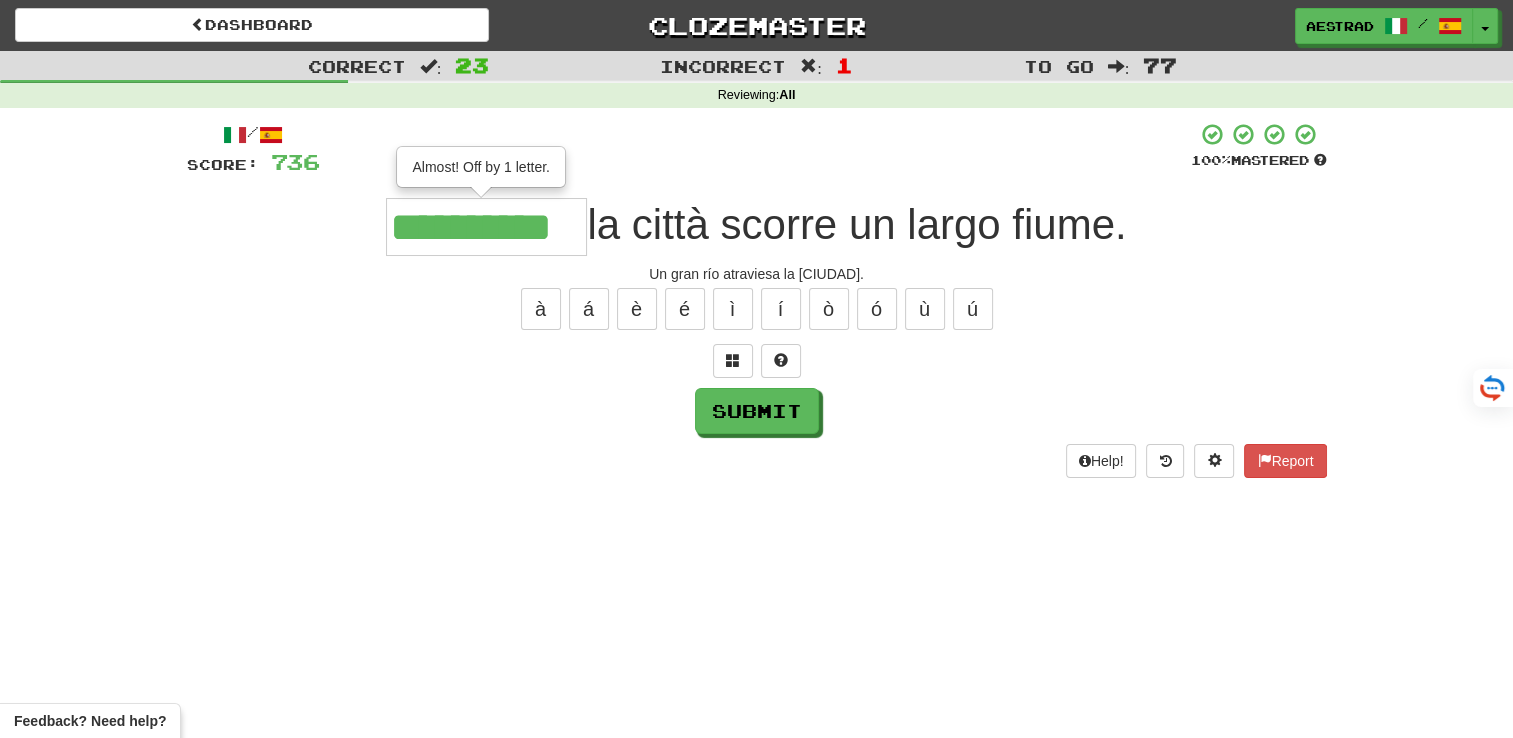 type on "**********" 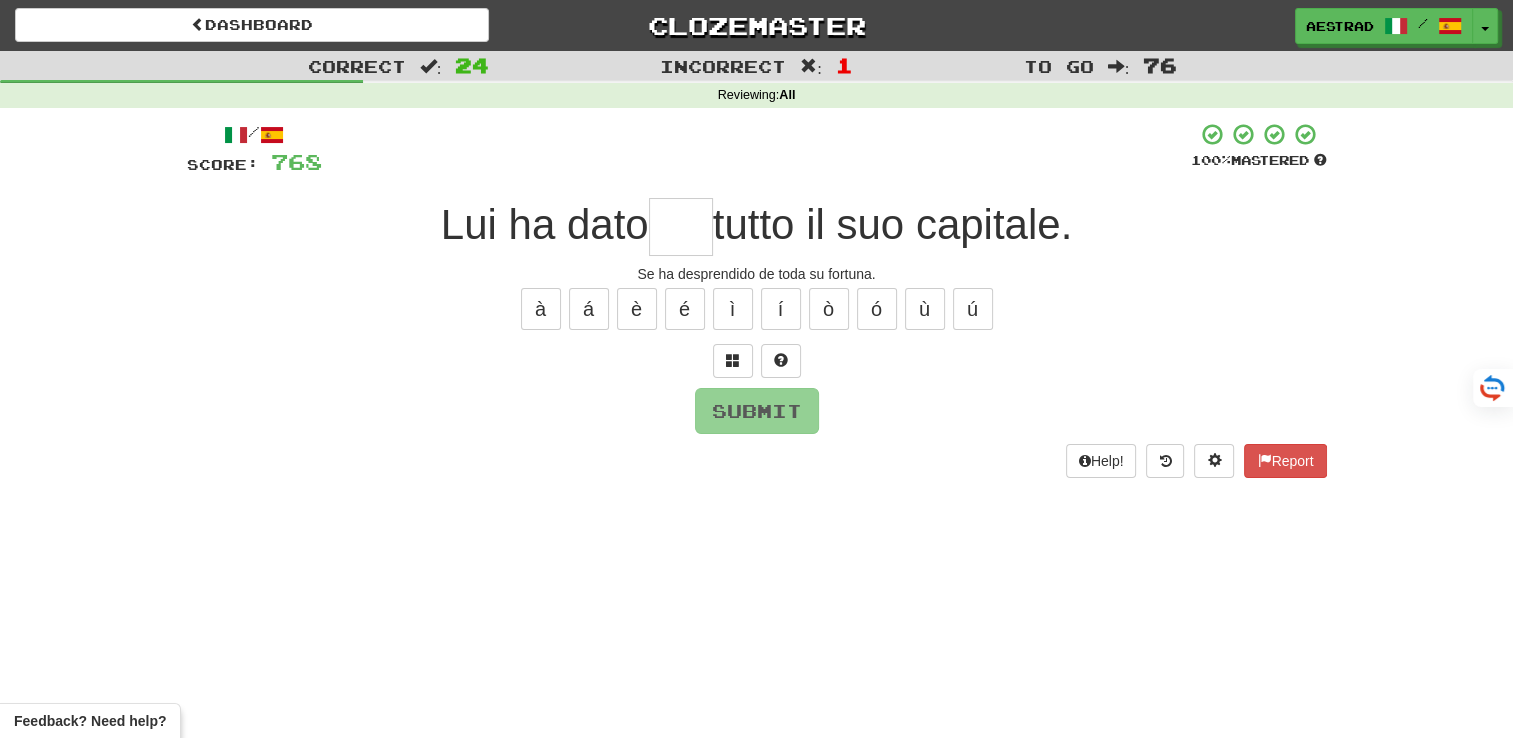 type on "*" 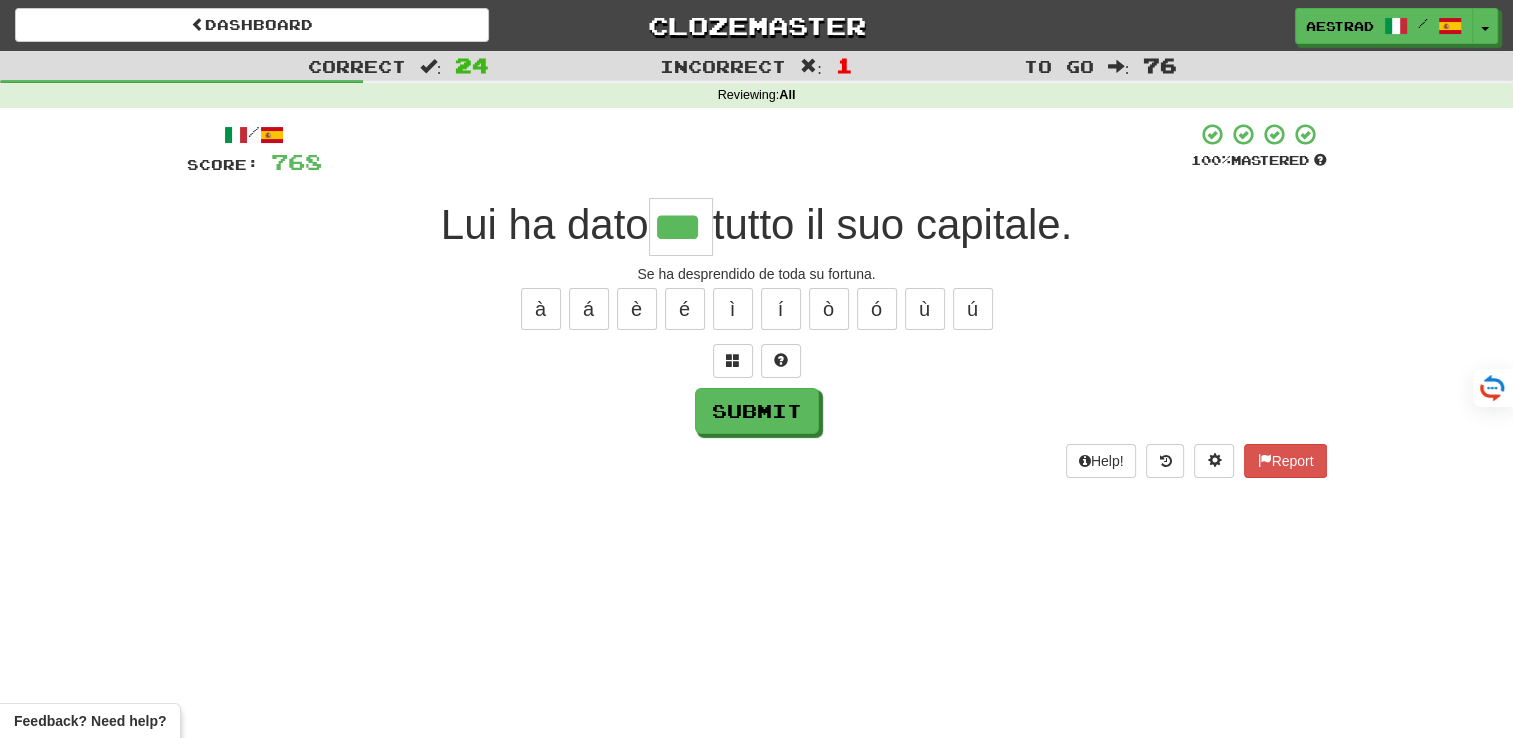 type on "***" 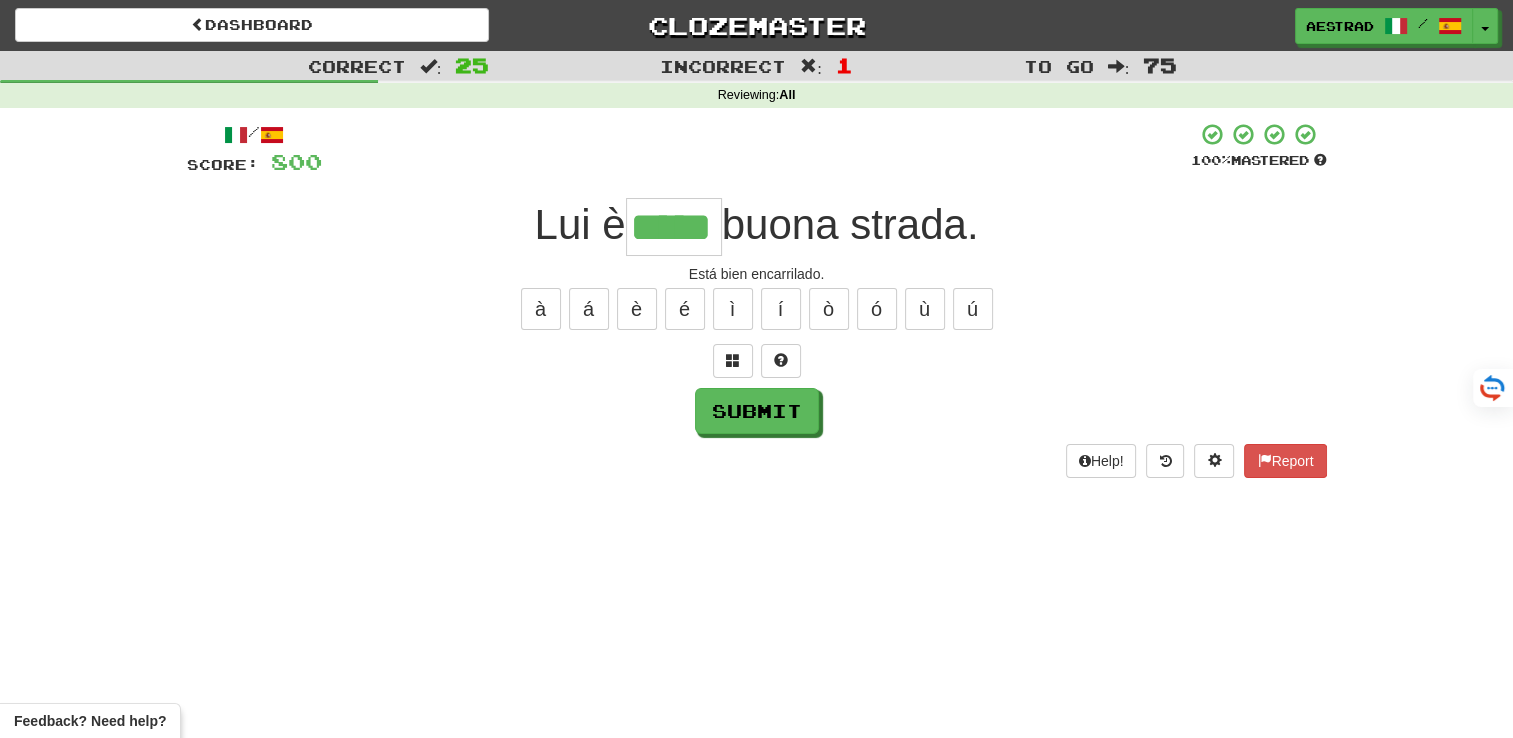 type on "*****" 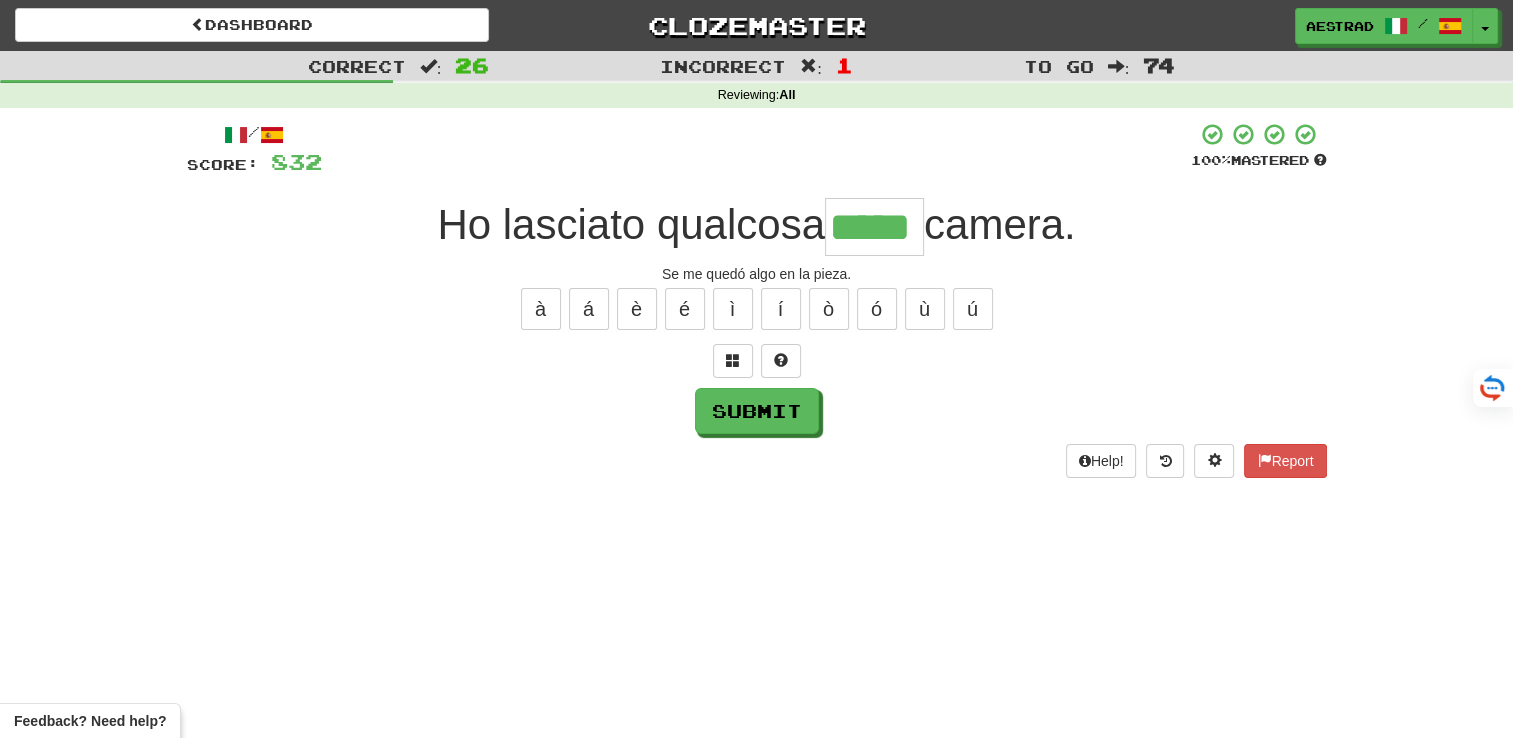 type on "*****" 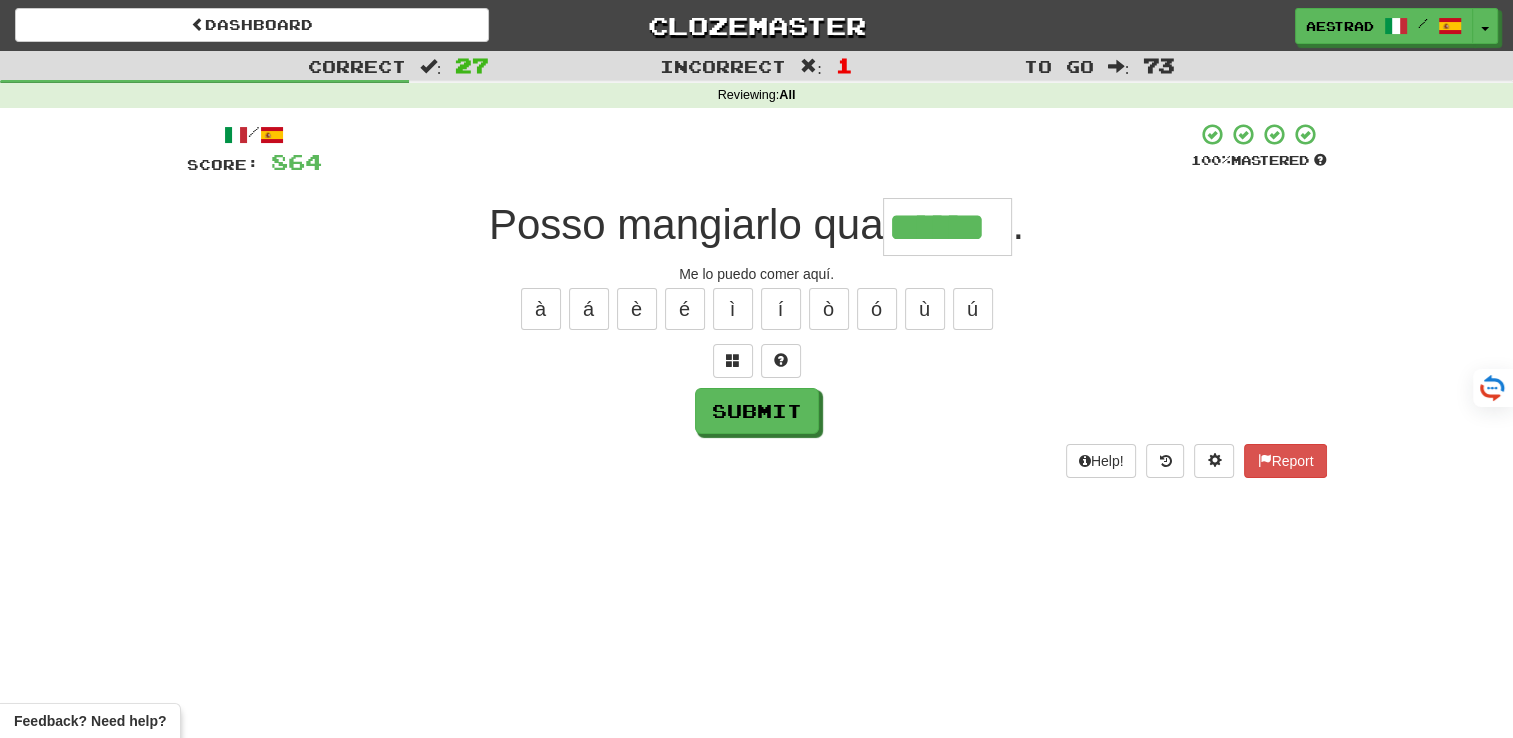 type on "******" 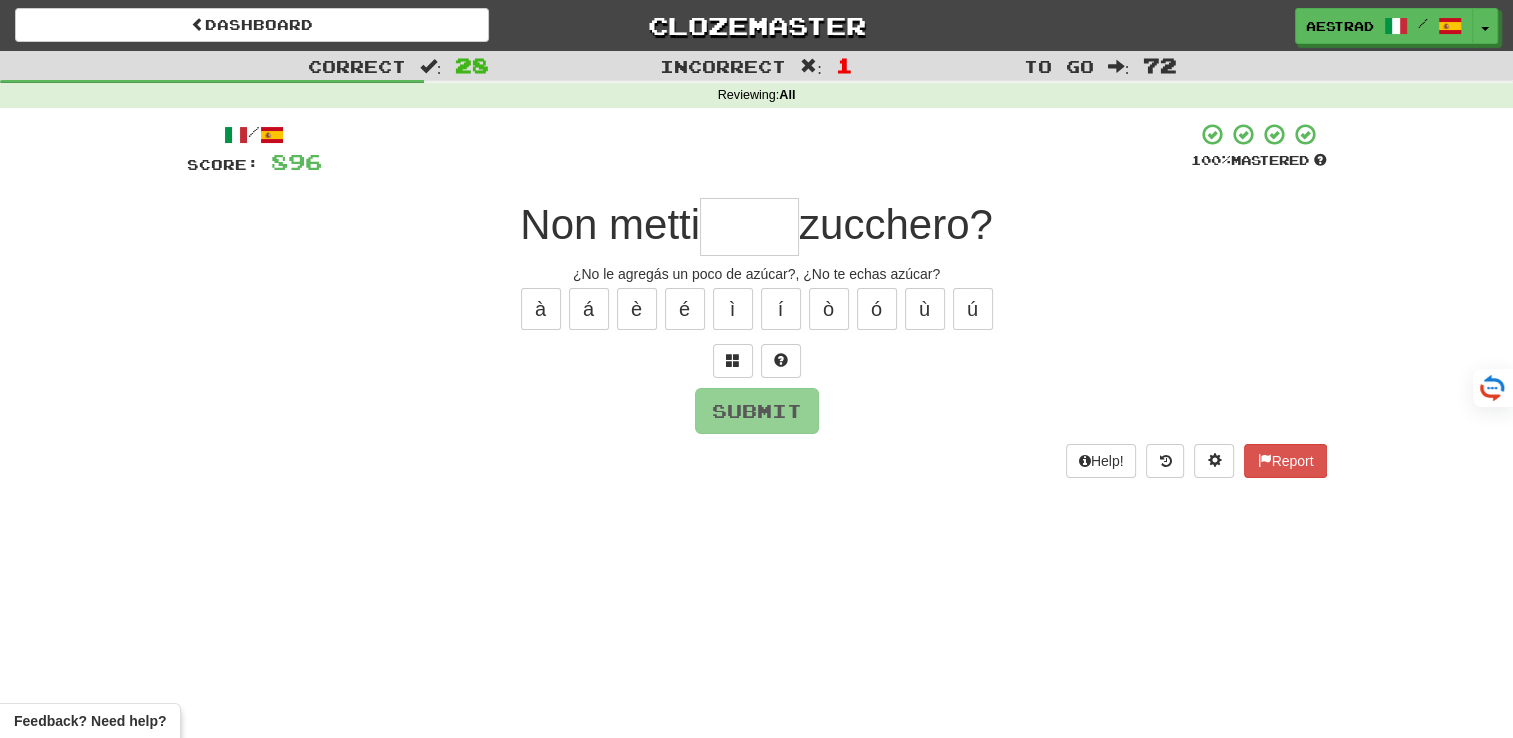 type on "*****" 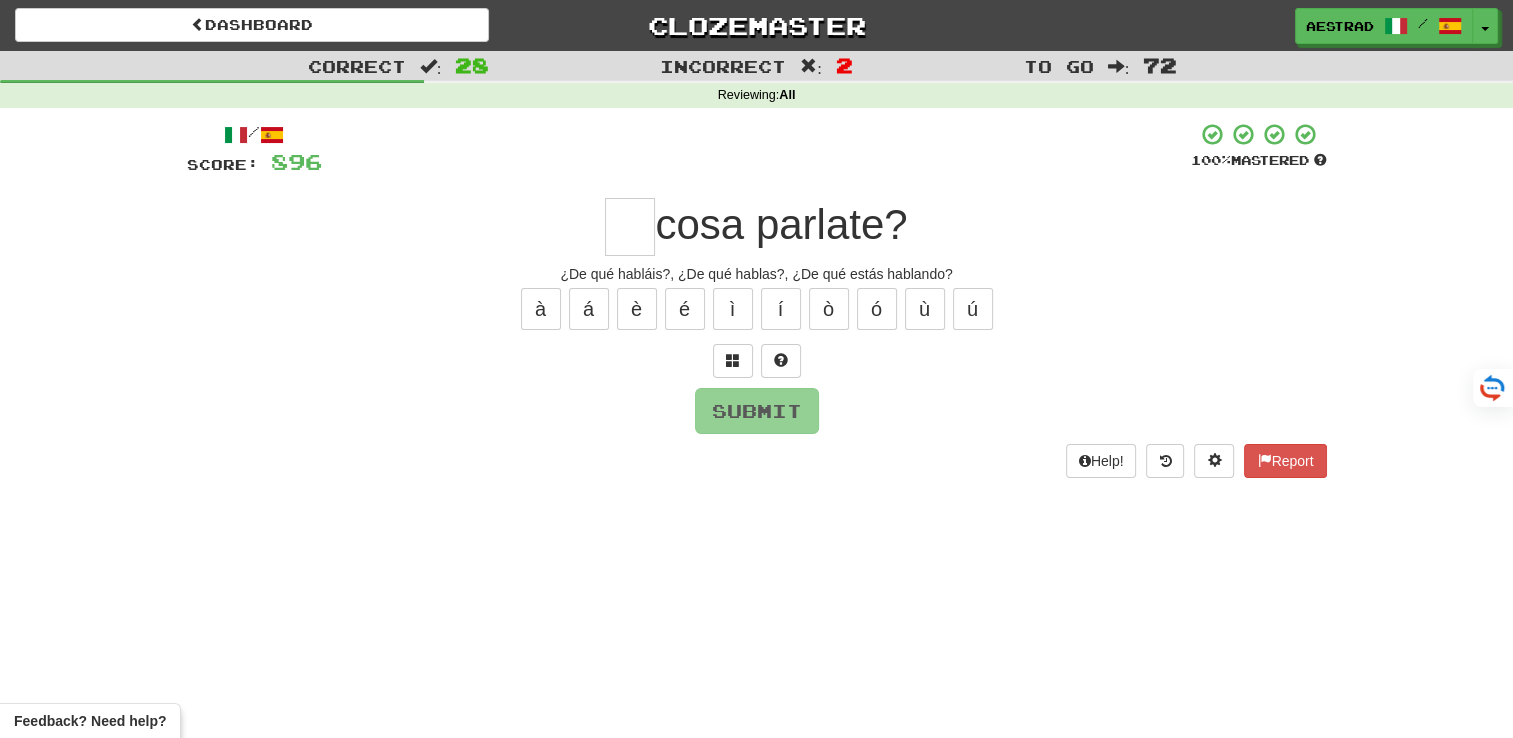 type on "*" 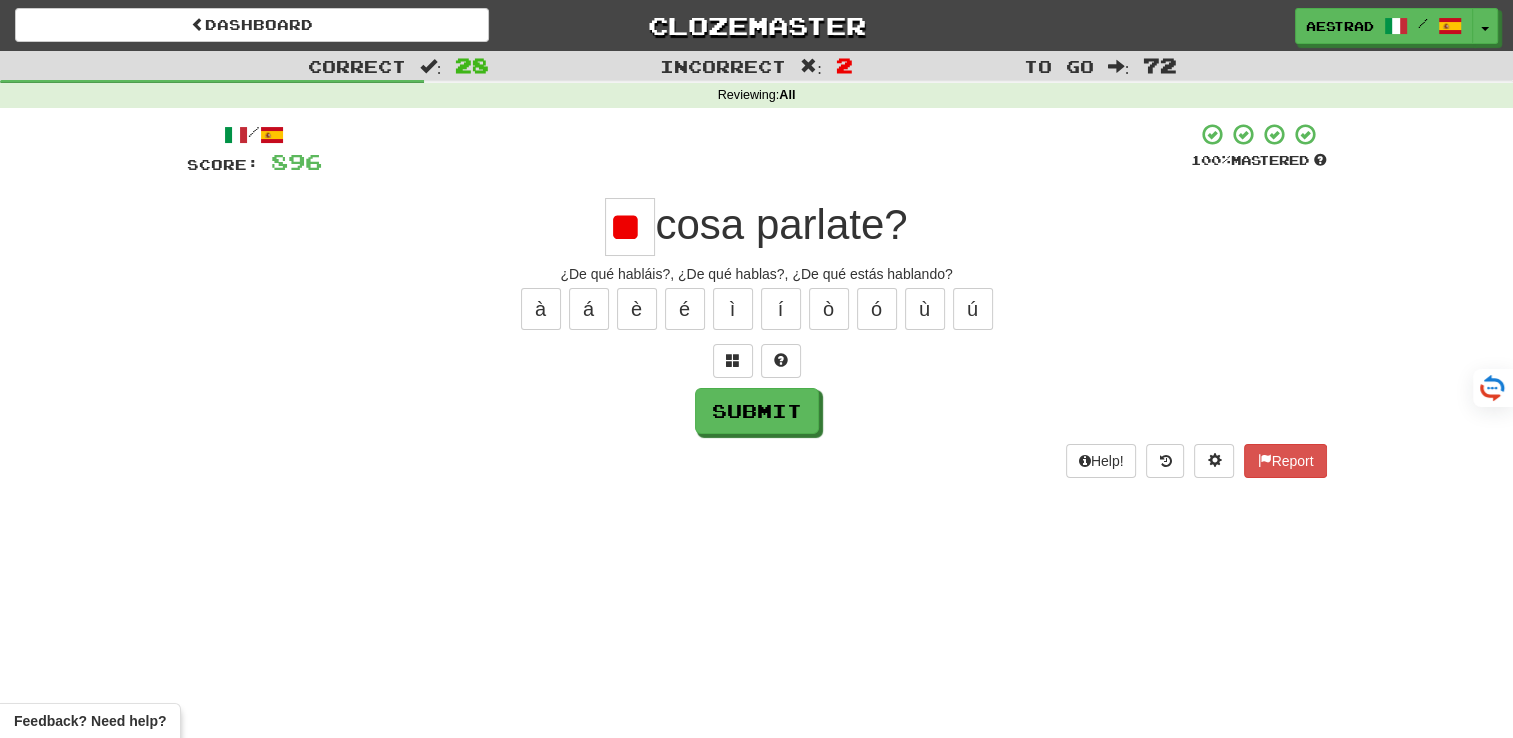 type on "*" 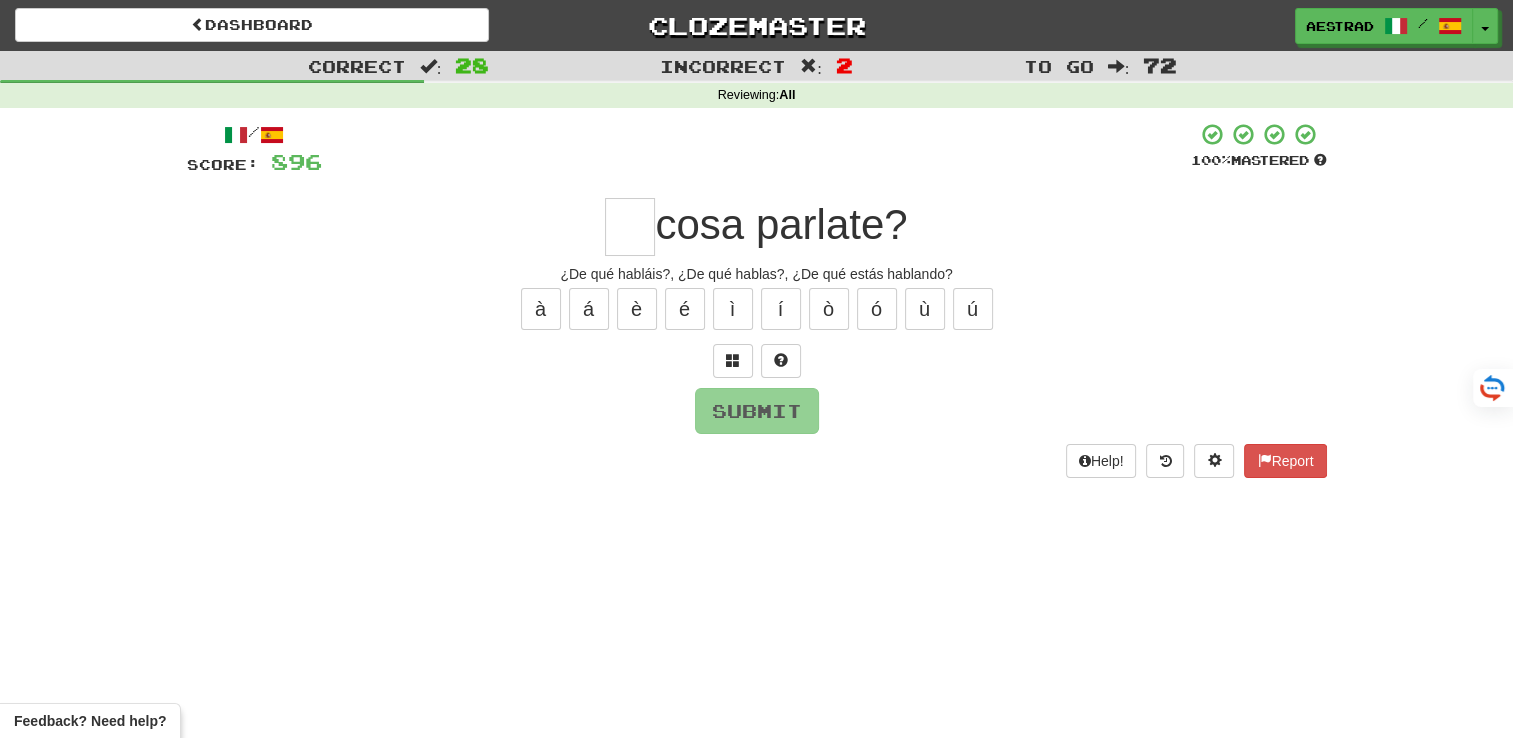 type on "*" 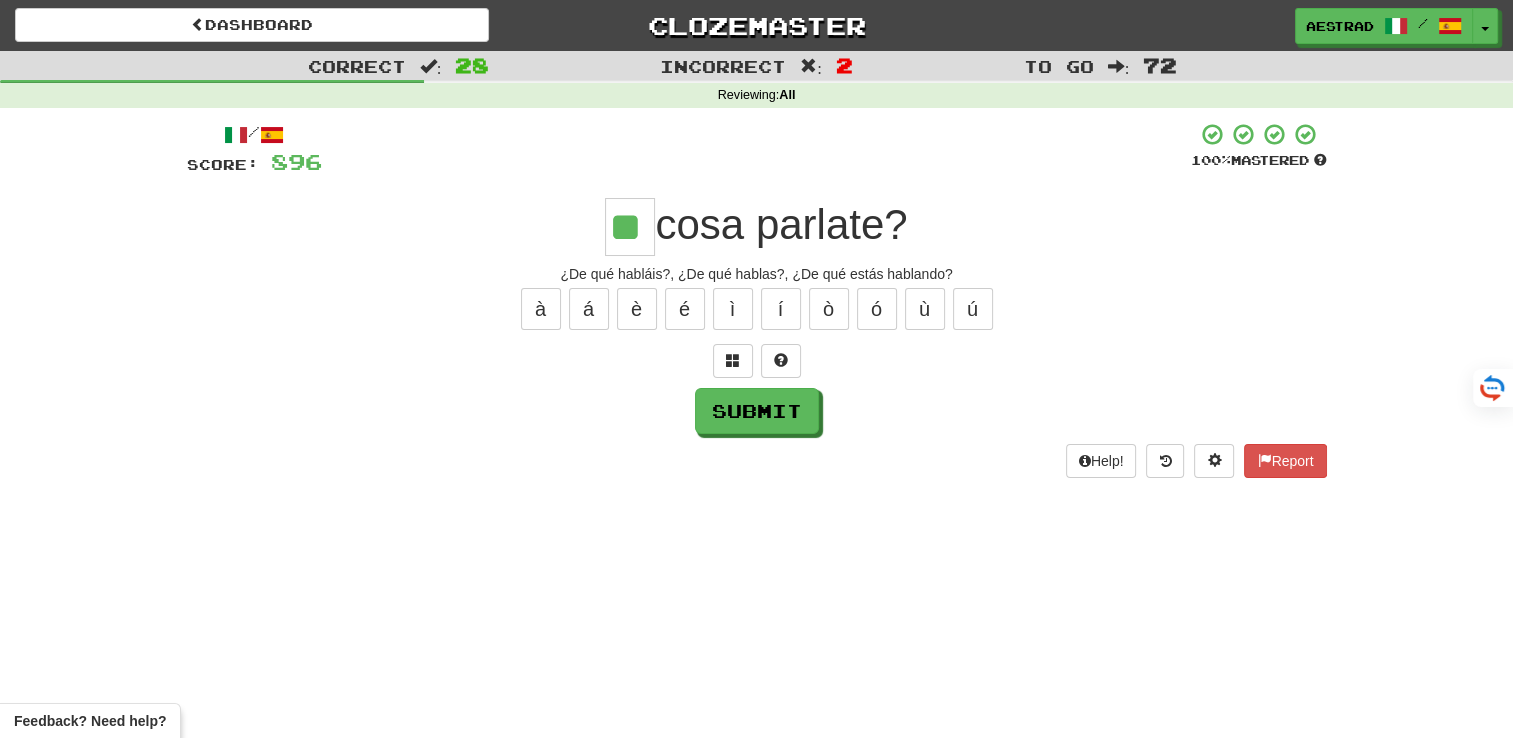 type on "**" 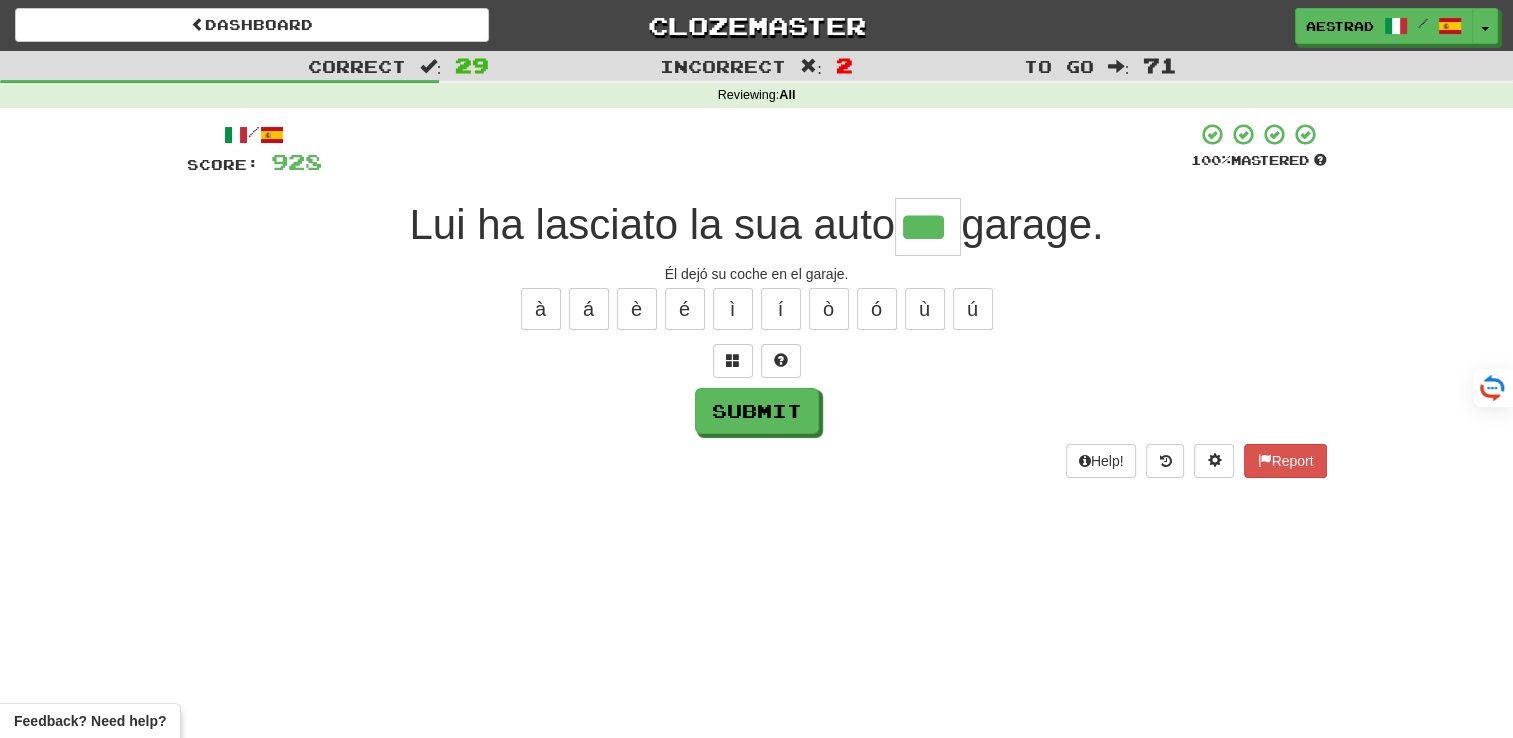type on "***" 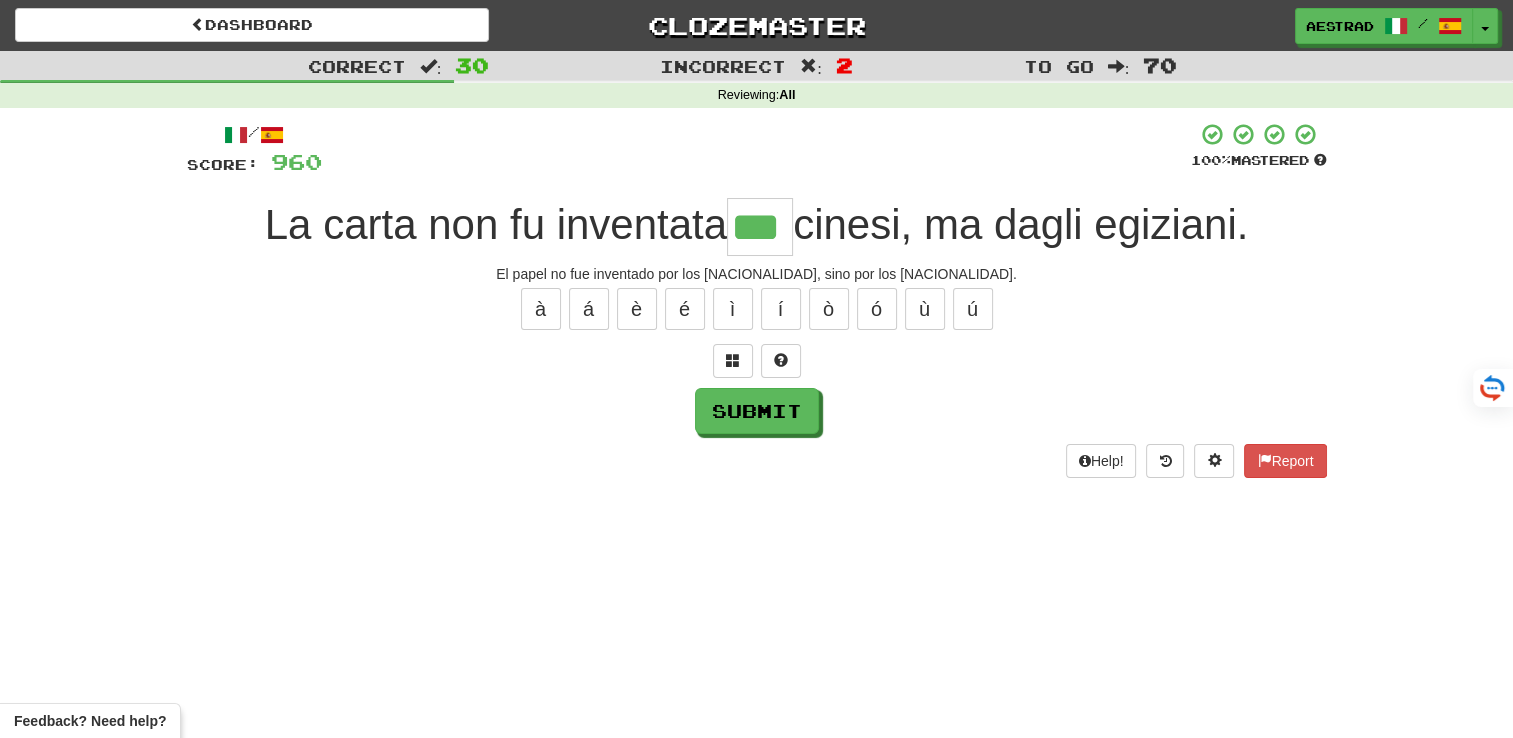 type on "***" 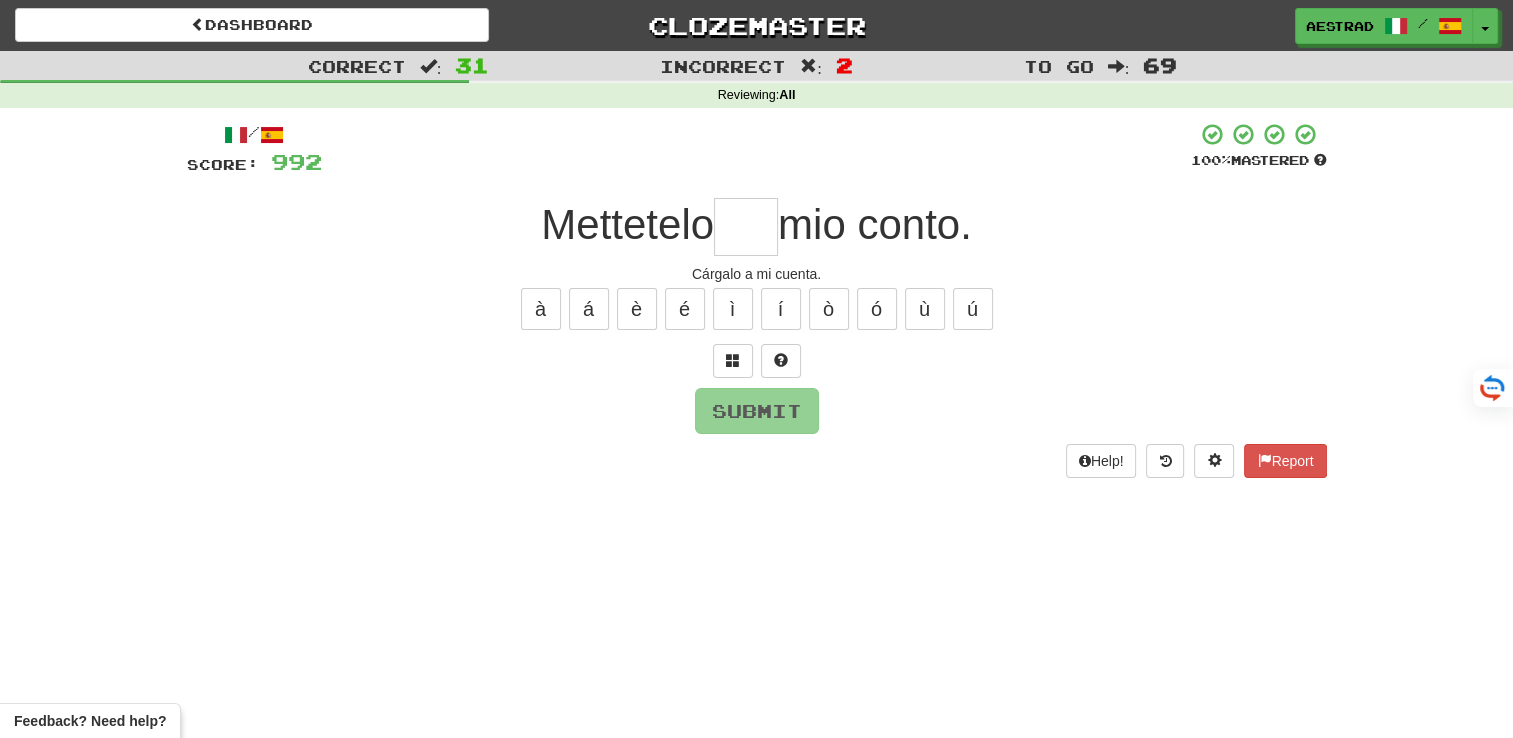 type on "*" 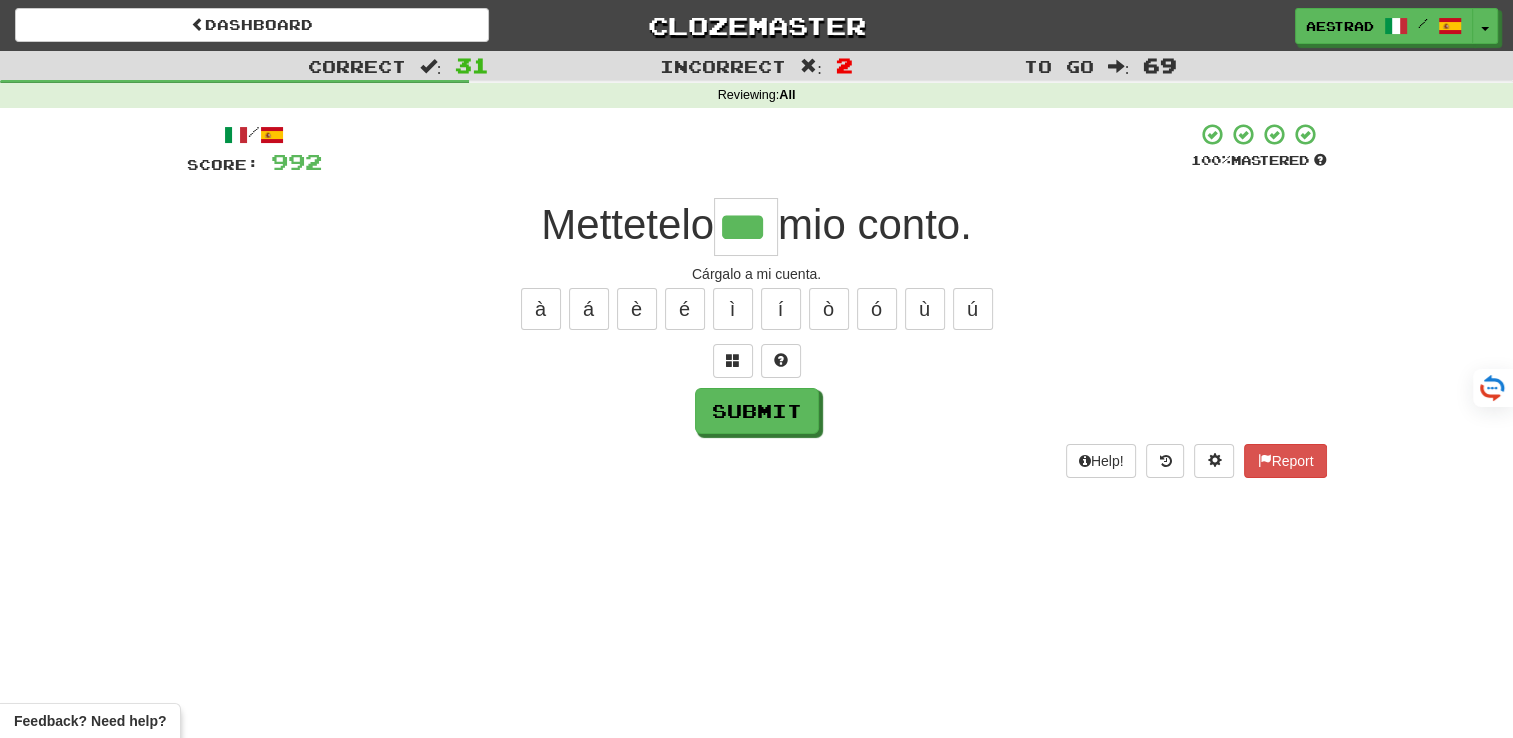 type on "***" 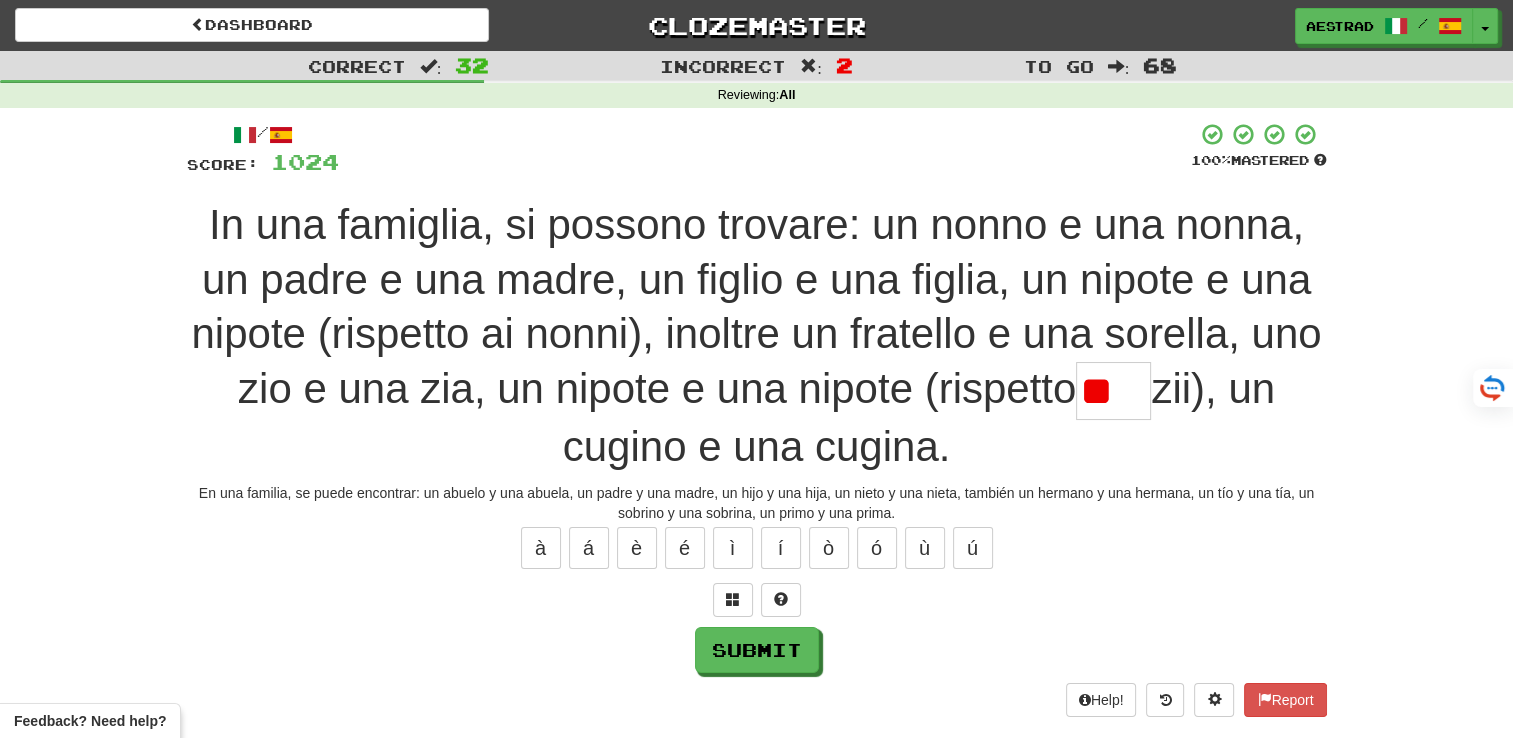 type on "*" 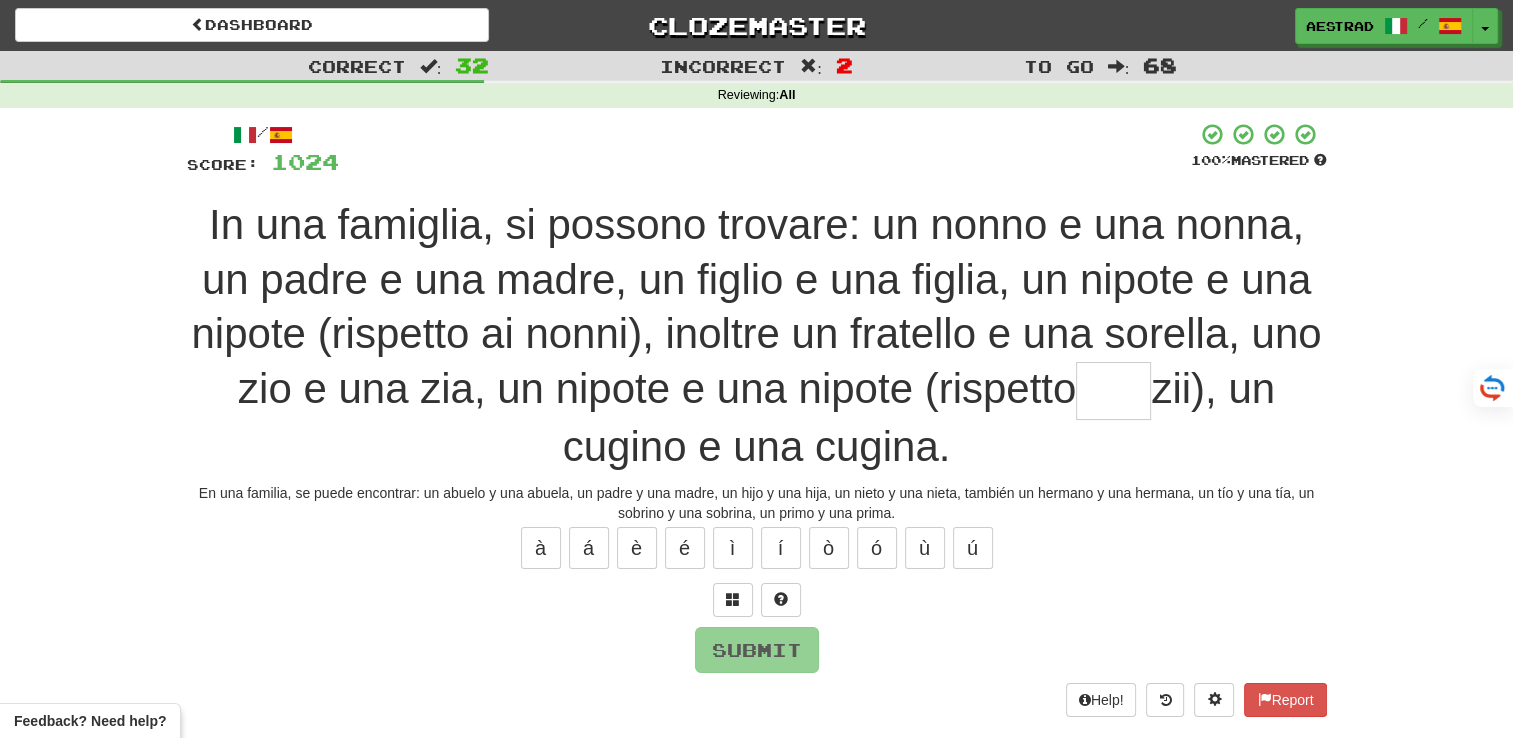 type on "*" 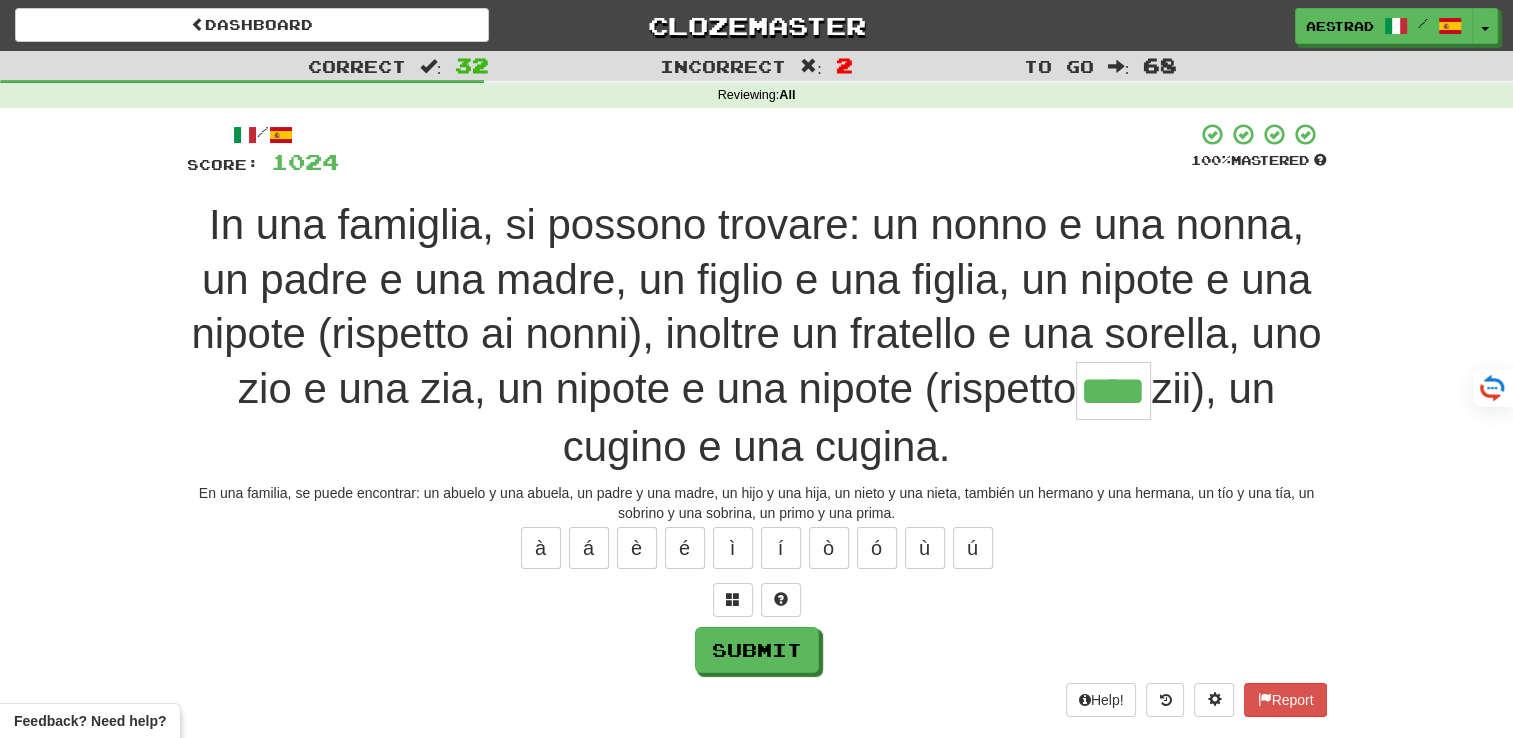 type on "****" 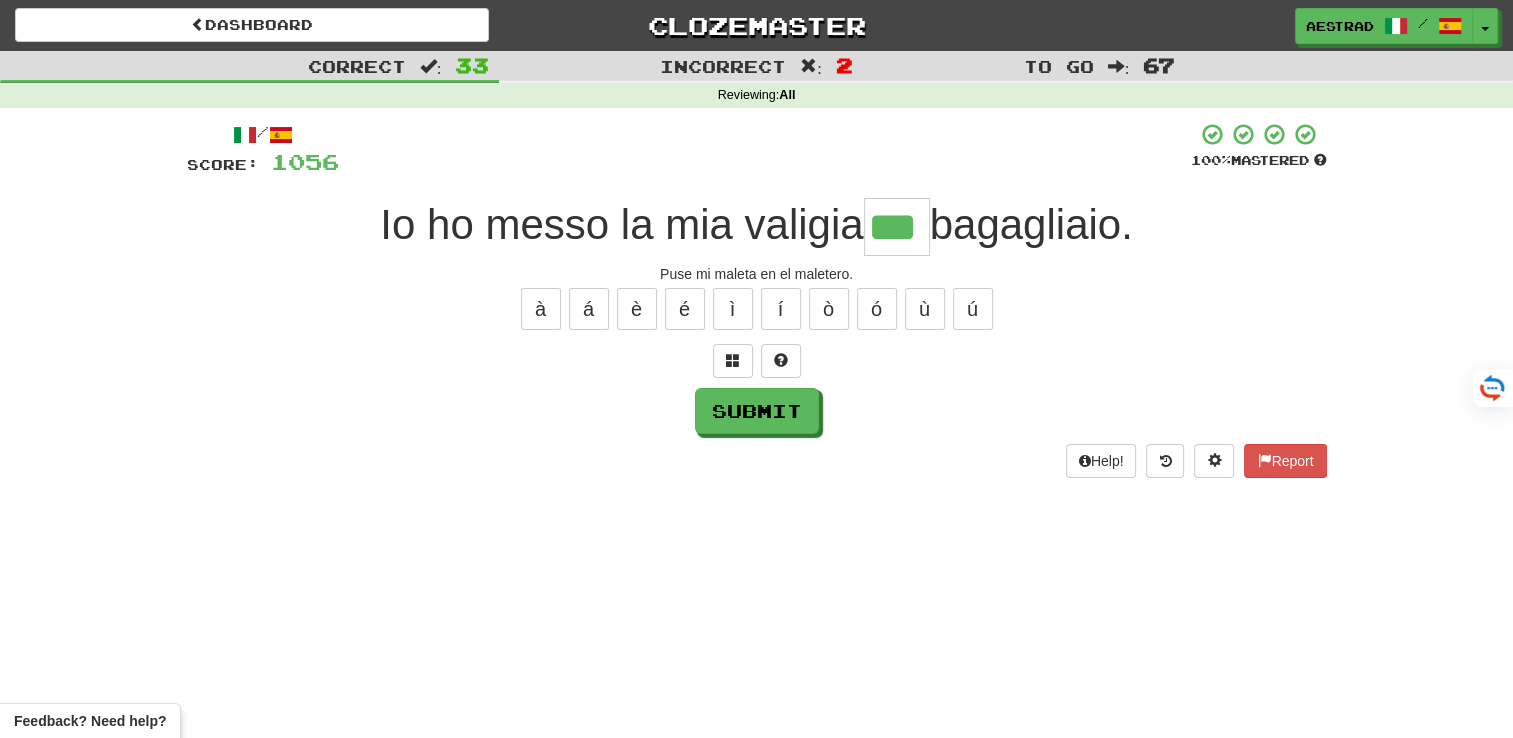 type on "***" 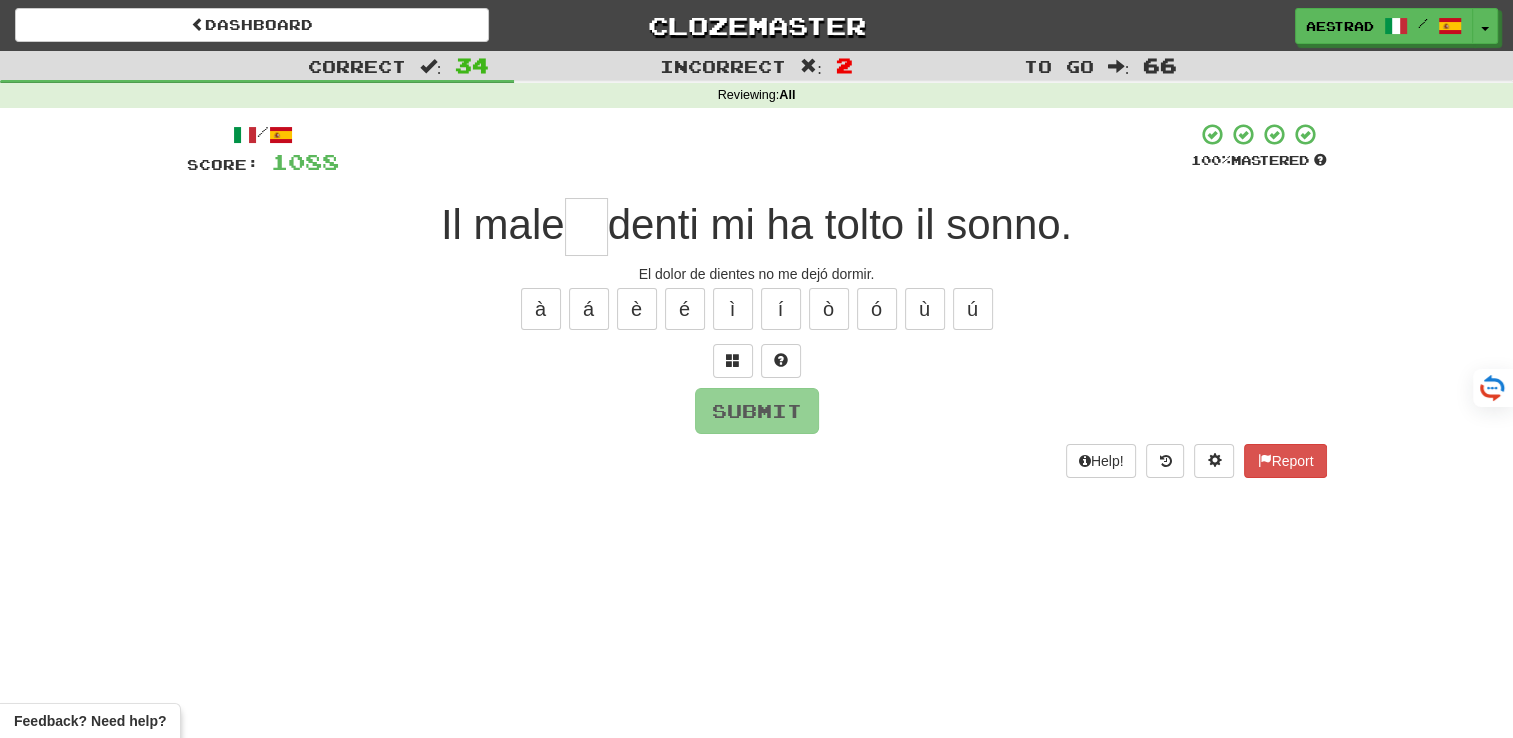 type on "*" 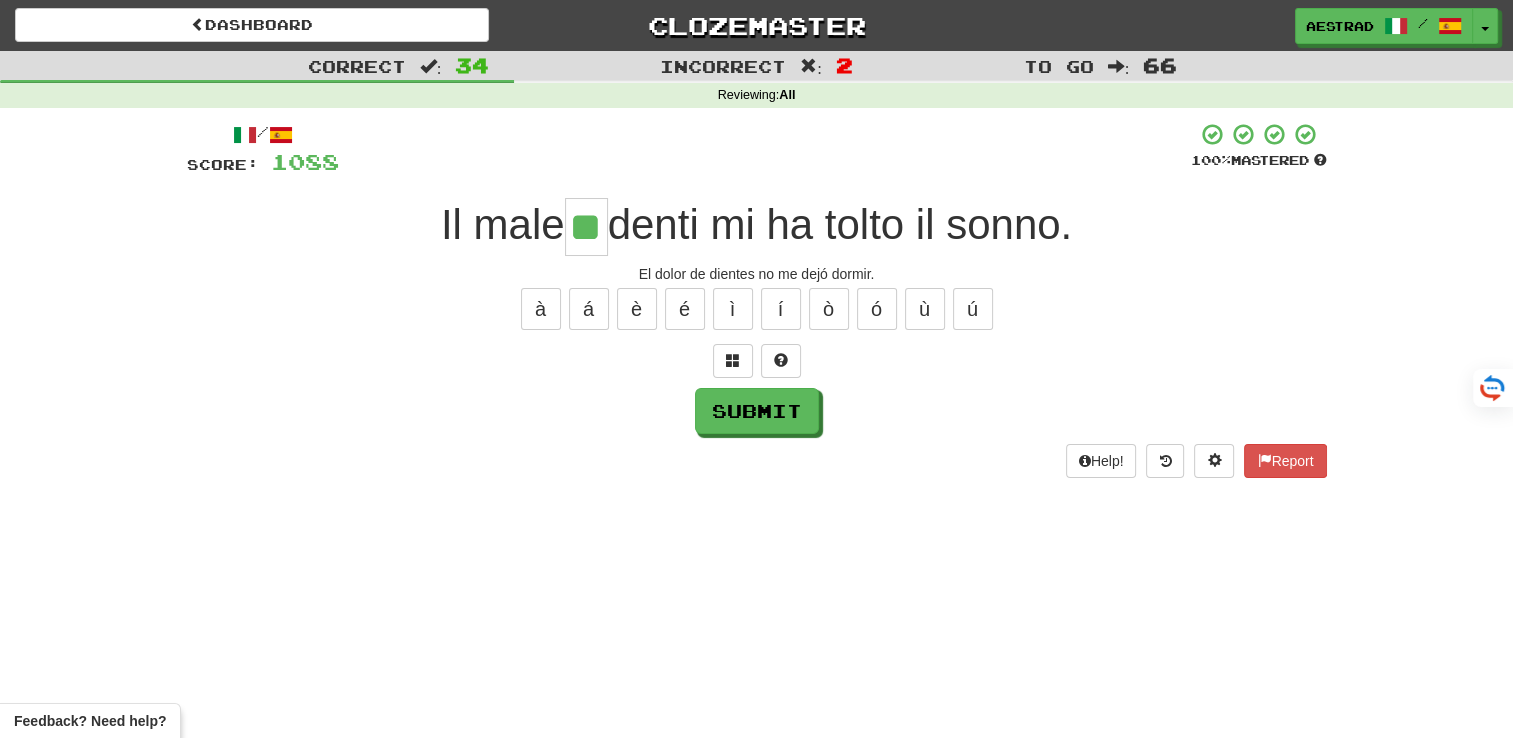 type on "**" 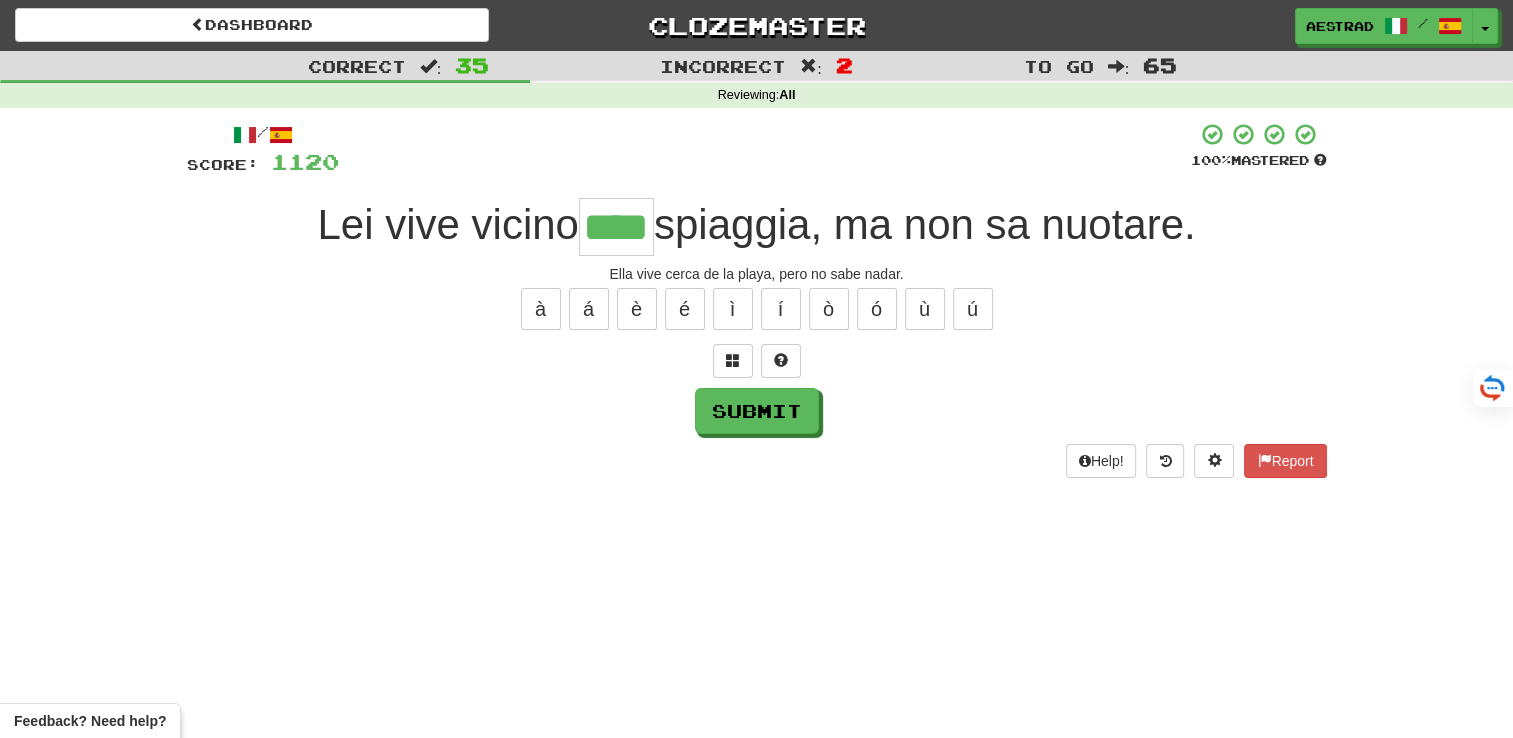 type on "****" 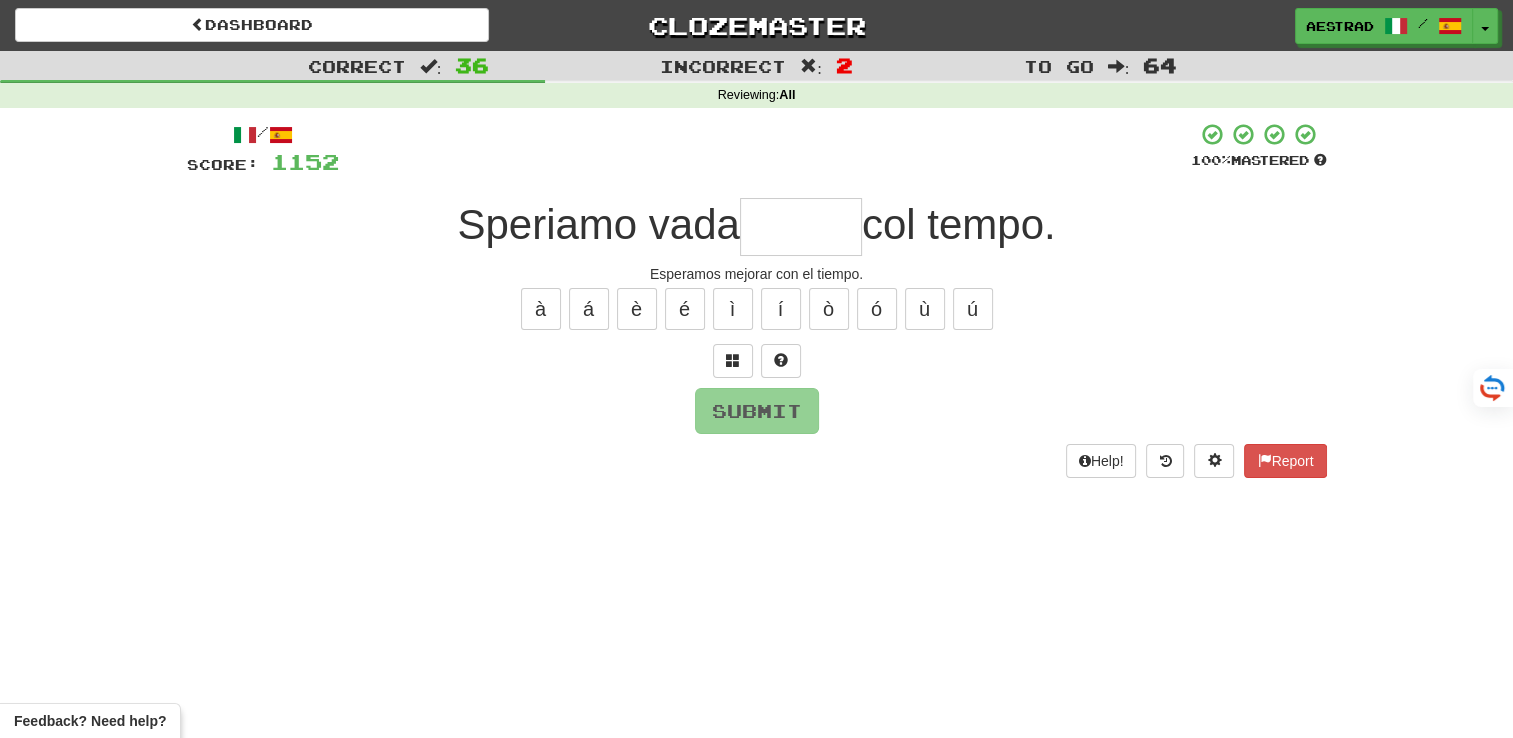 type on "*" 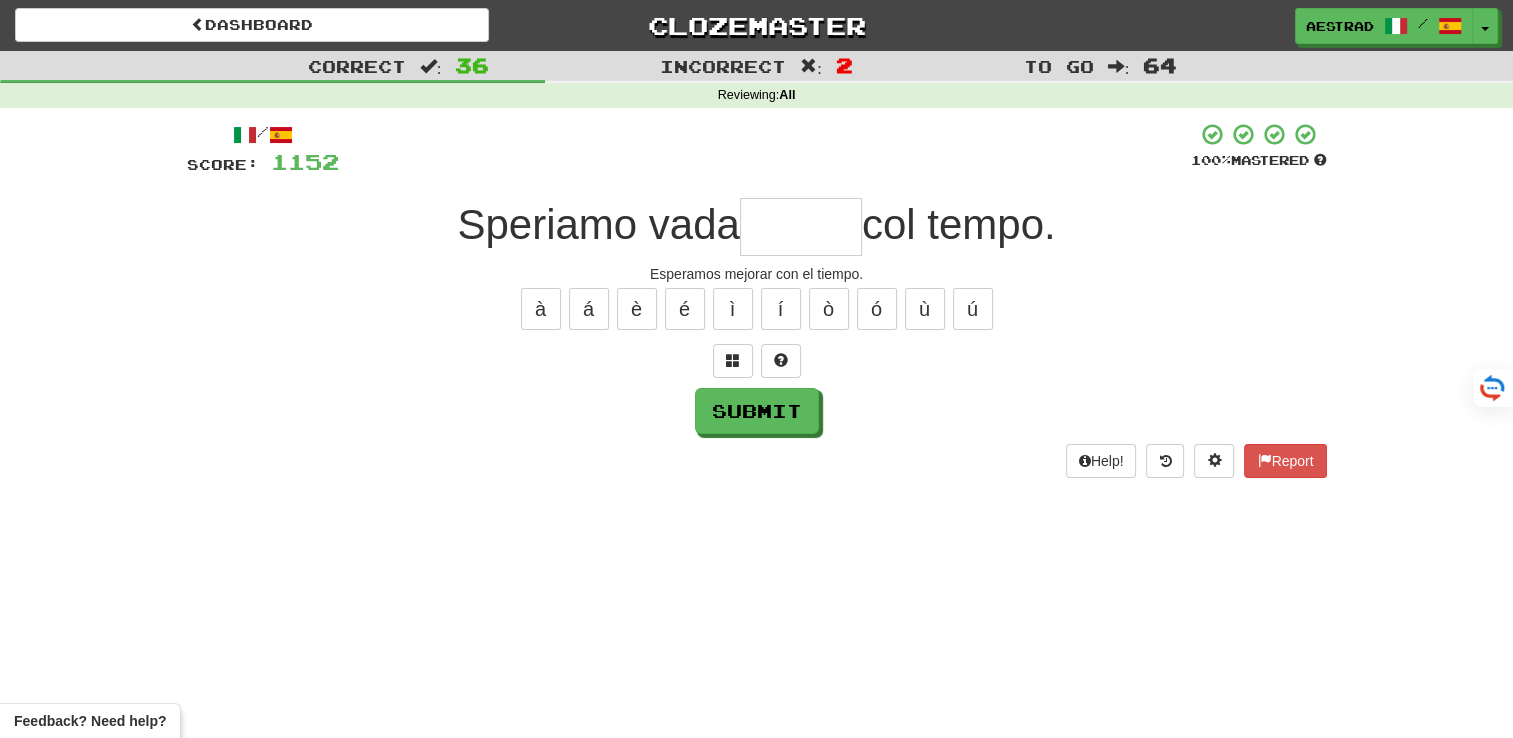 type on "*" 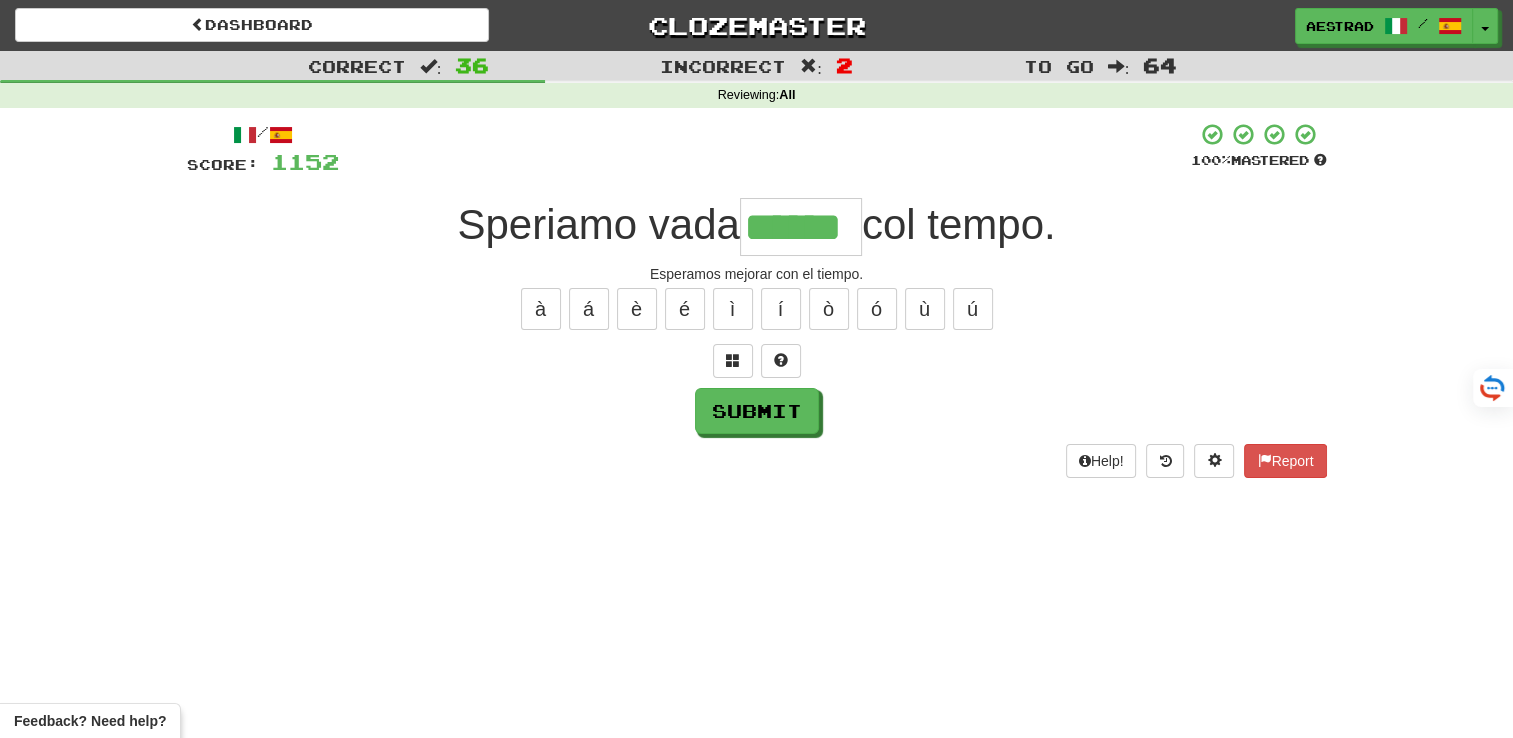 type on "******" 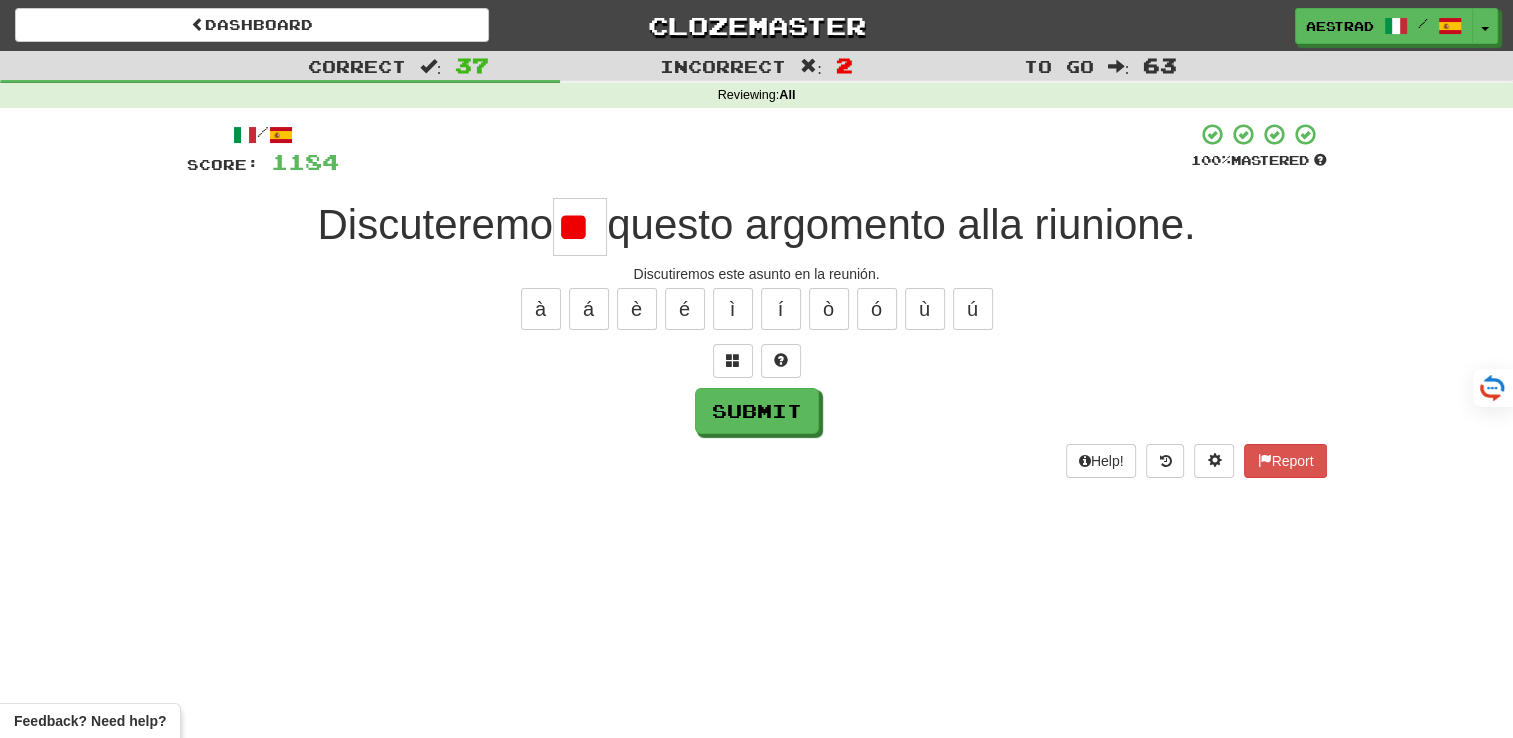 type on "*" 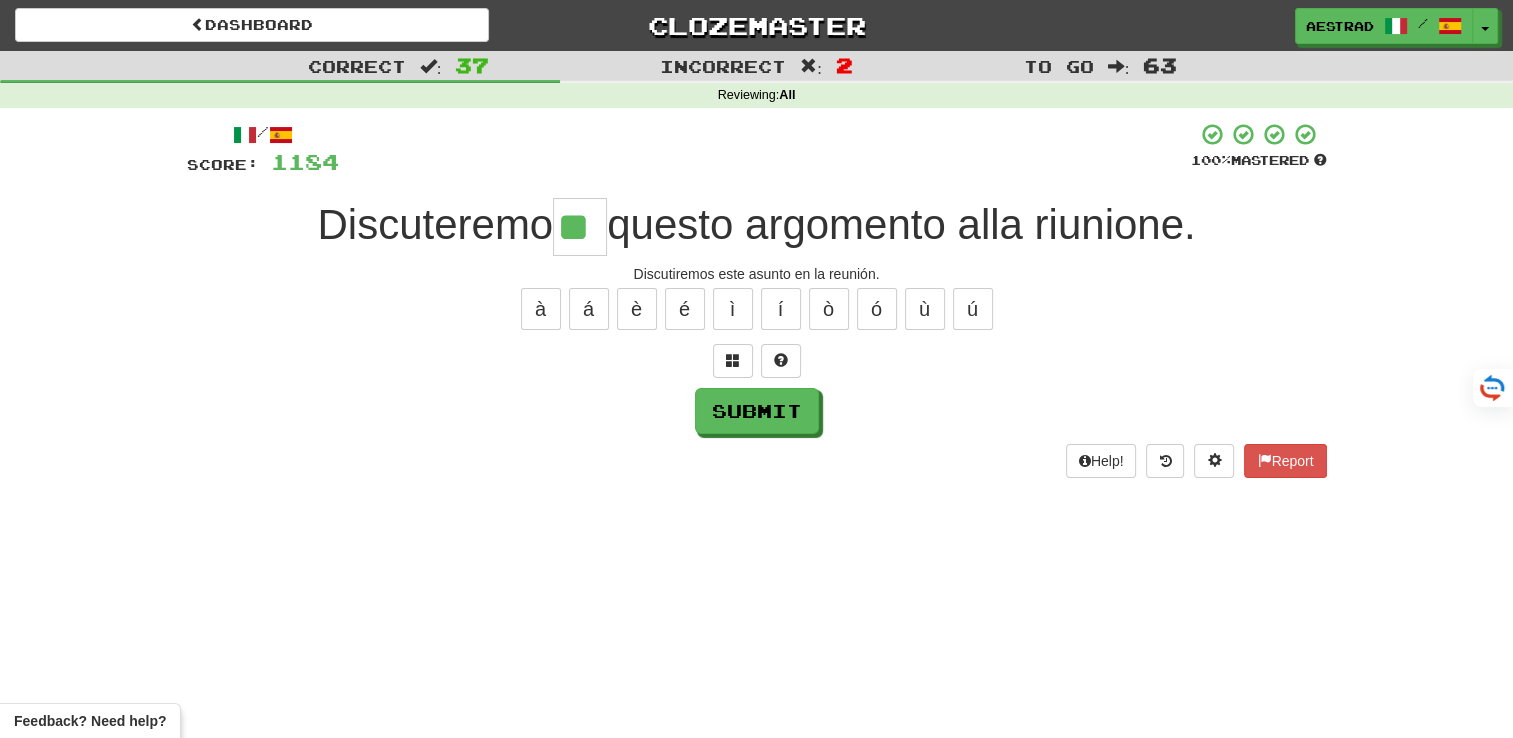 type on "**" 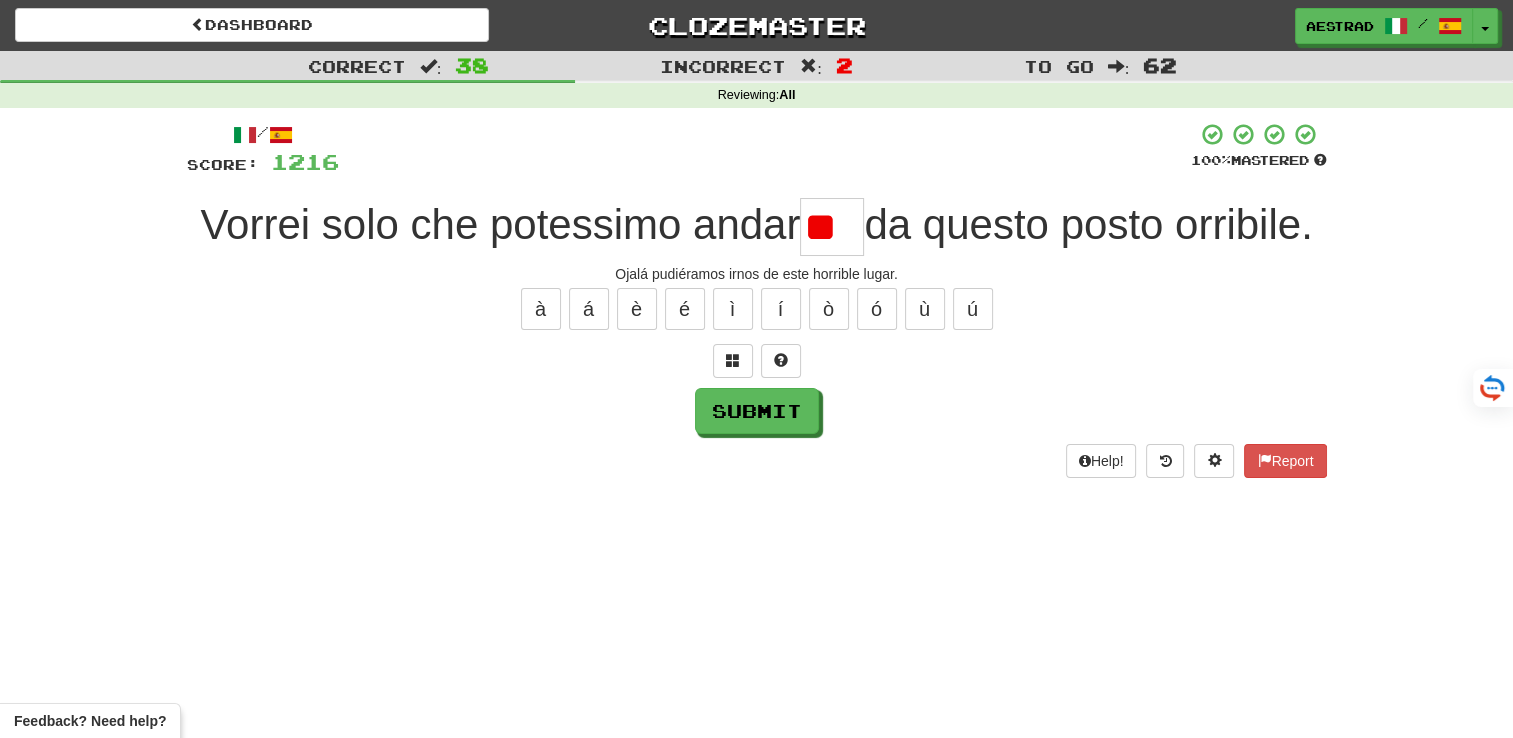 type on "*" 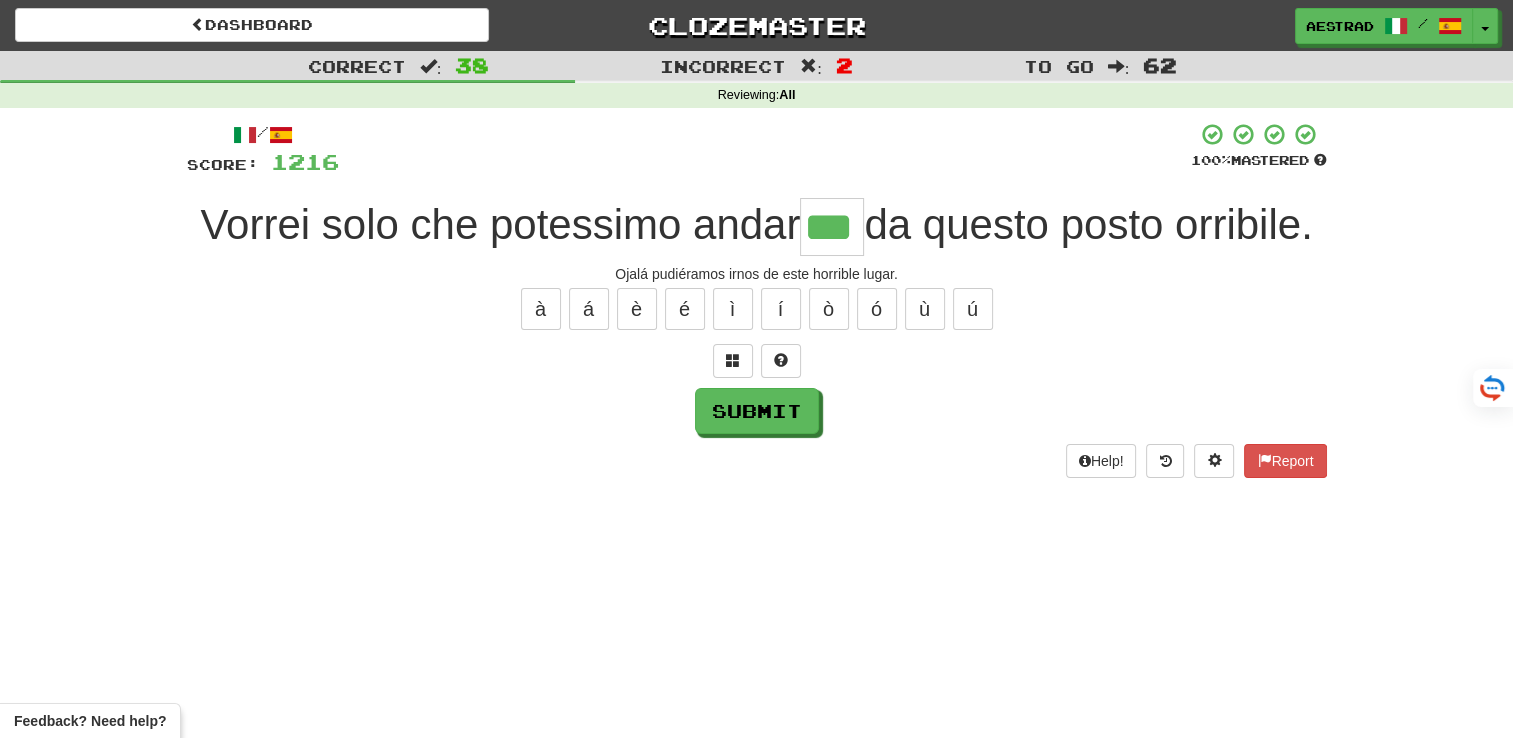 type on "***" 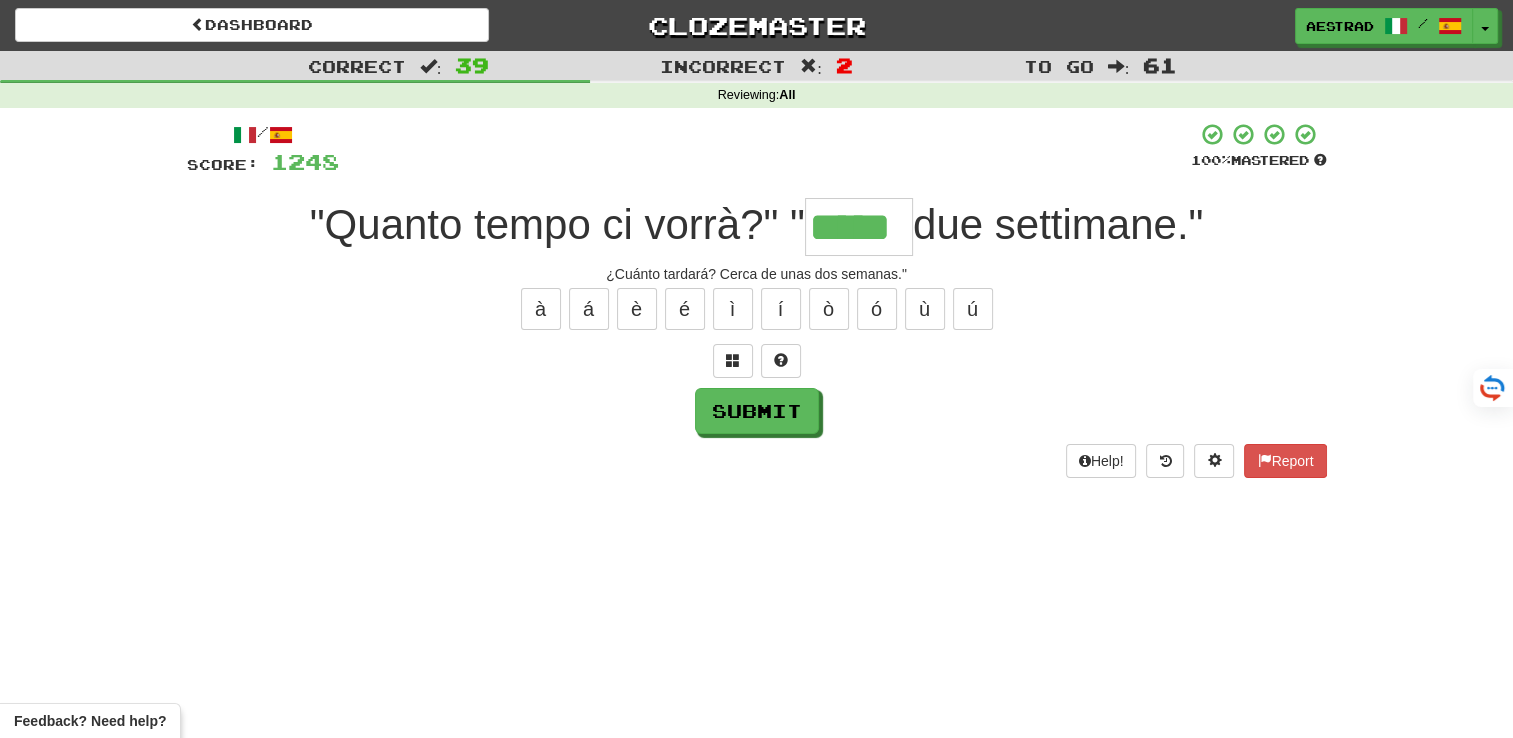 type on "*****" 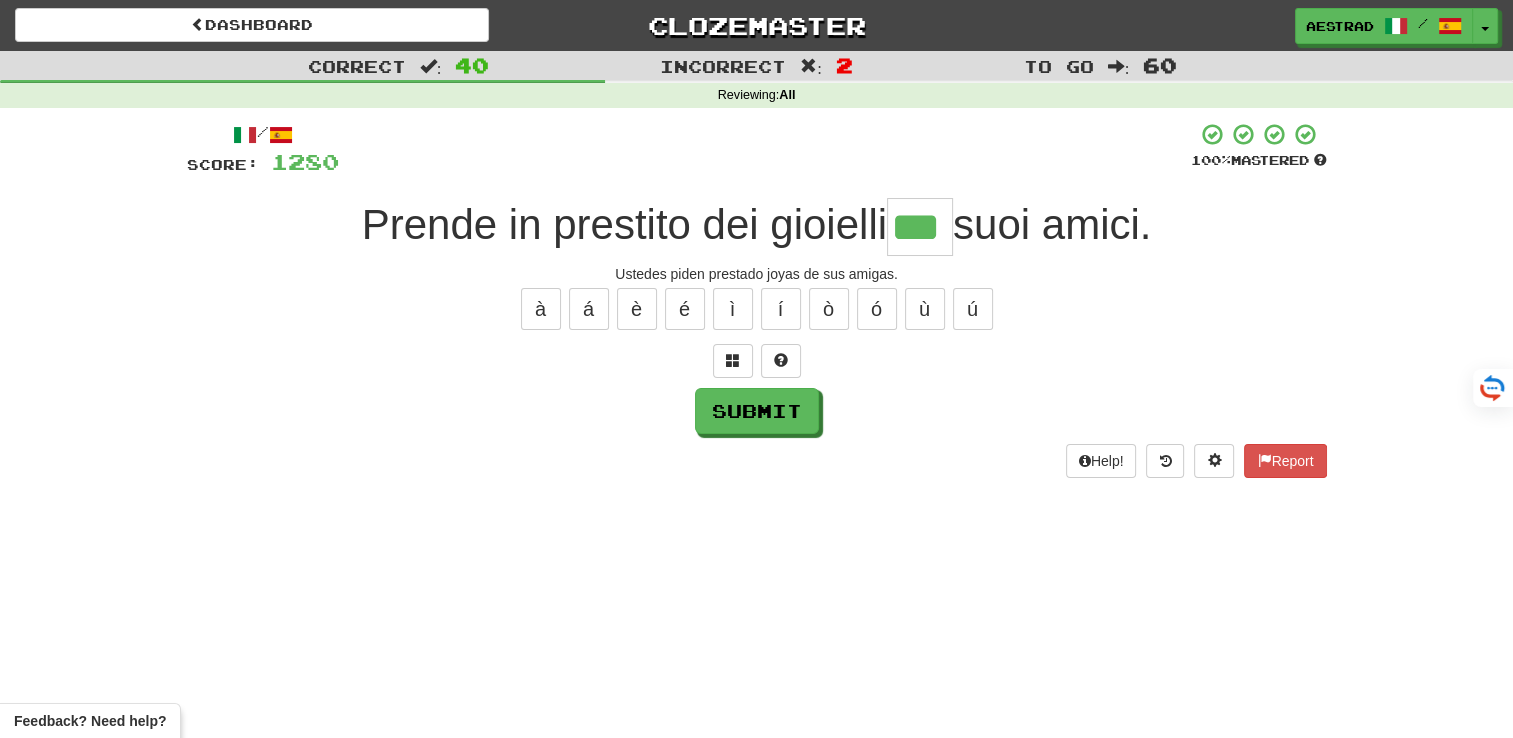 type on "***" 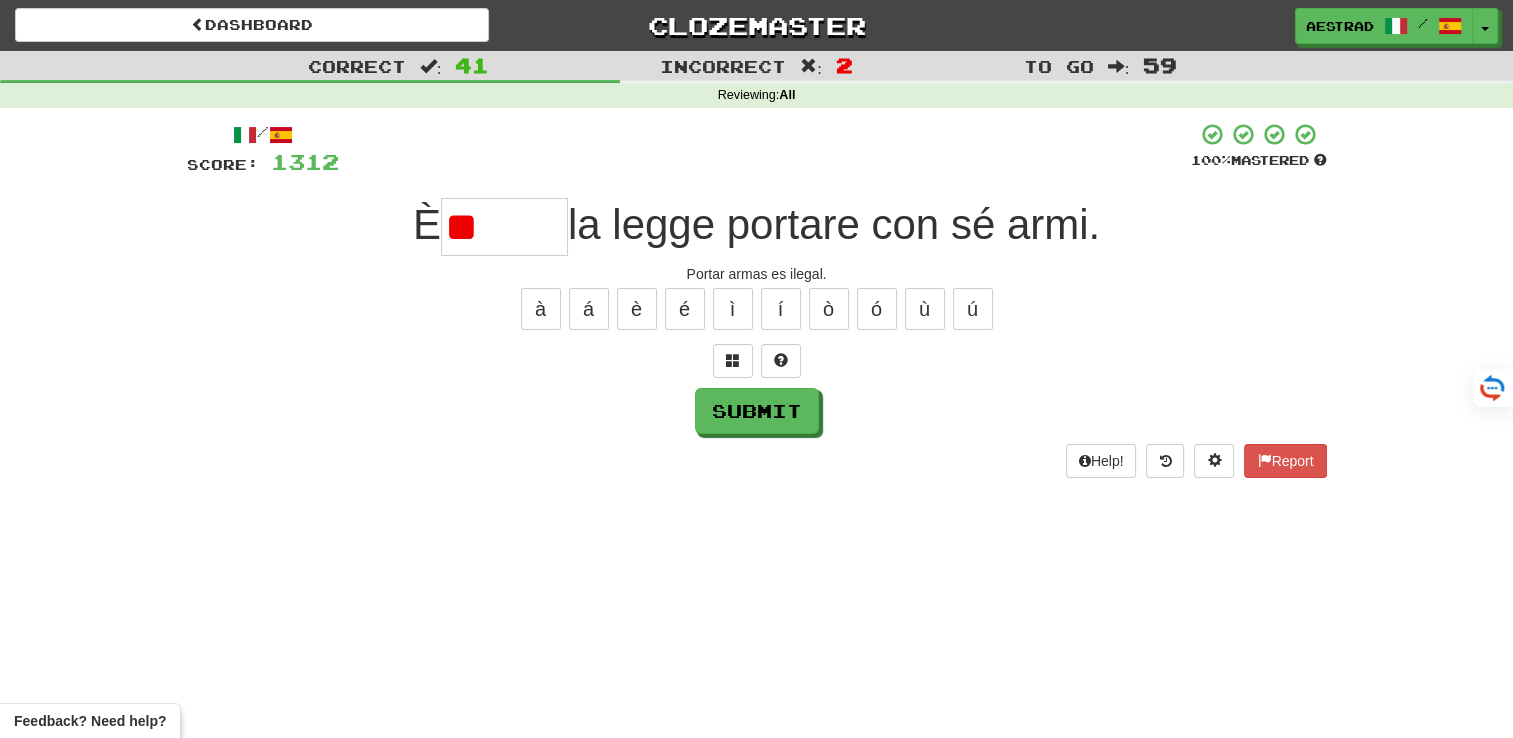 type on "*" 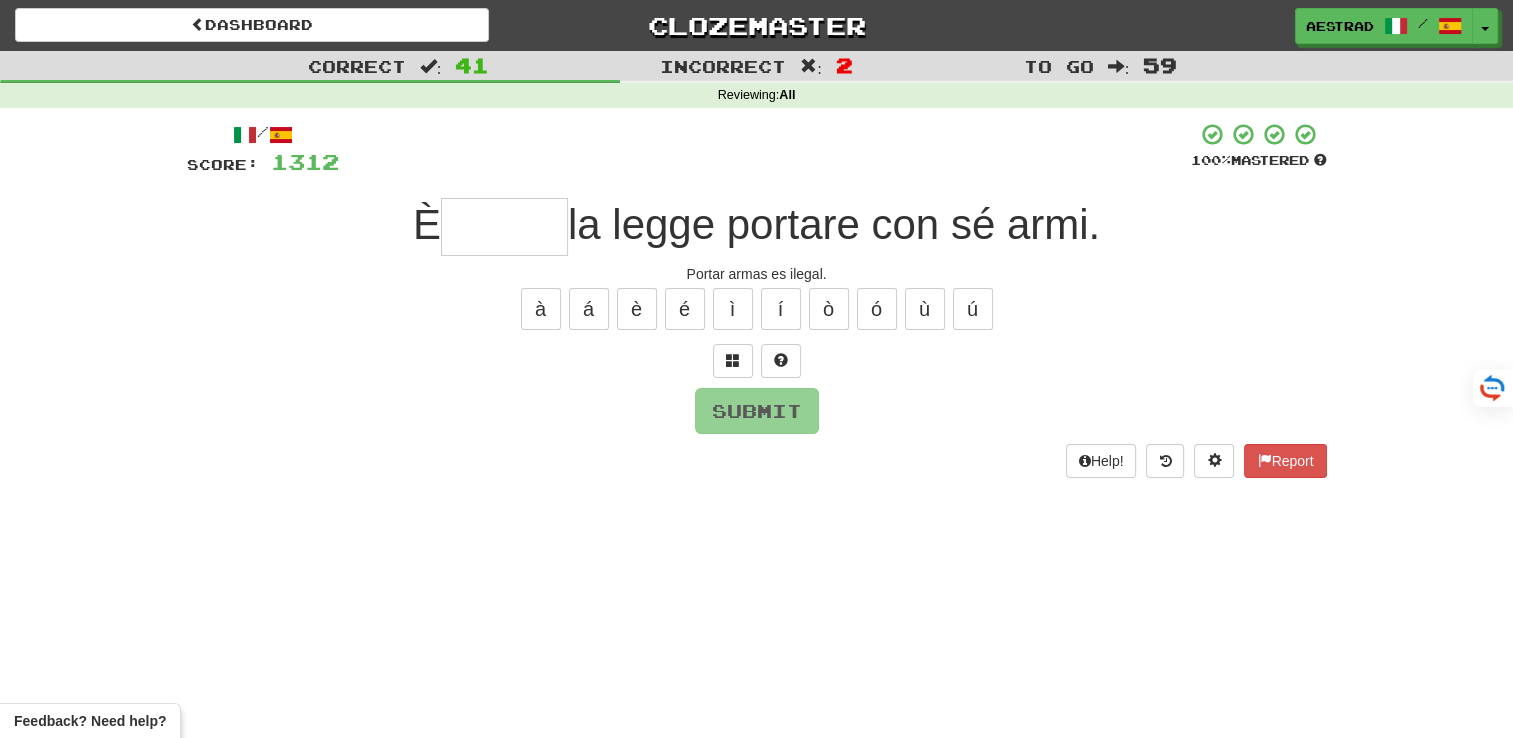 type on "*" 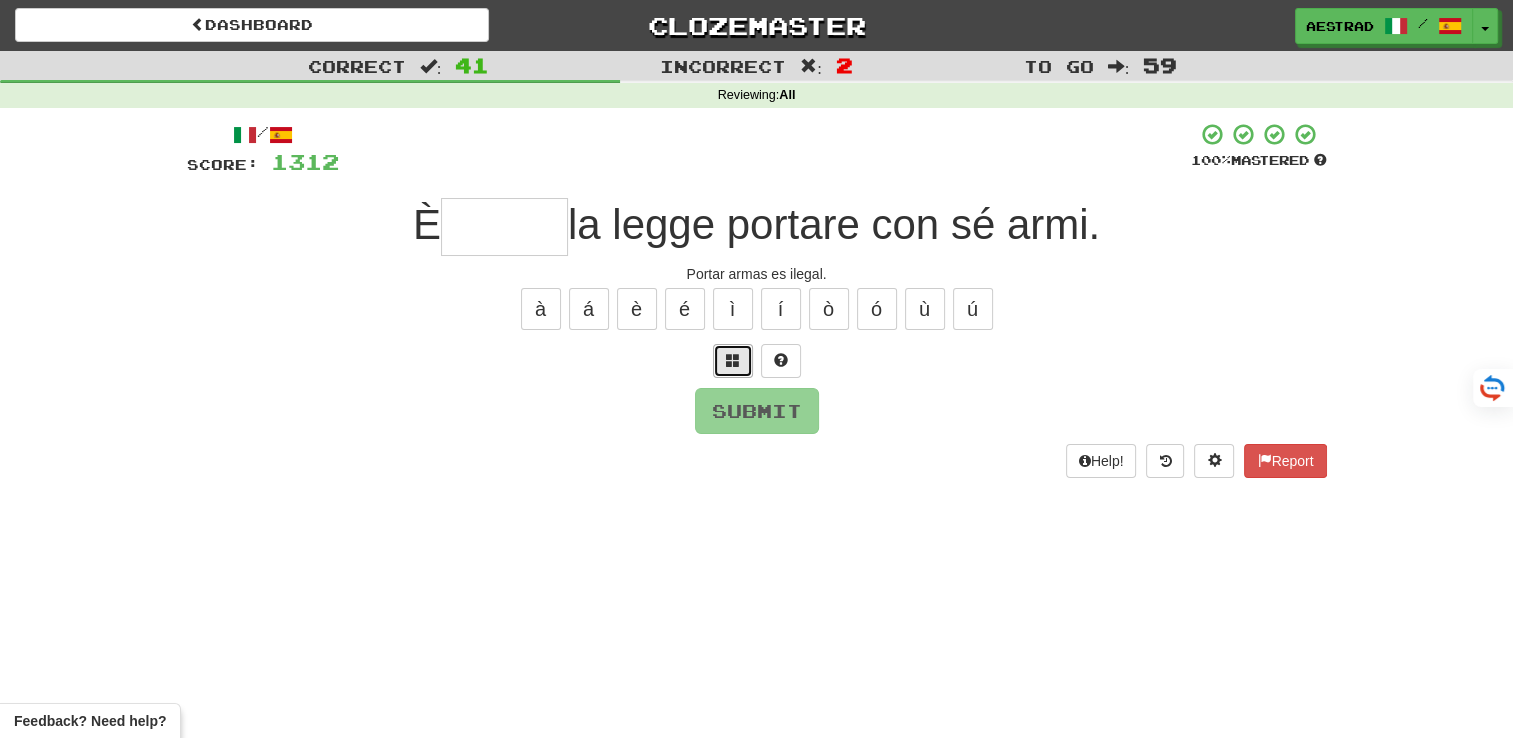click at bounding box center [733, 360] 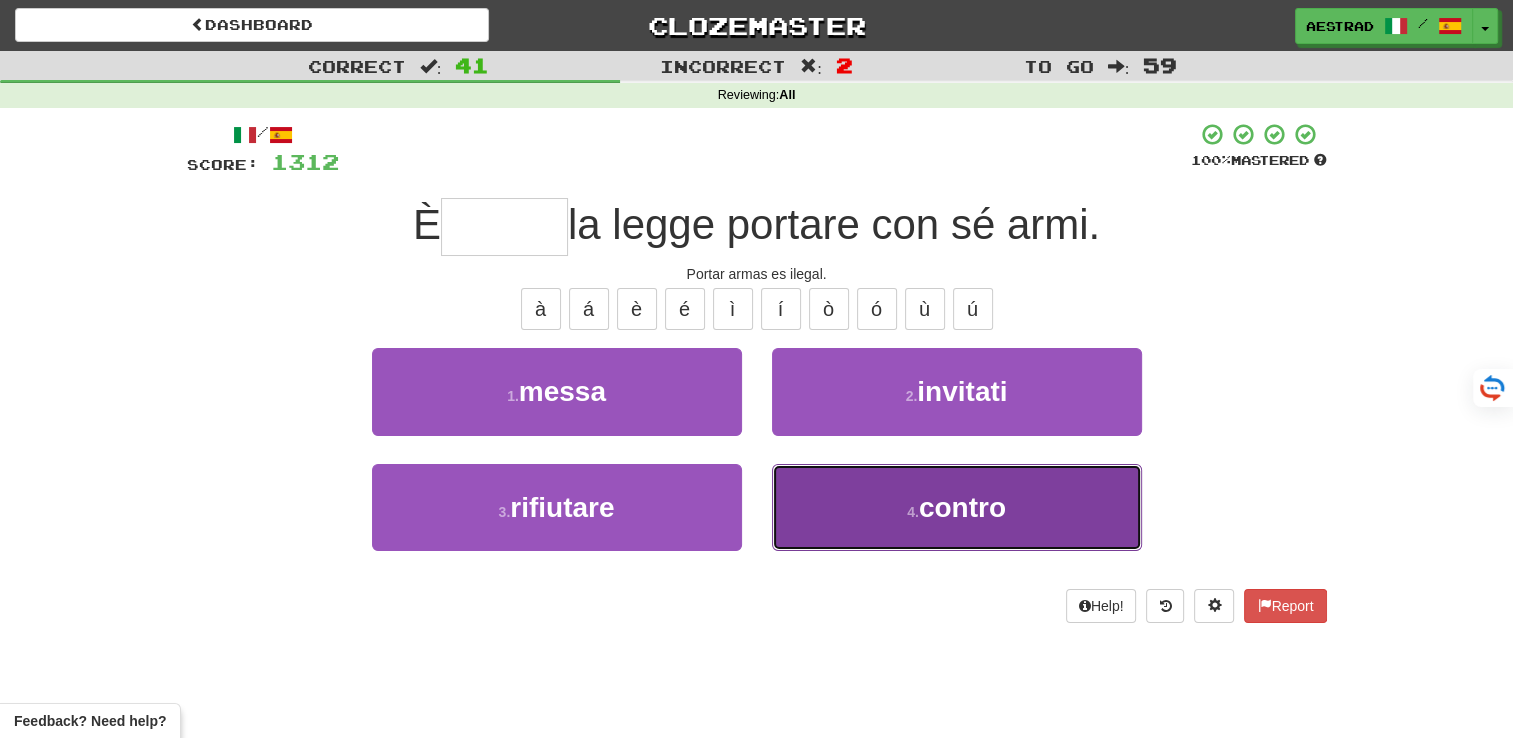 click on "4 .  contro" at bounding box center [957, 507] 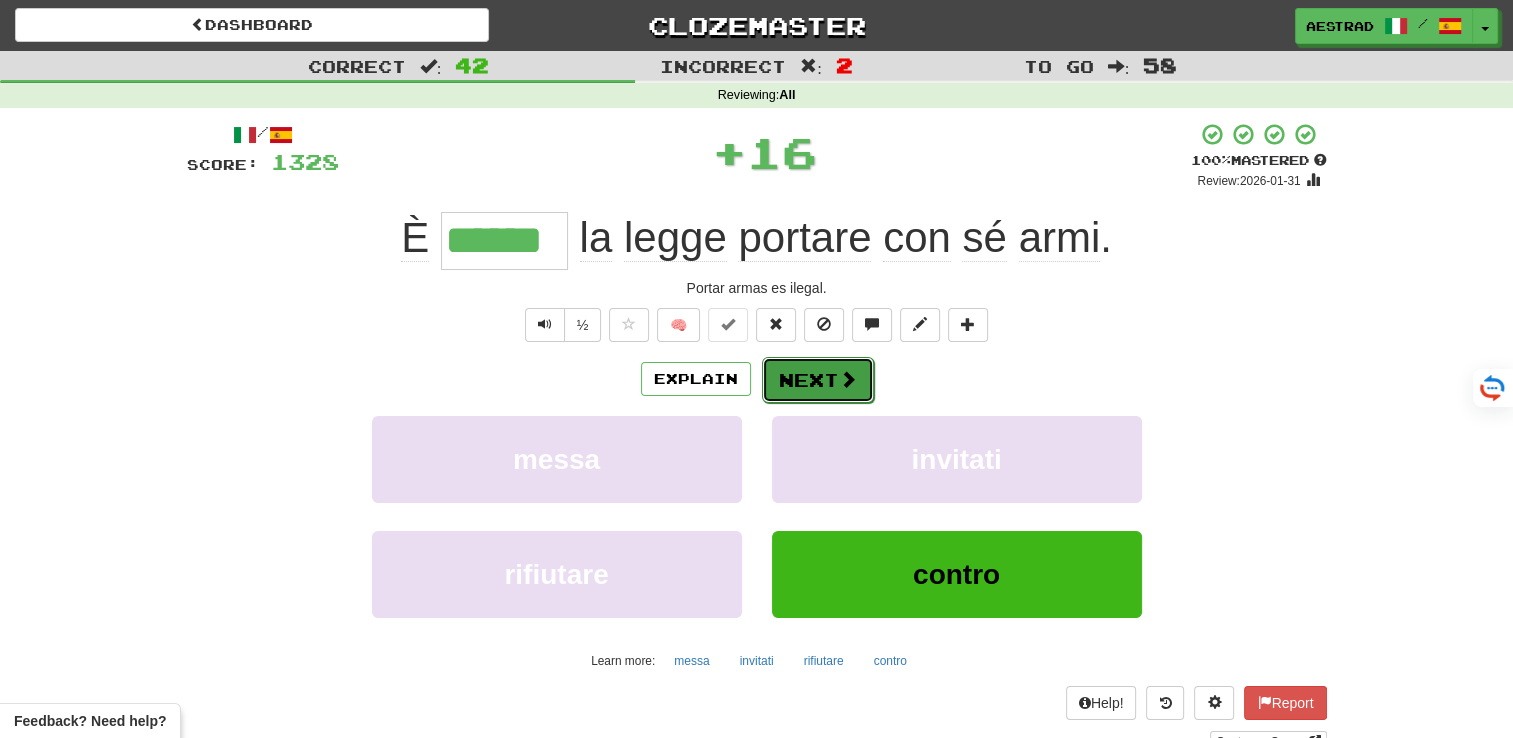click on "Next" at bounding box center (818, 380) 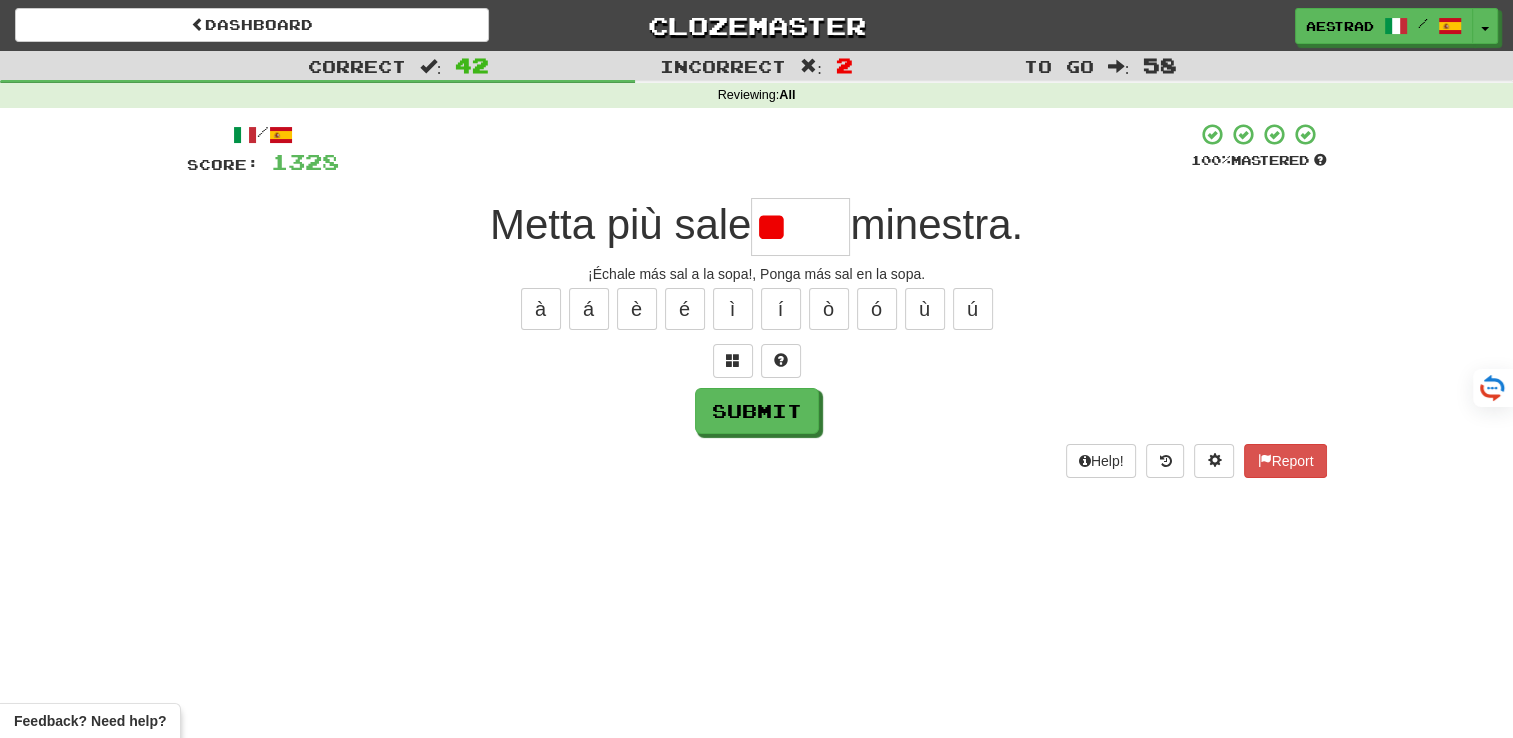 type on "*" 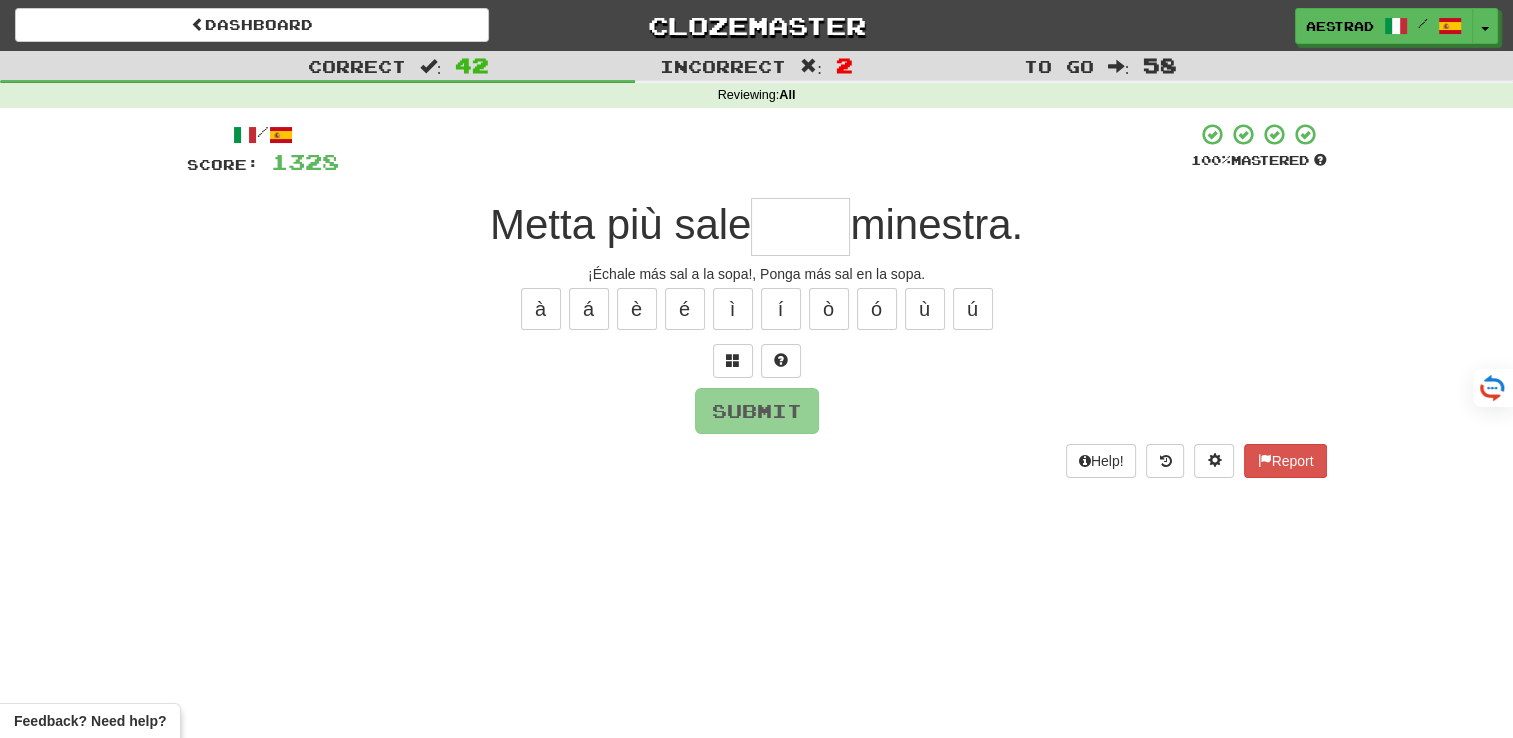 type on "*" 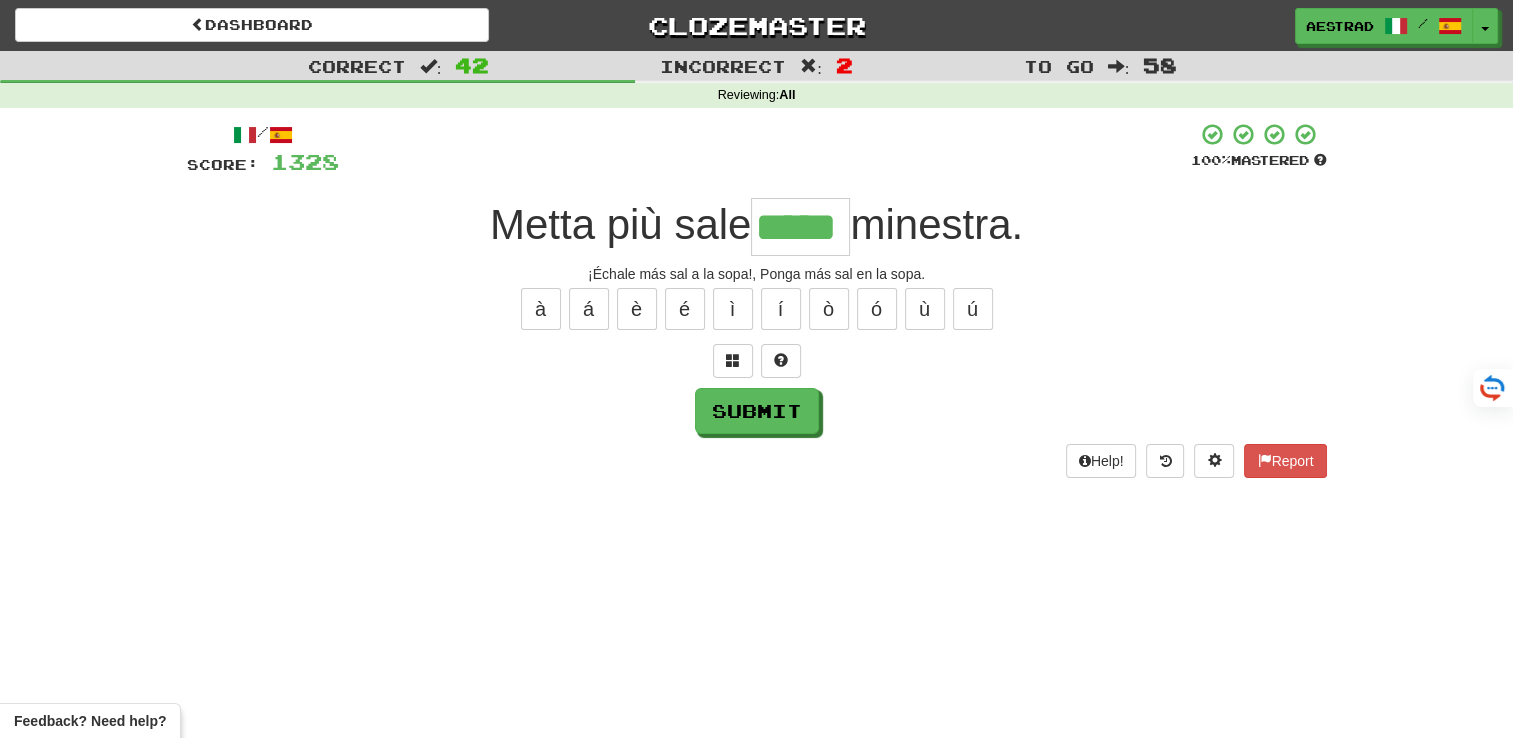 type on "*****" 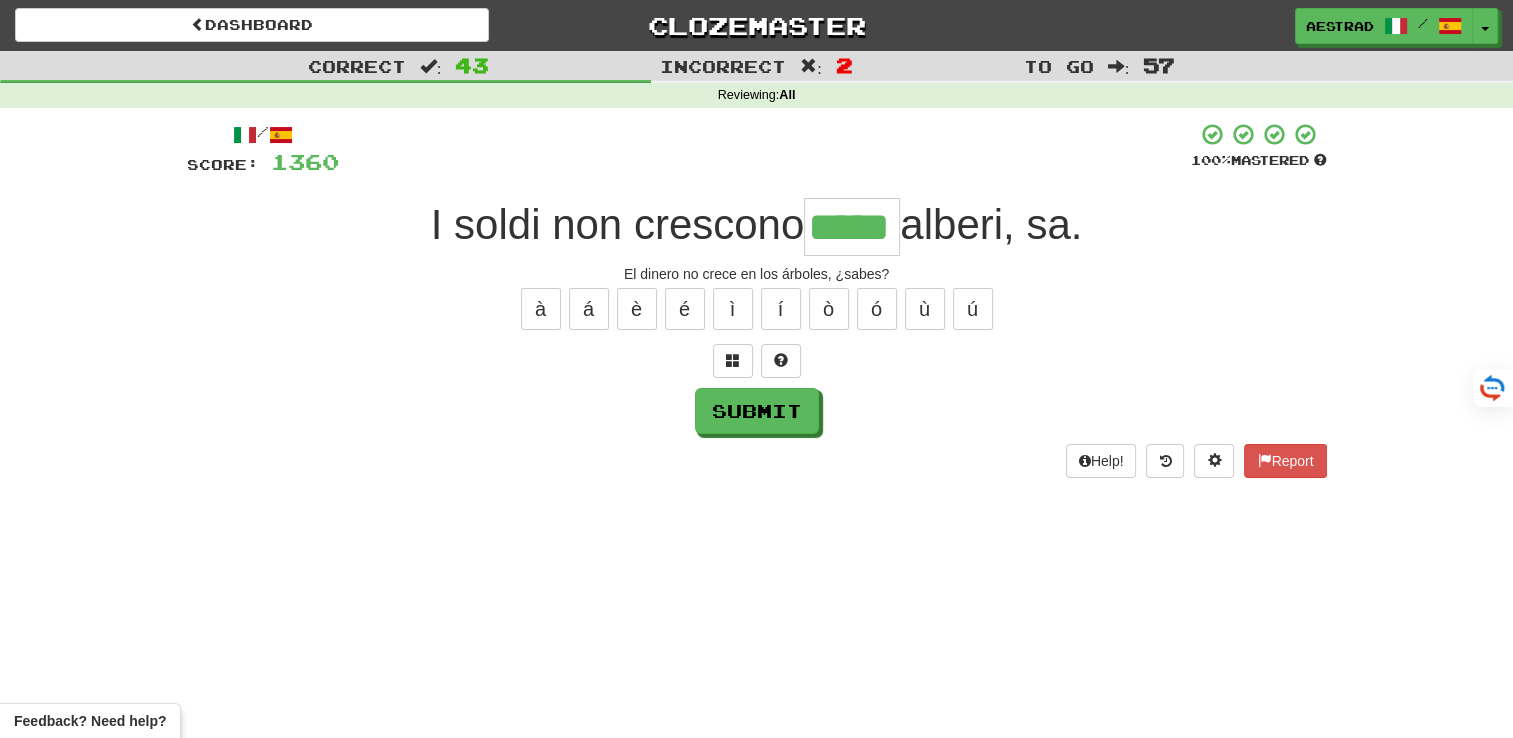 type on "*****" 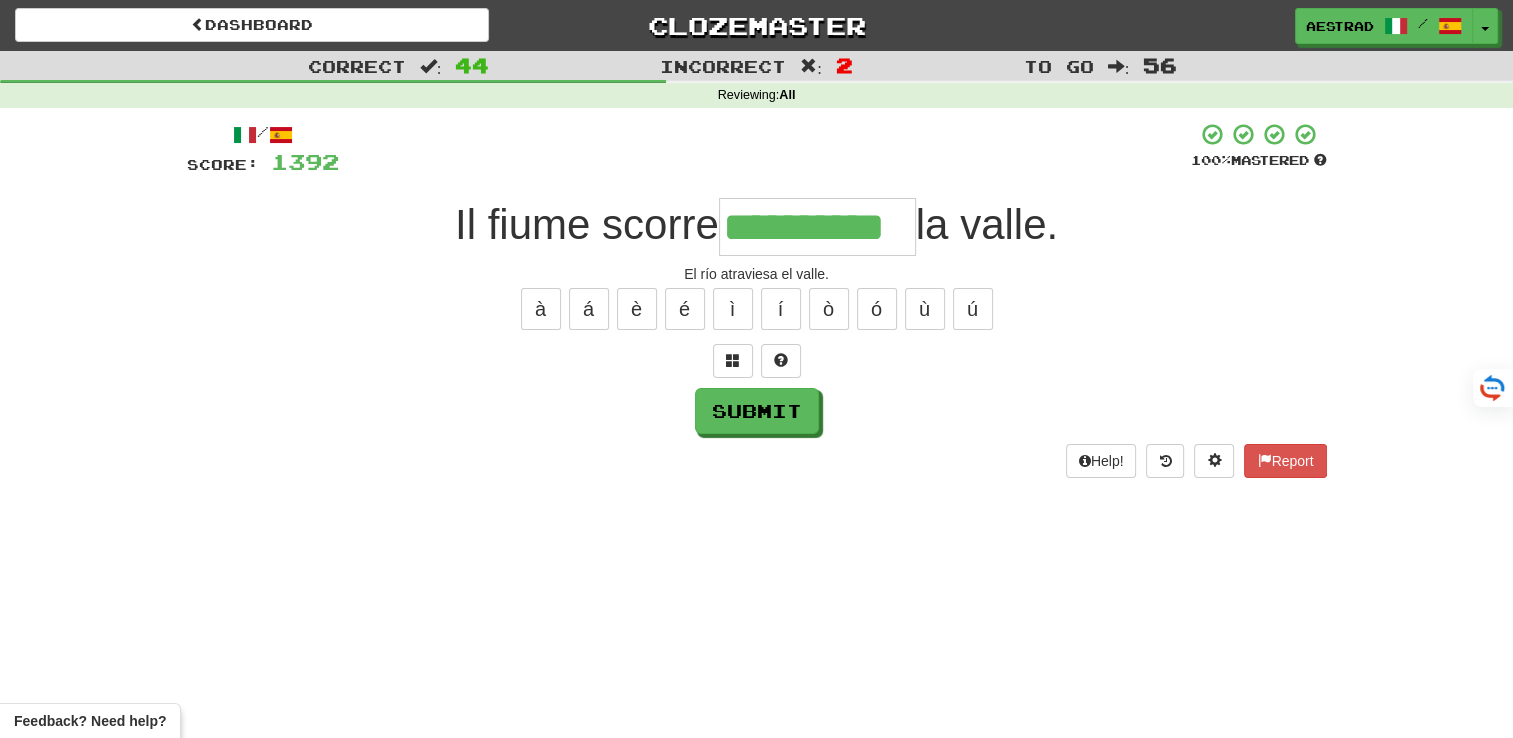 type on "**********" 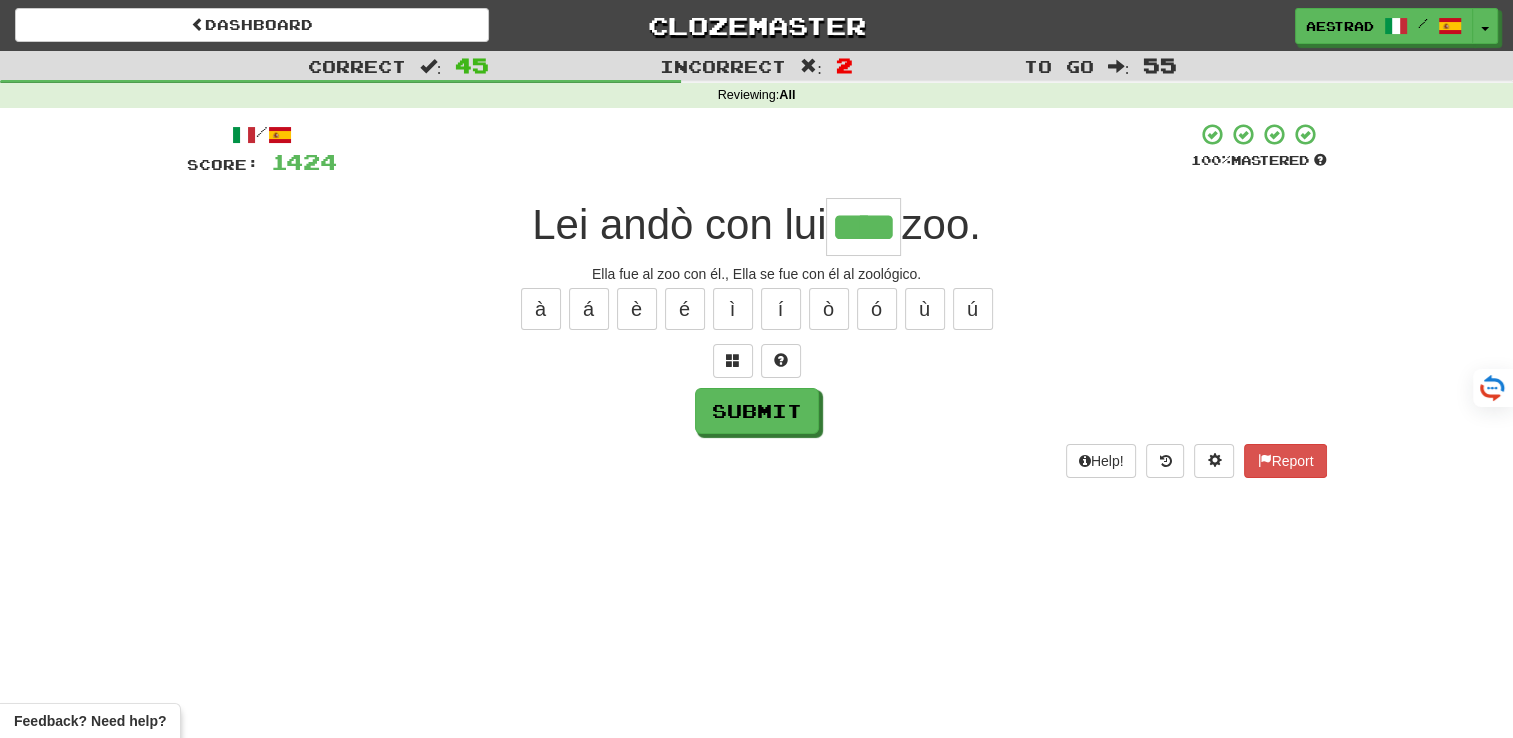 type on "****" 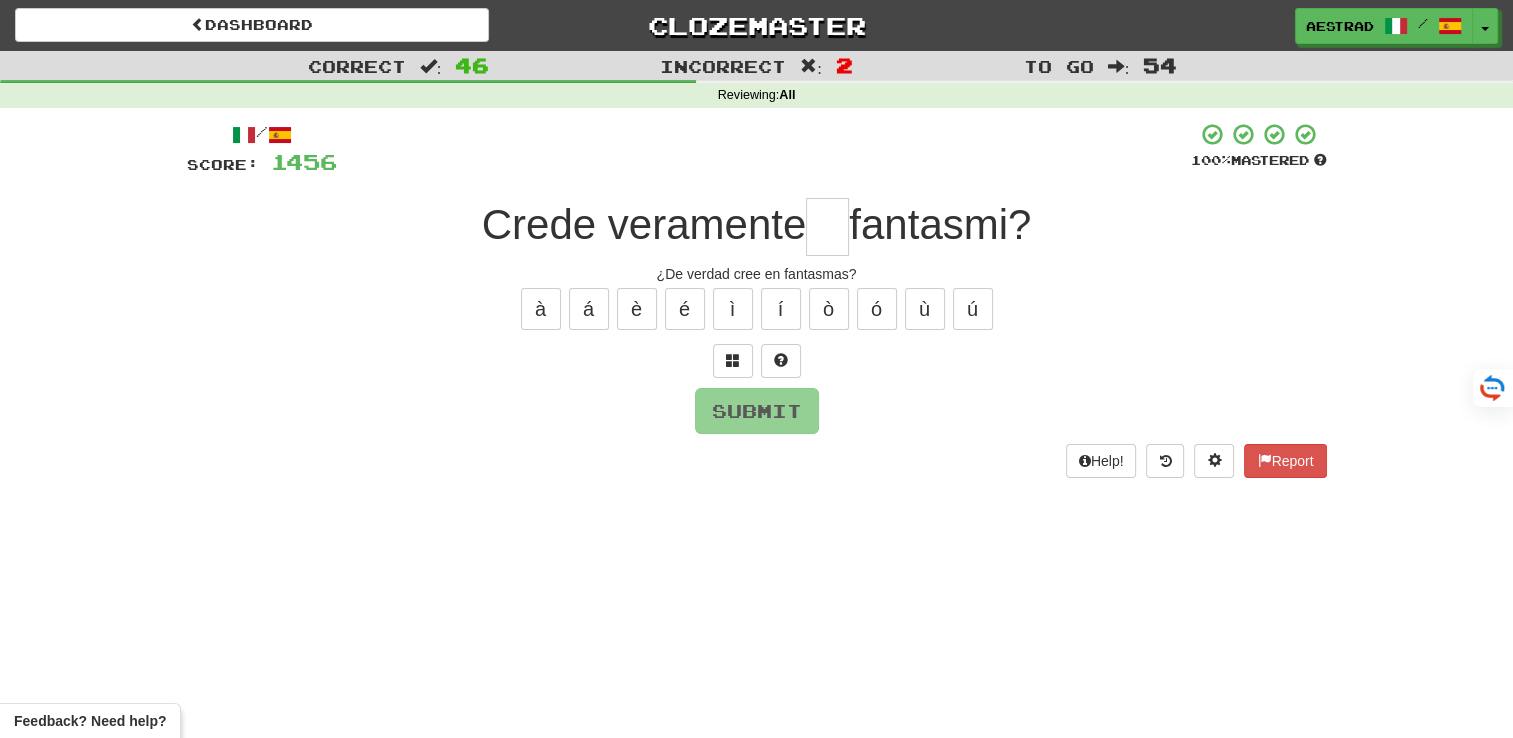 type on "*" 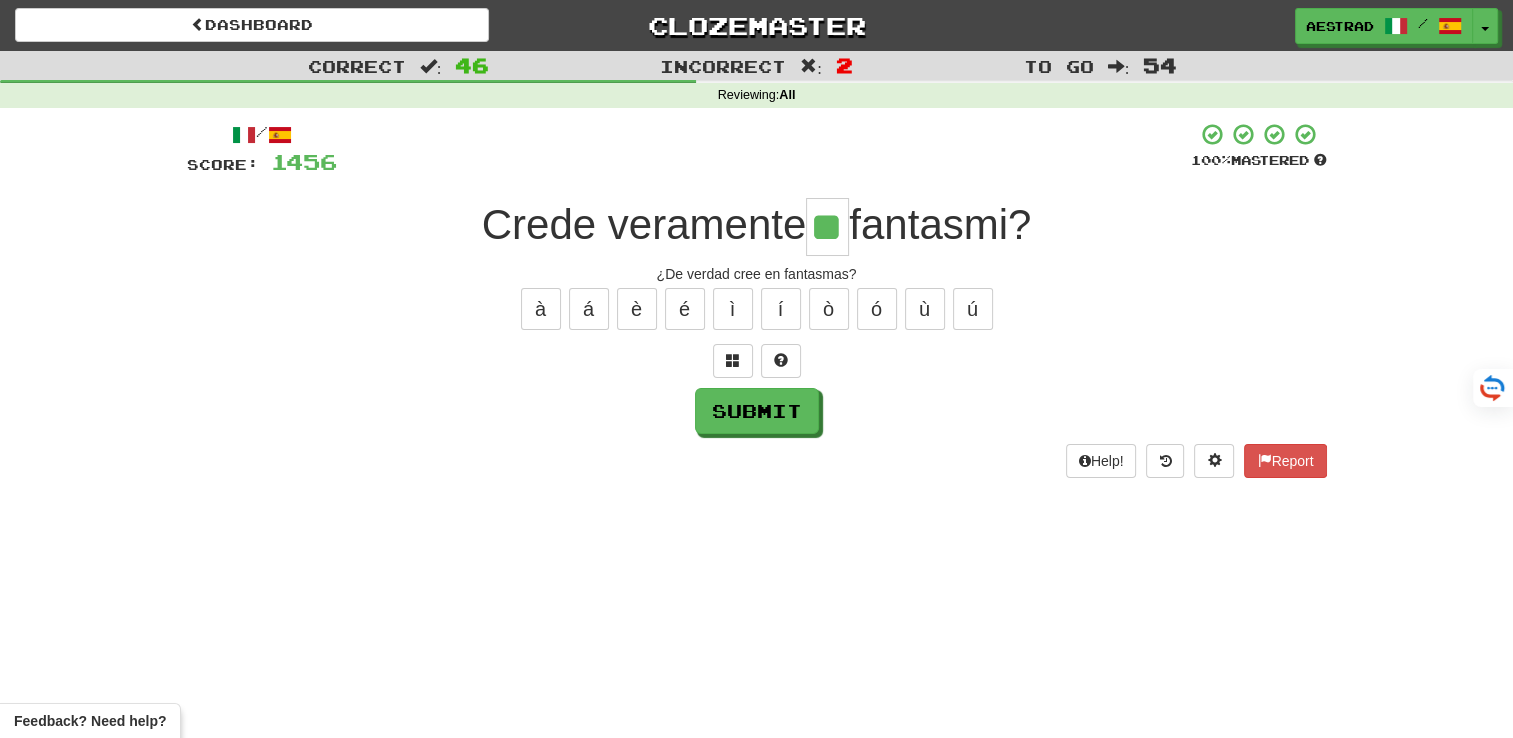 type on "**" 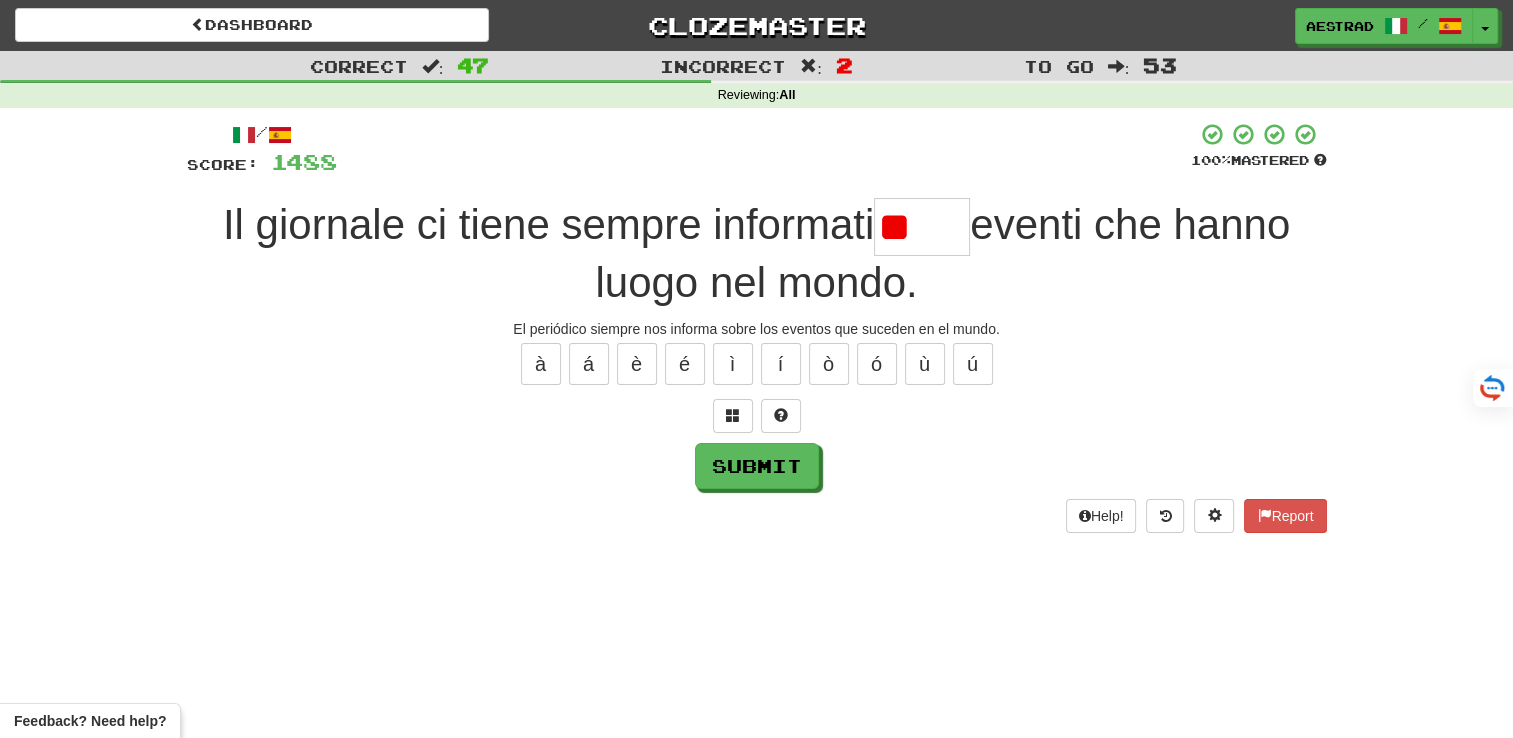 type on "*" 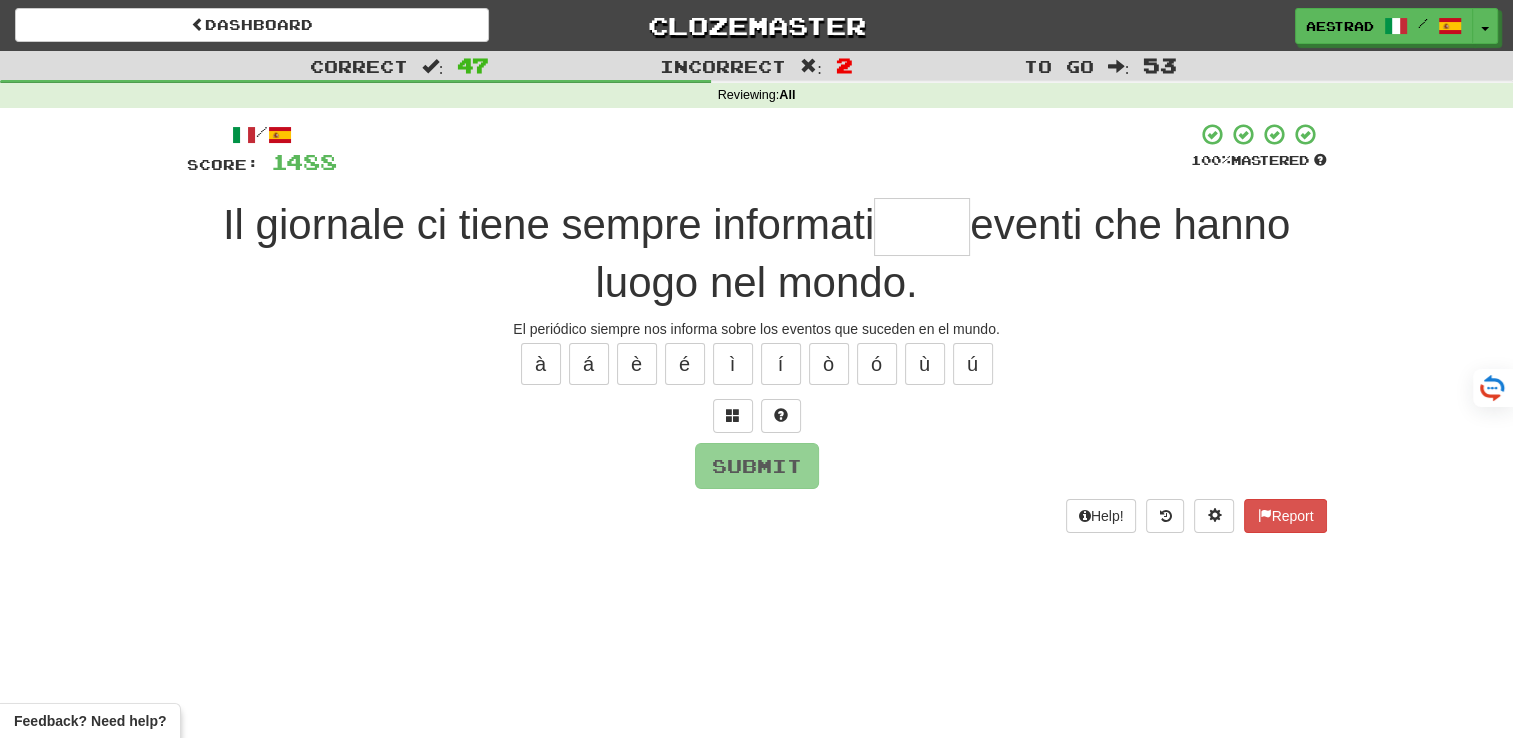 type on "*" 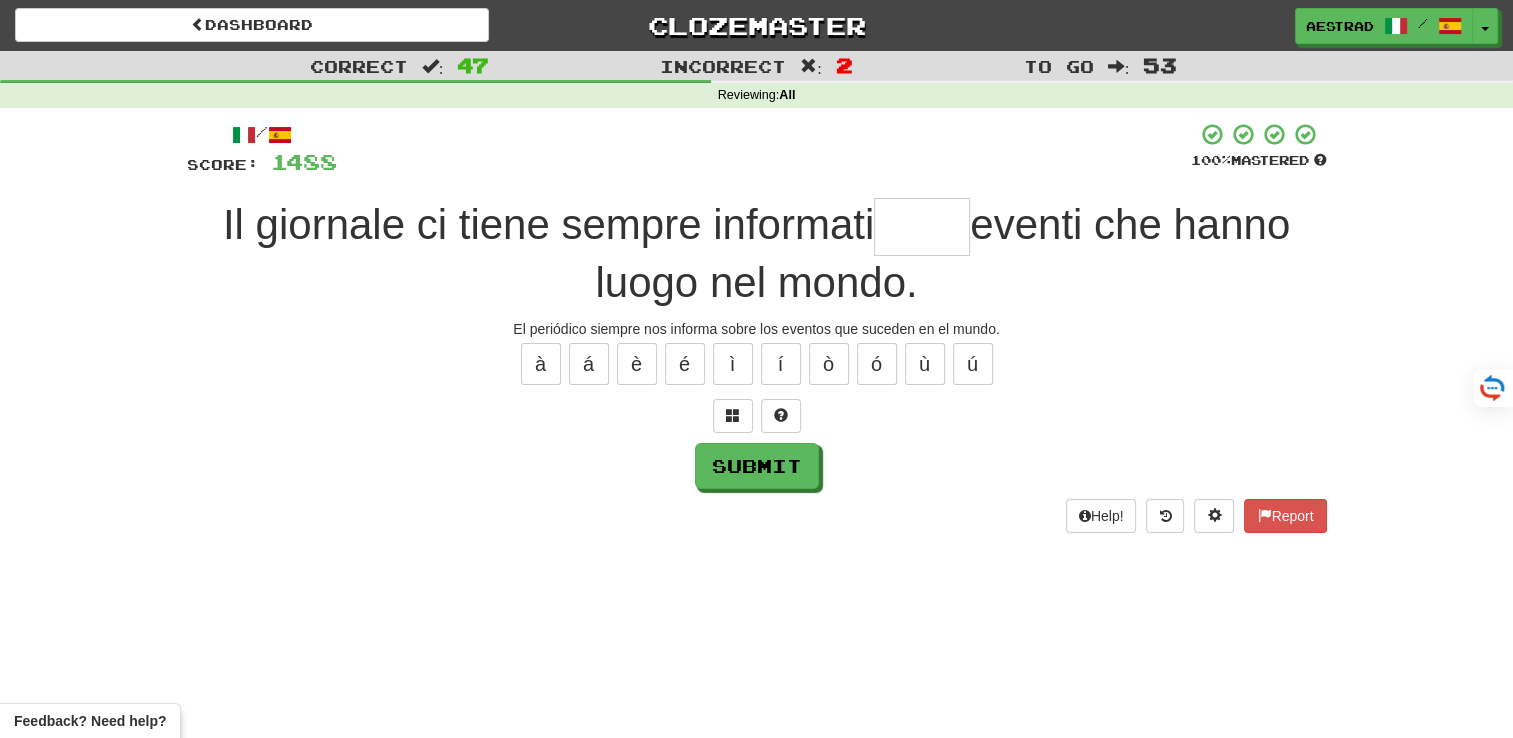 type on "*" 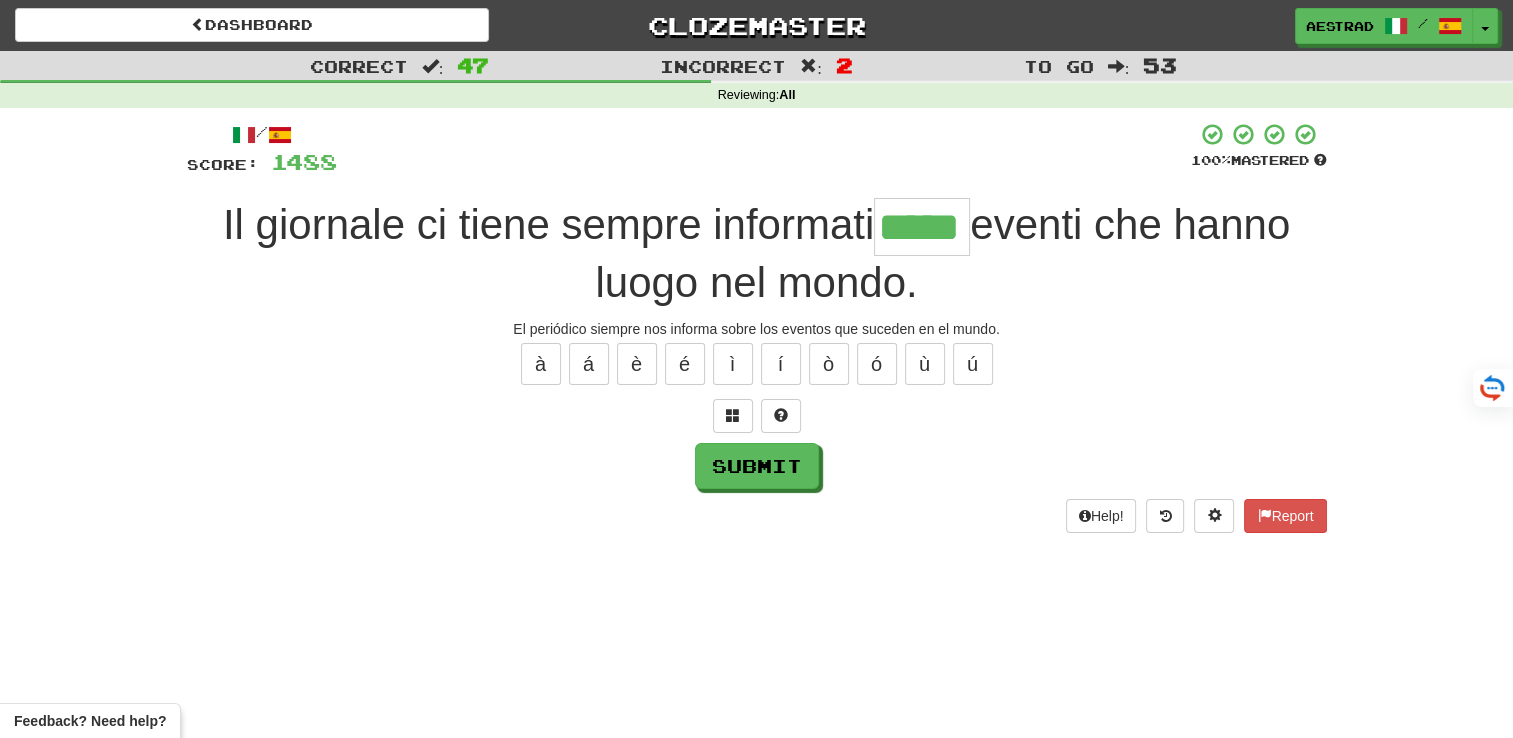 type on "*****" 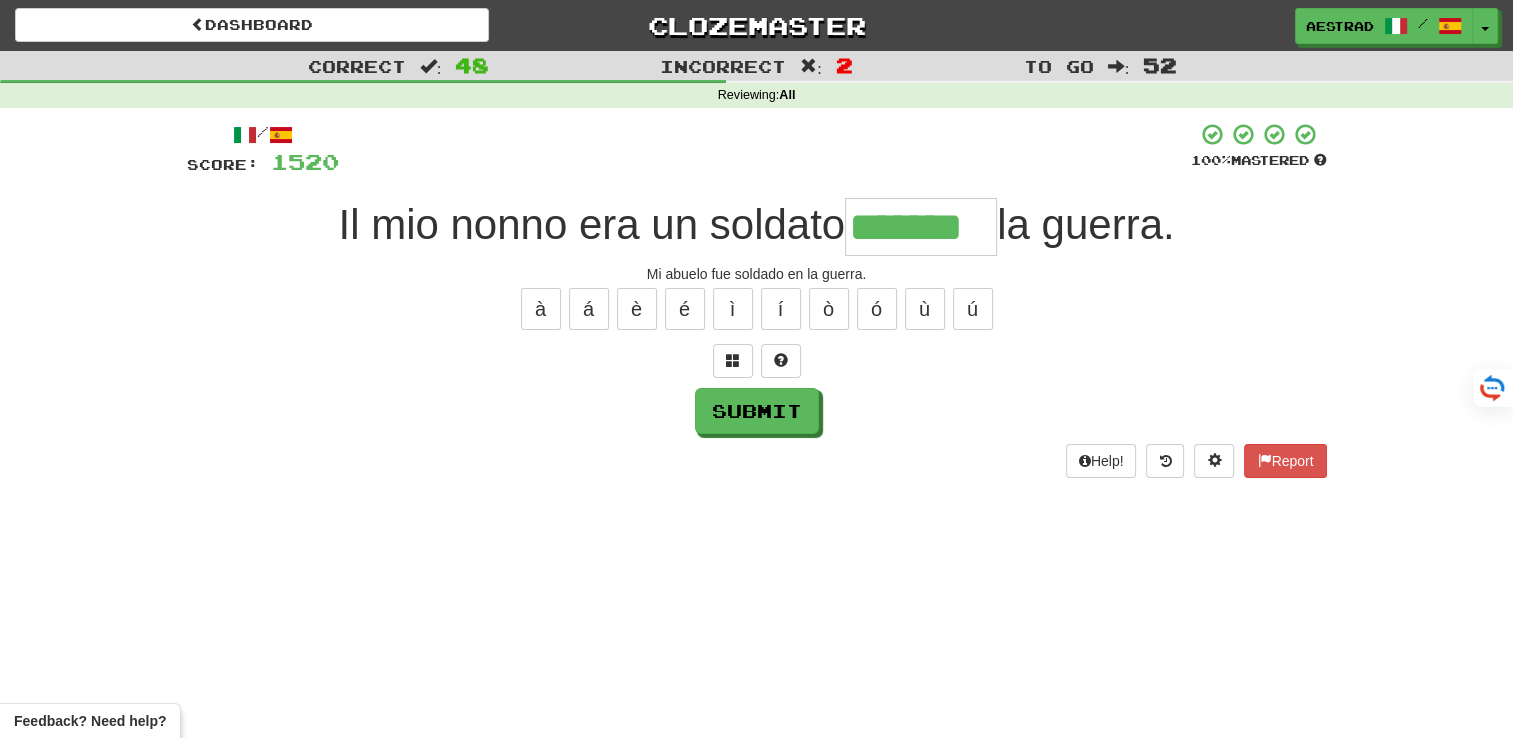 type on "*******" 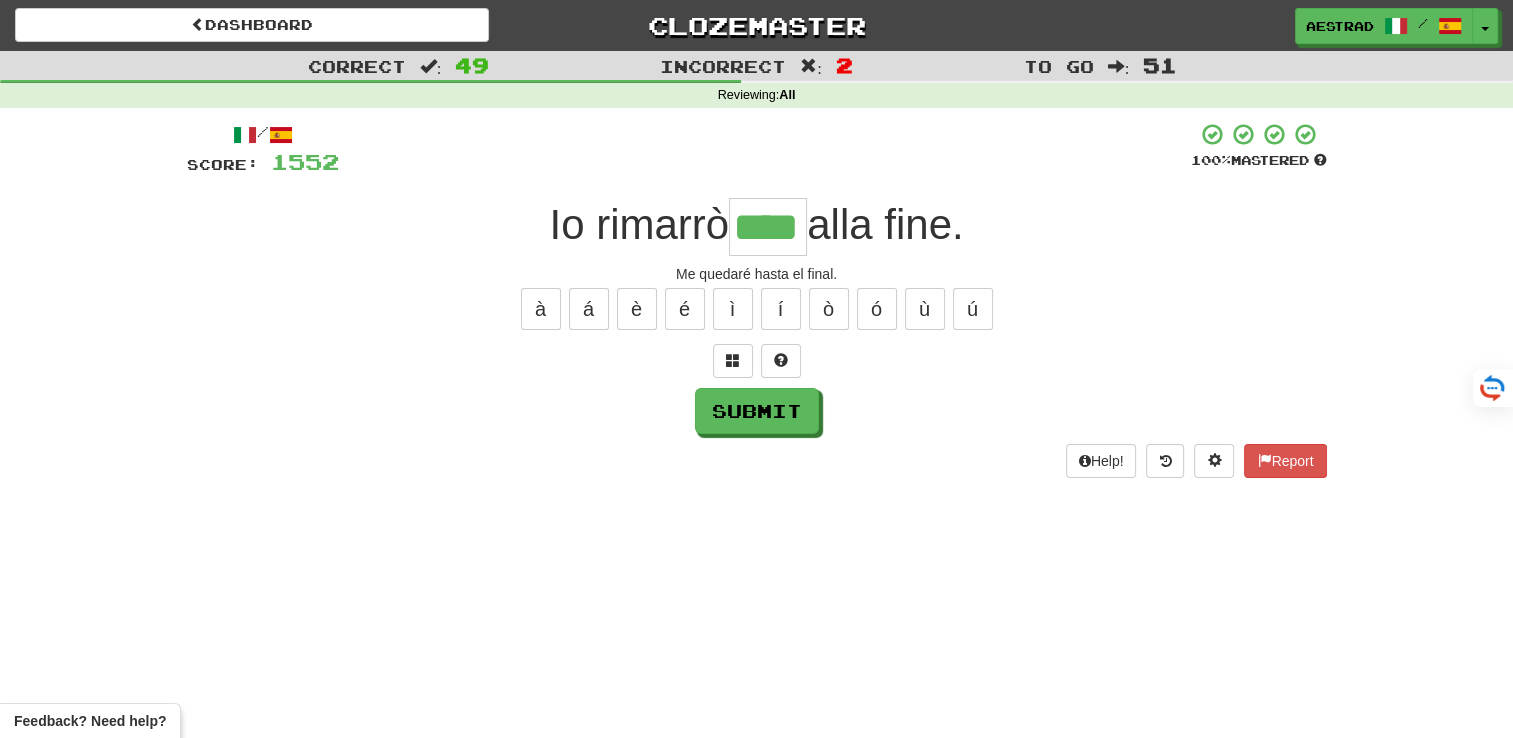 type on "****" 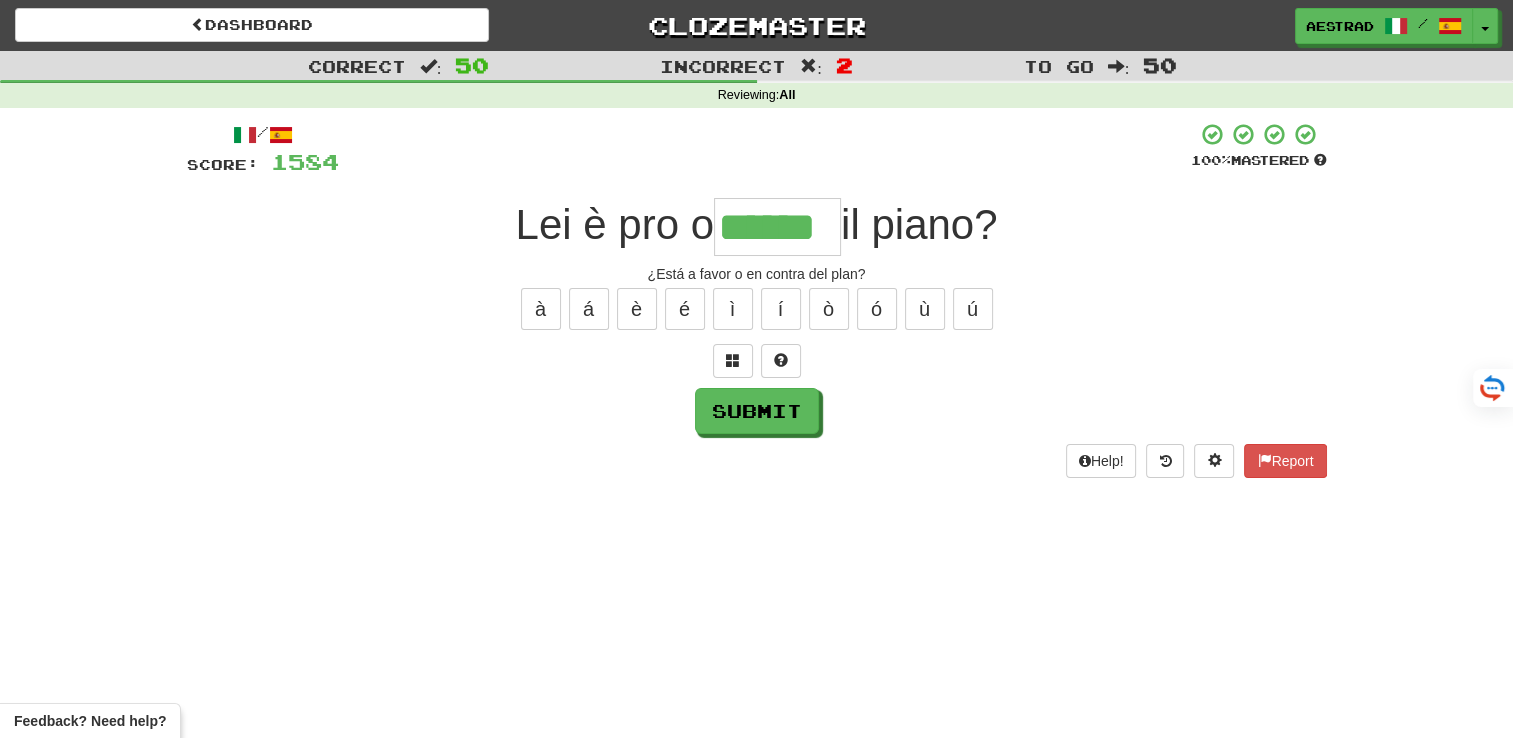 type on "******" 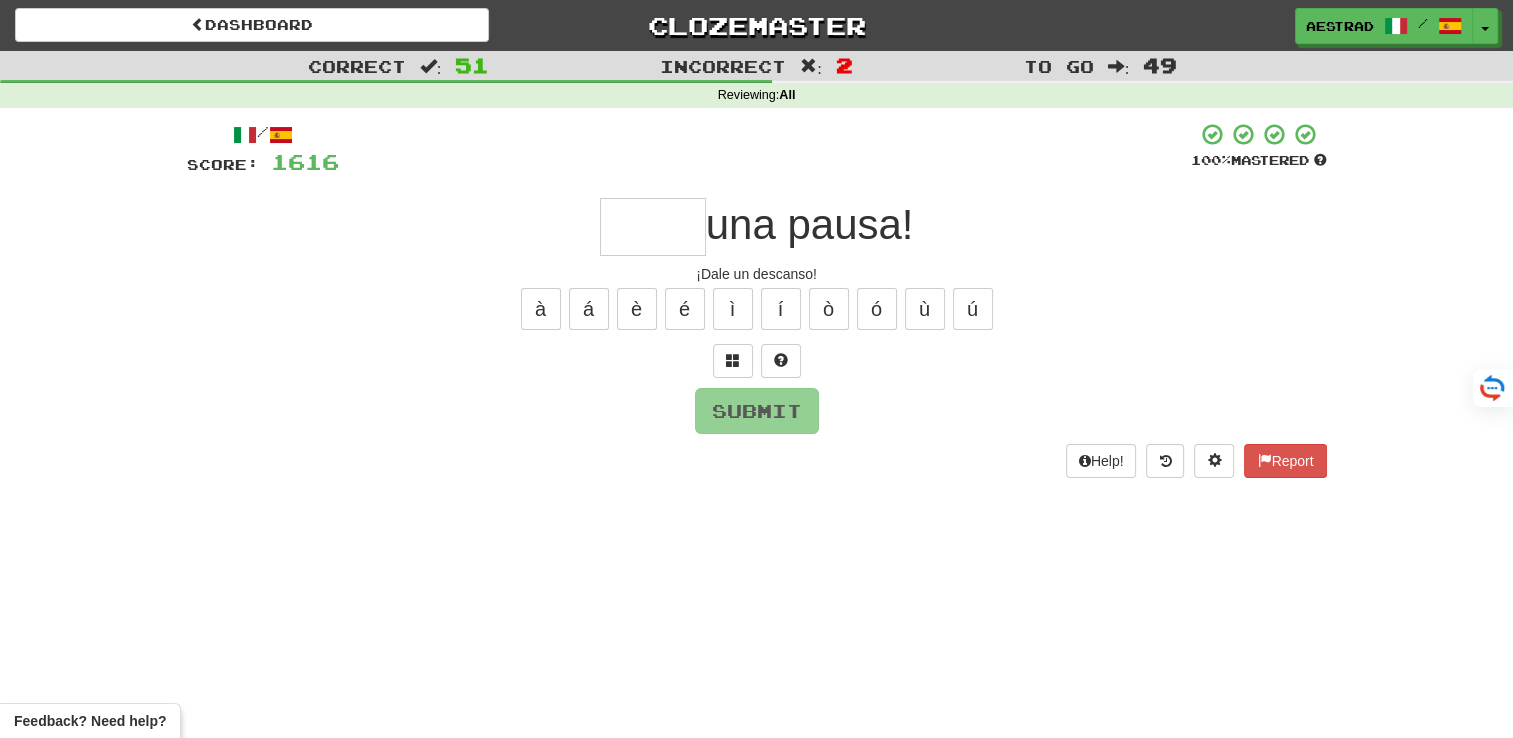 click on "Submit" at bounding box center [757, 411] 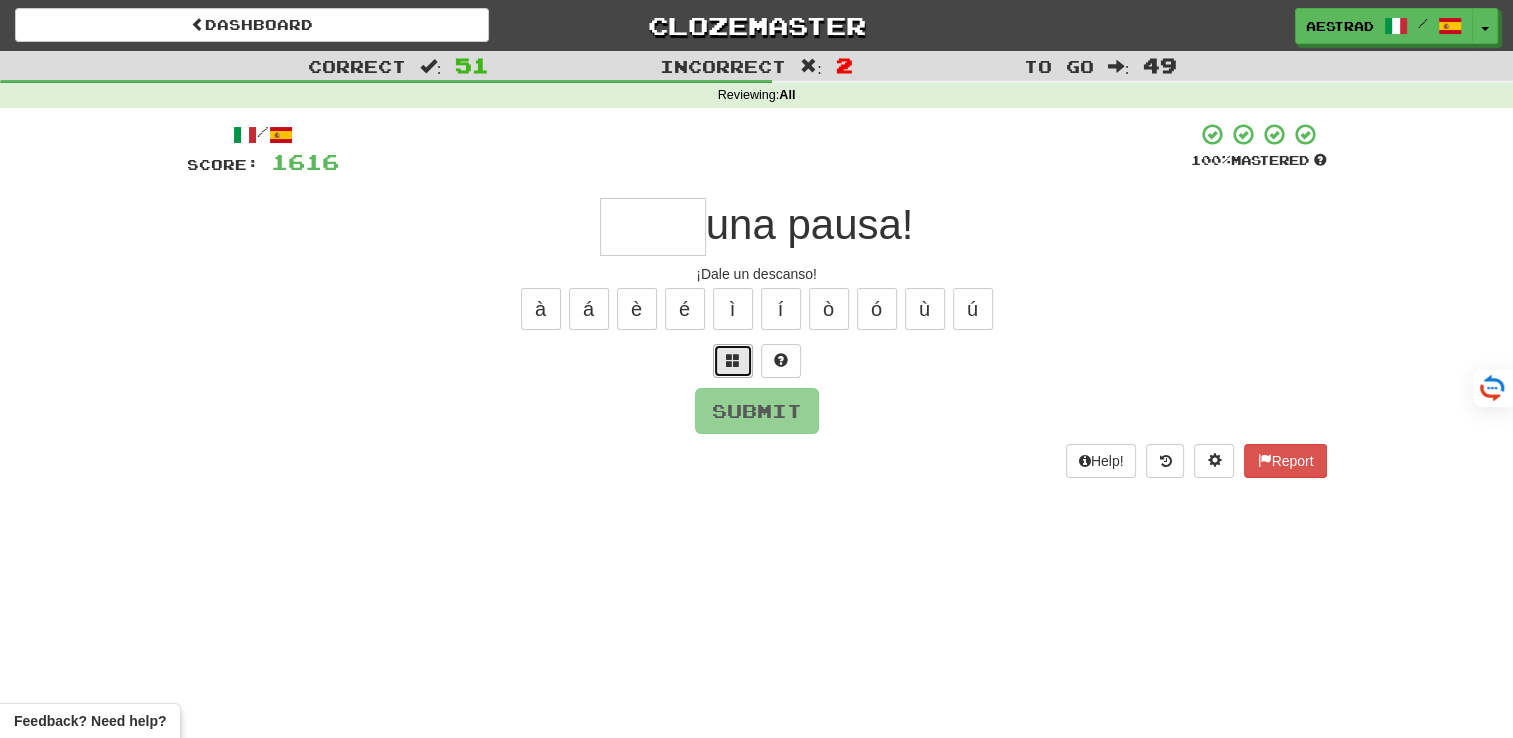 click at bounding box center (733, 361) 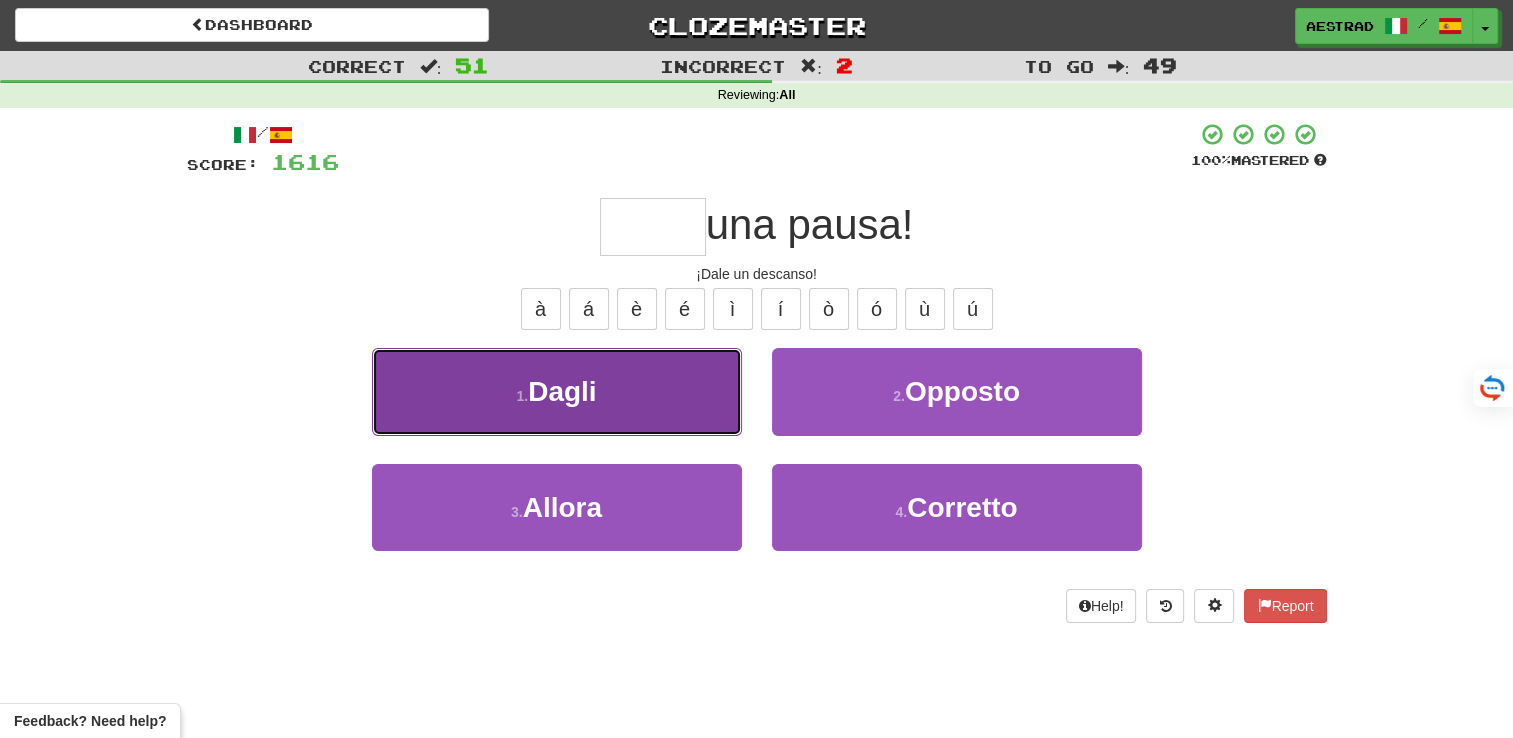 click on "1 .  Dagli" at bounding box center (557, 391) 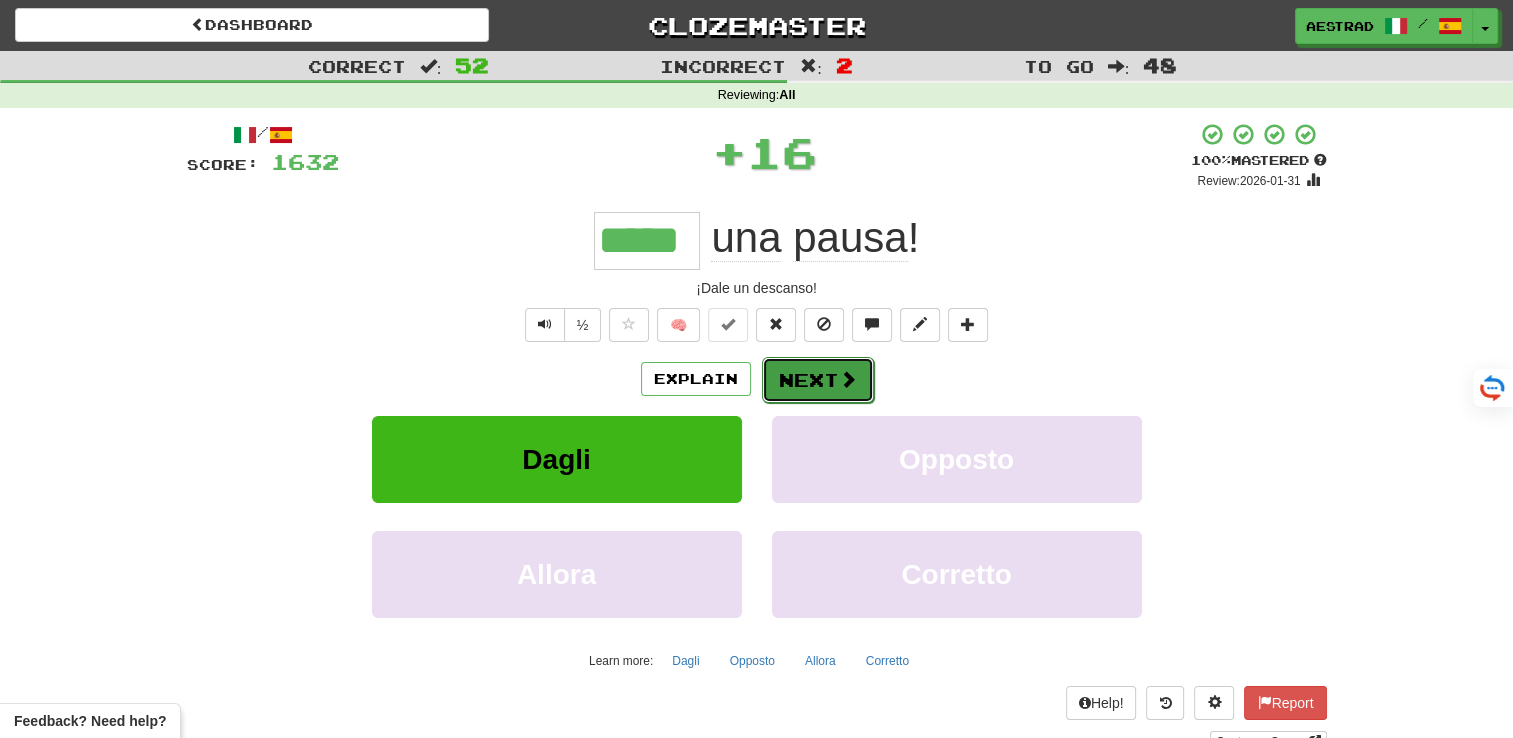 click on "Next" at bounding box center [818, 380] 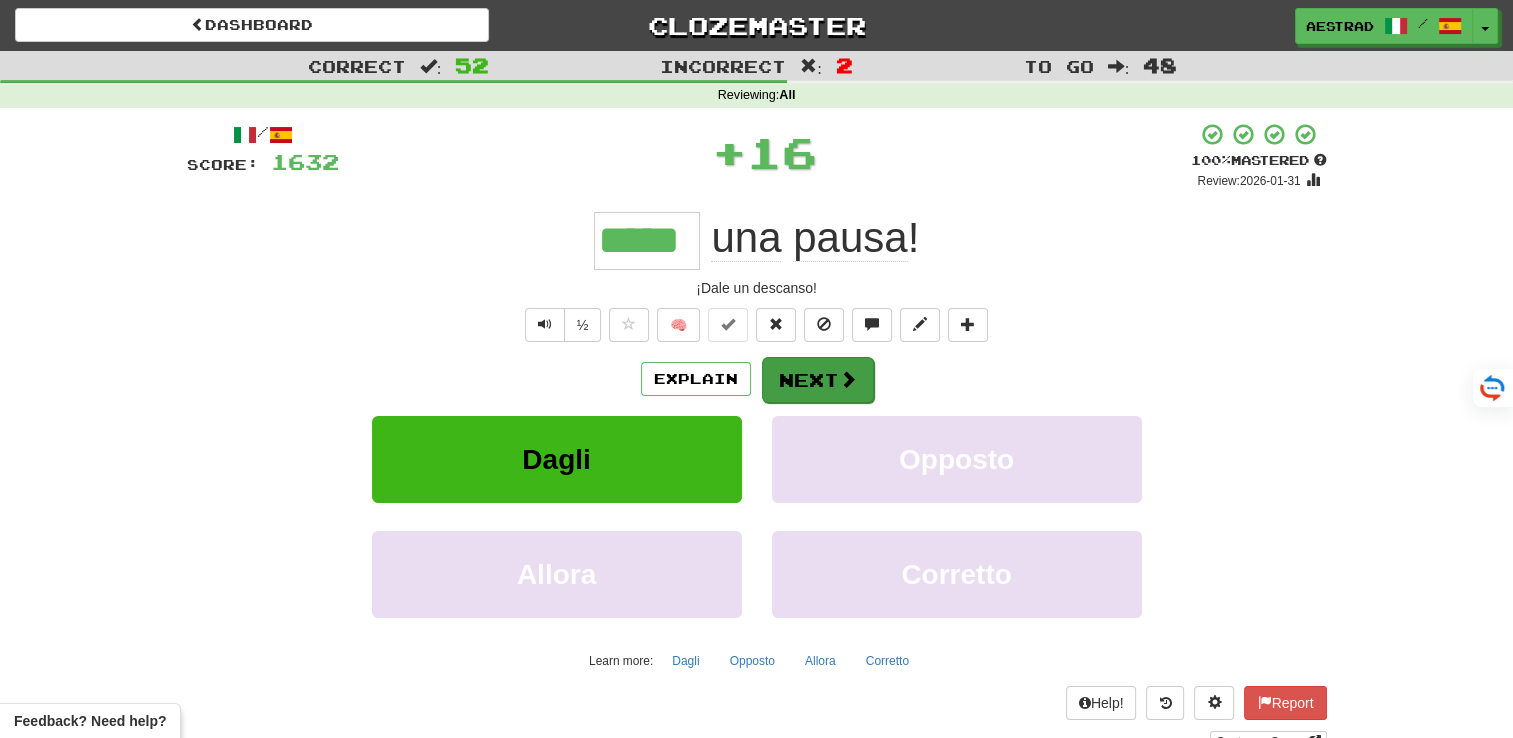 type 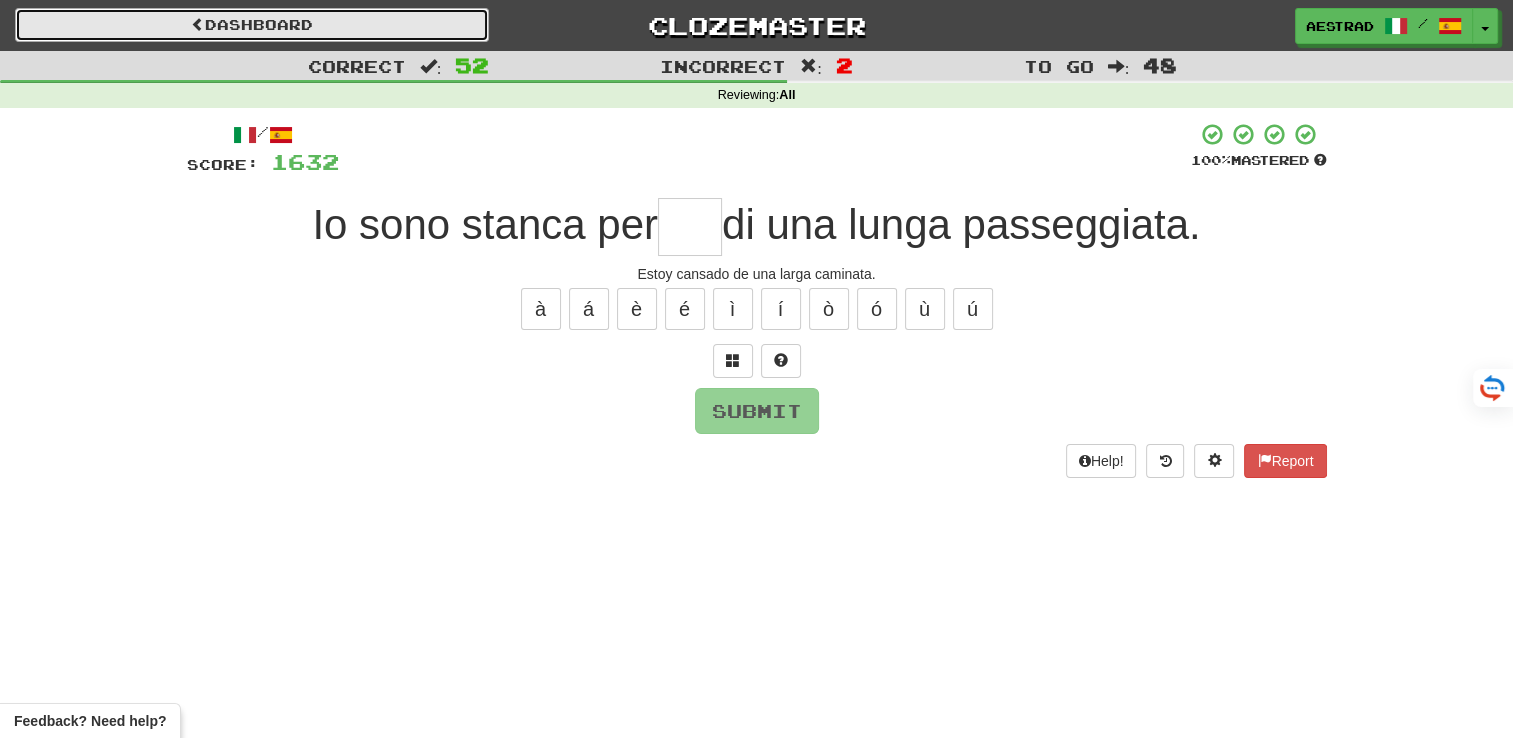 click on "Dashboard" at bounding box center (252, 25) 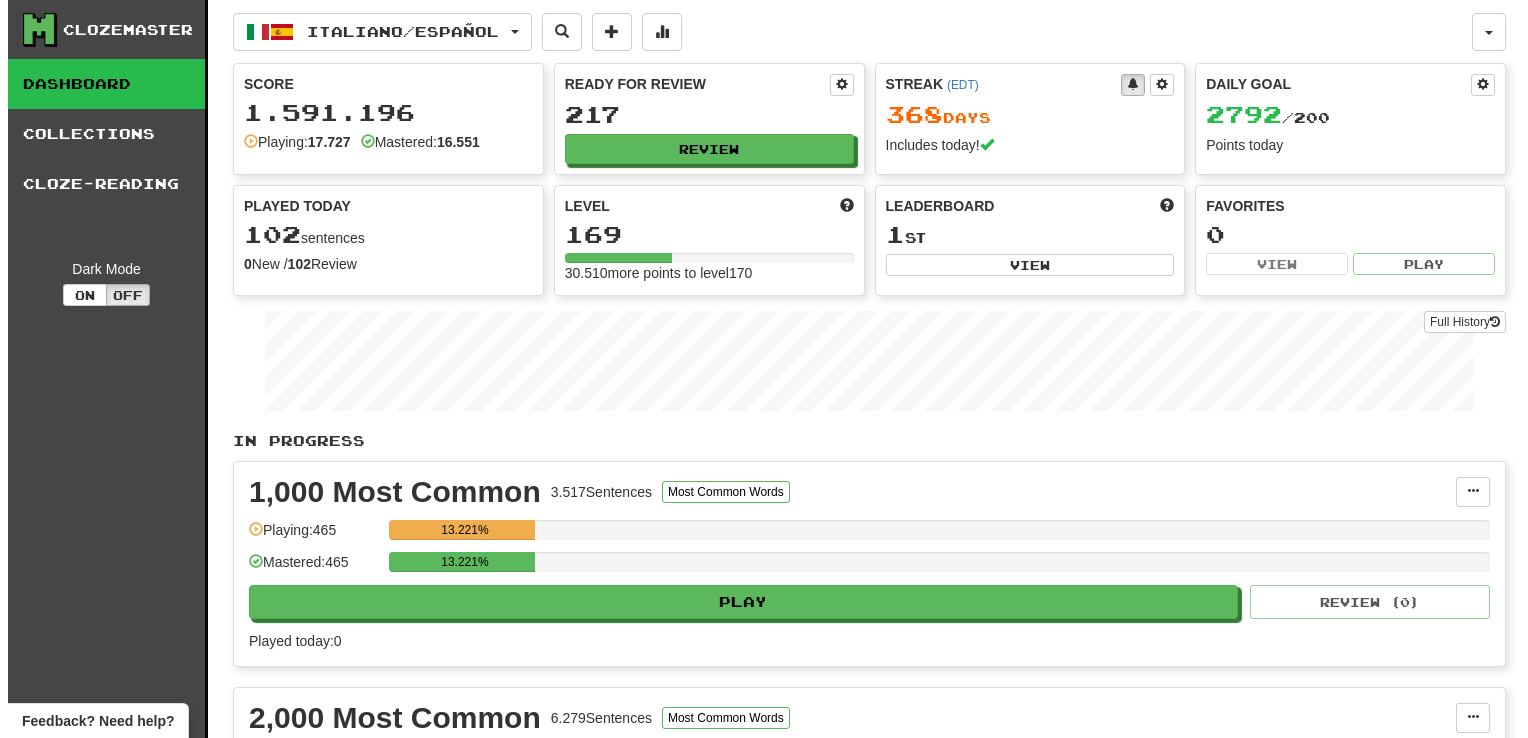 scroll, scrollTop: 0, scrollLeft: 0, axis: both 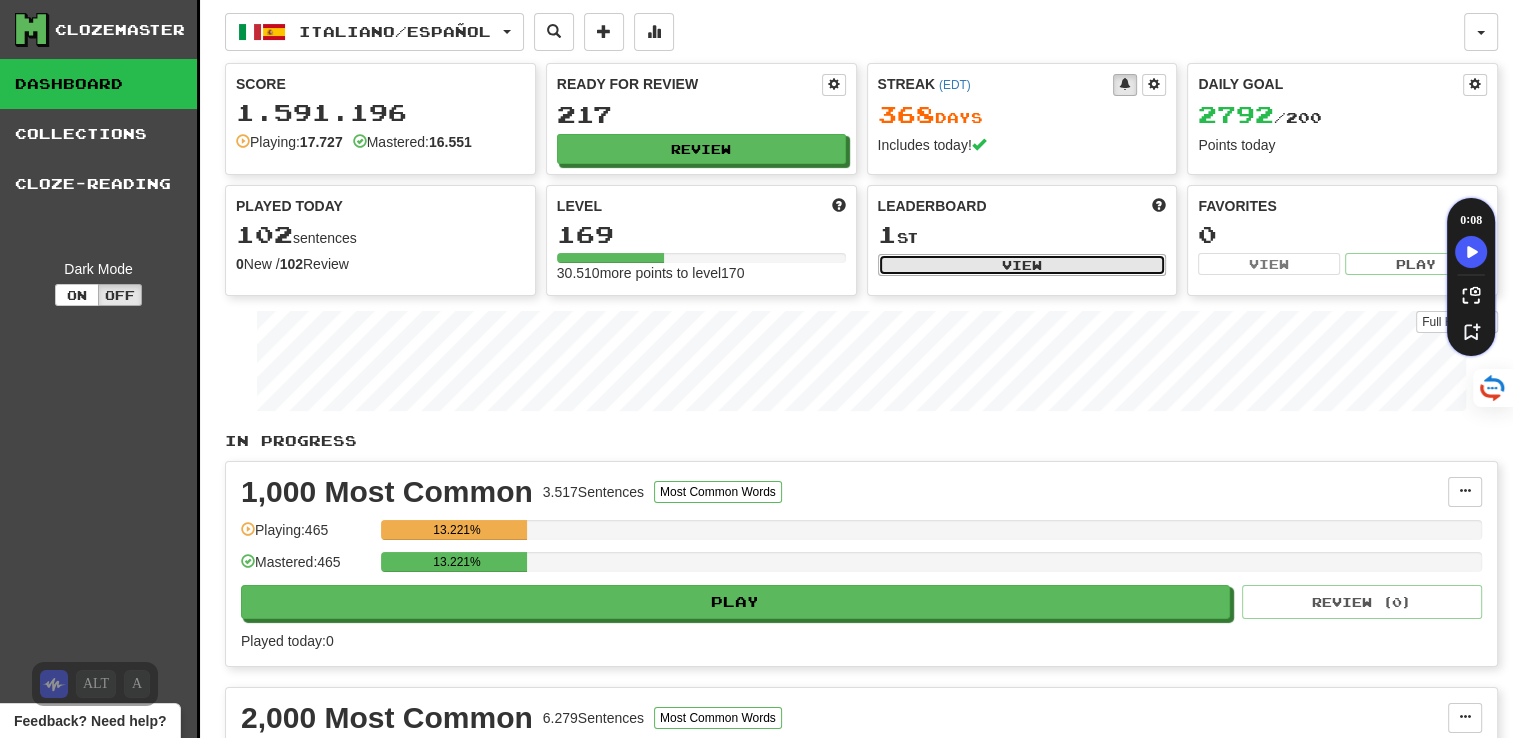 click on "View" at bounding box center (1022, 265) 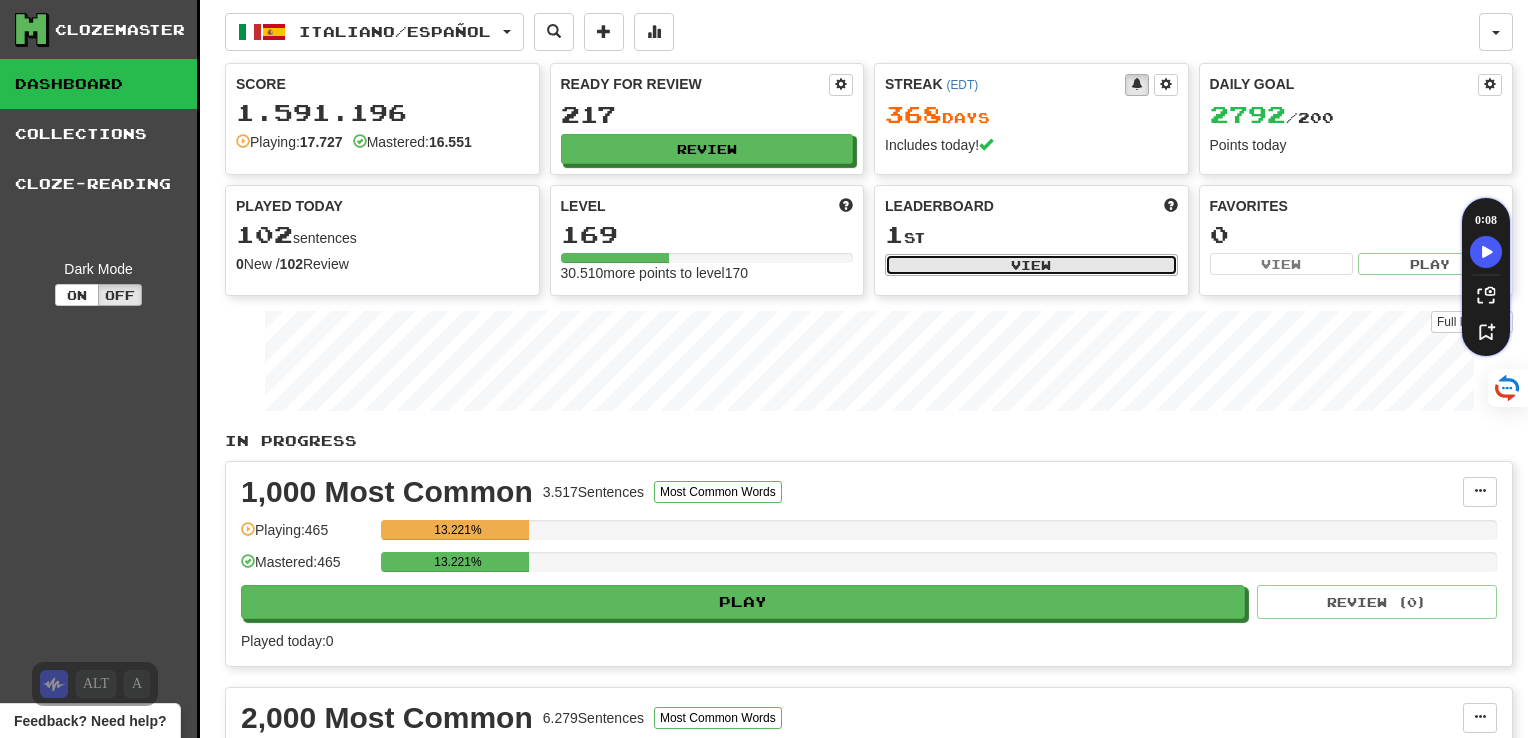 select on "**********" 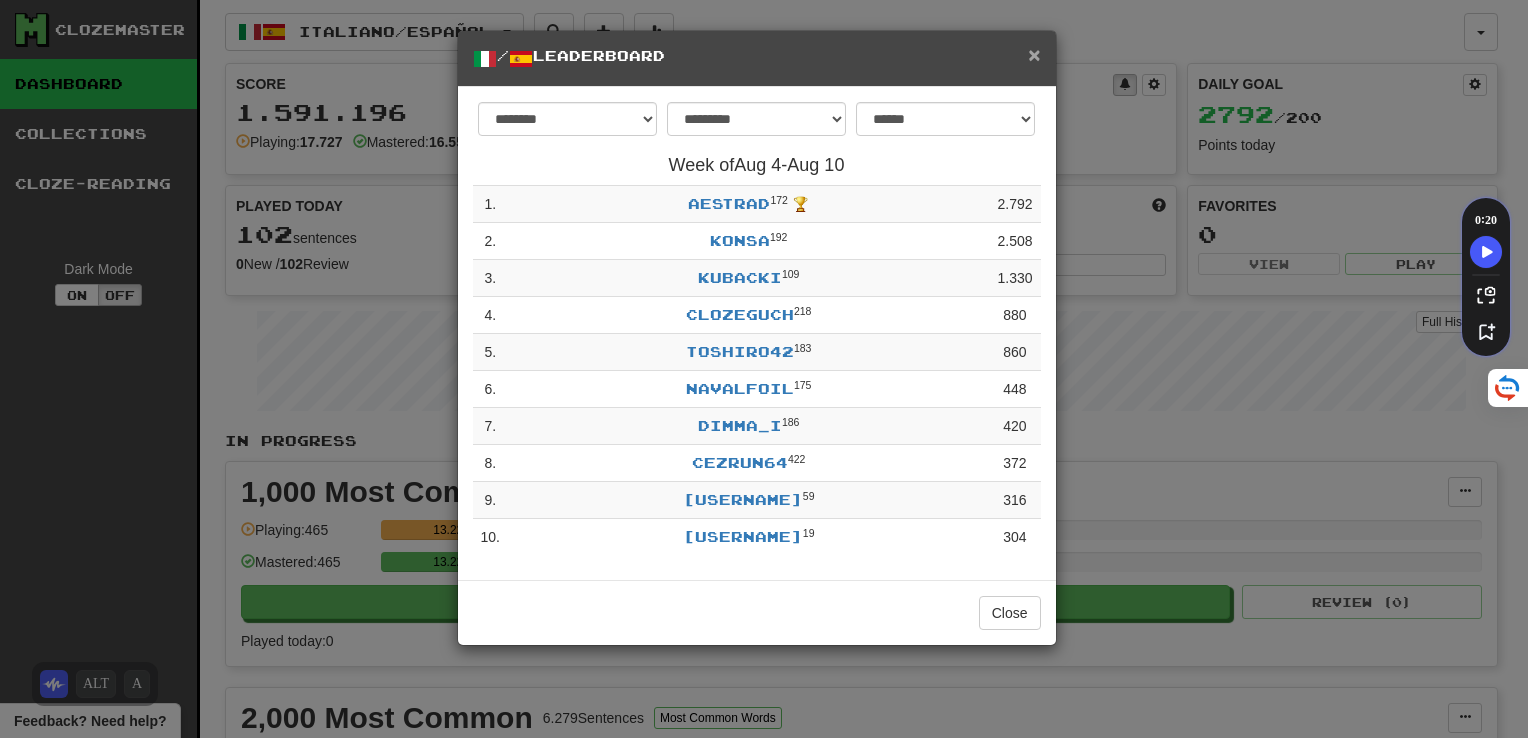 click on "×" at bounding box center (1034, 54) 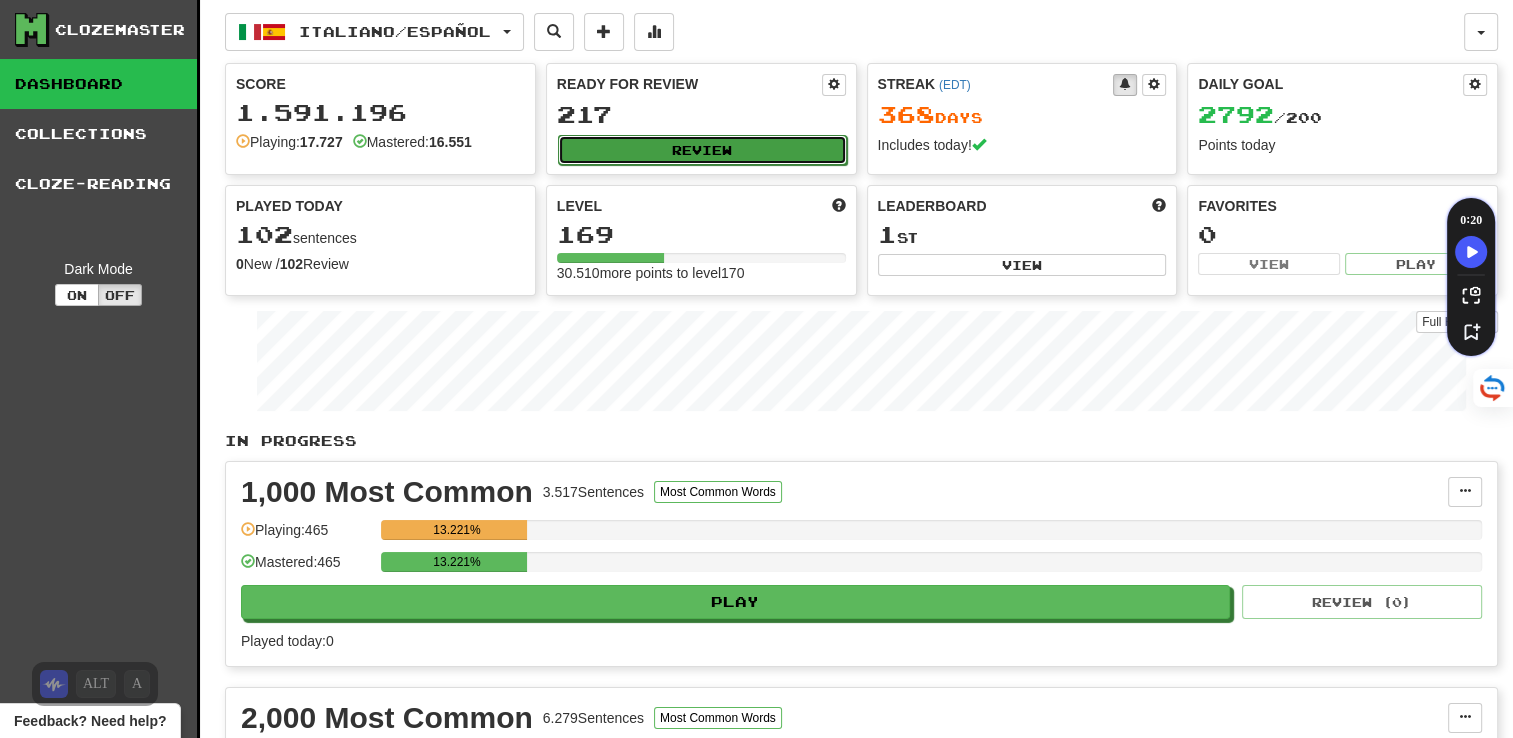 click on "Review" at bounding box center (702, 150) 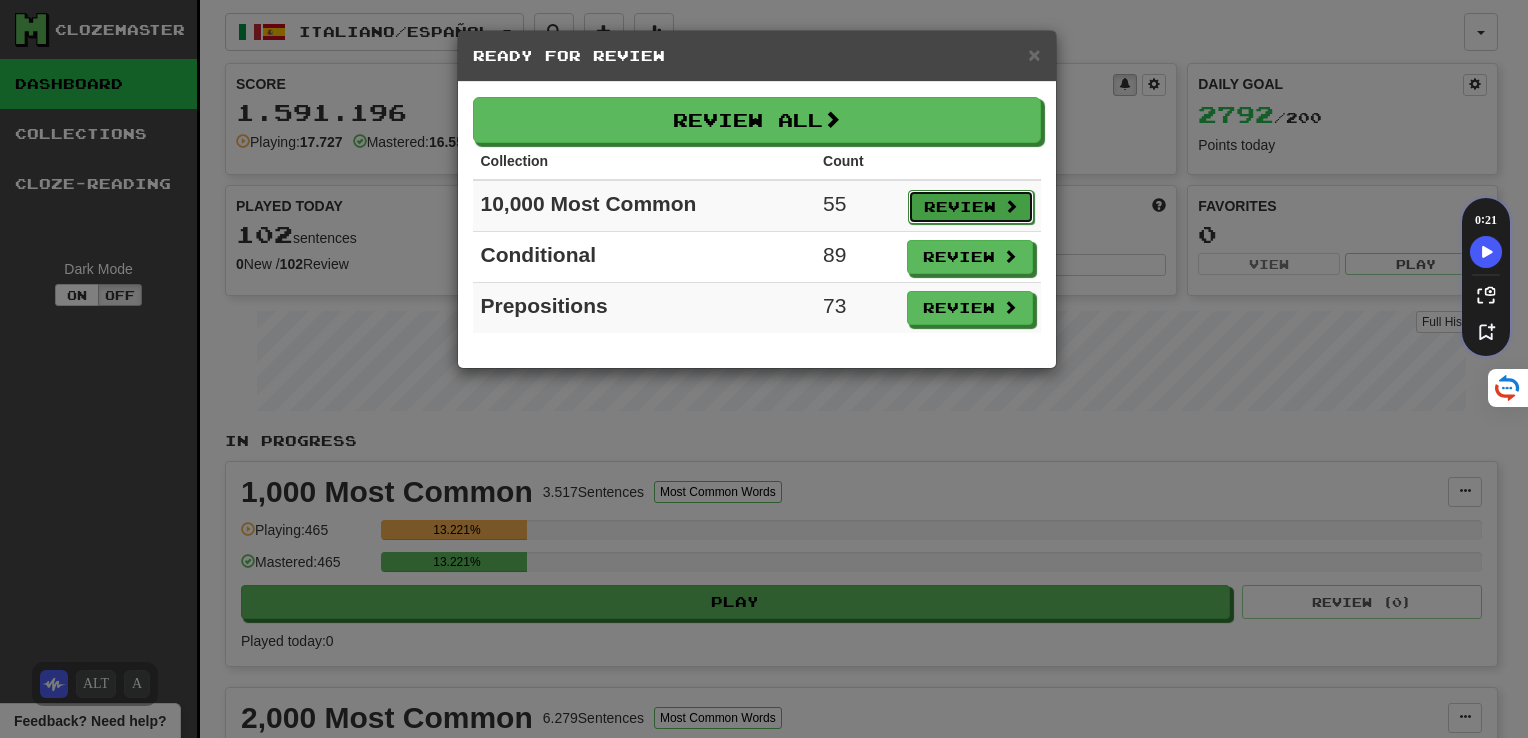 click on "Review" at bounding box center [971, 207] 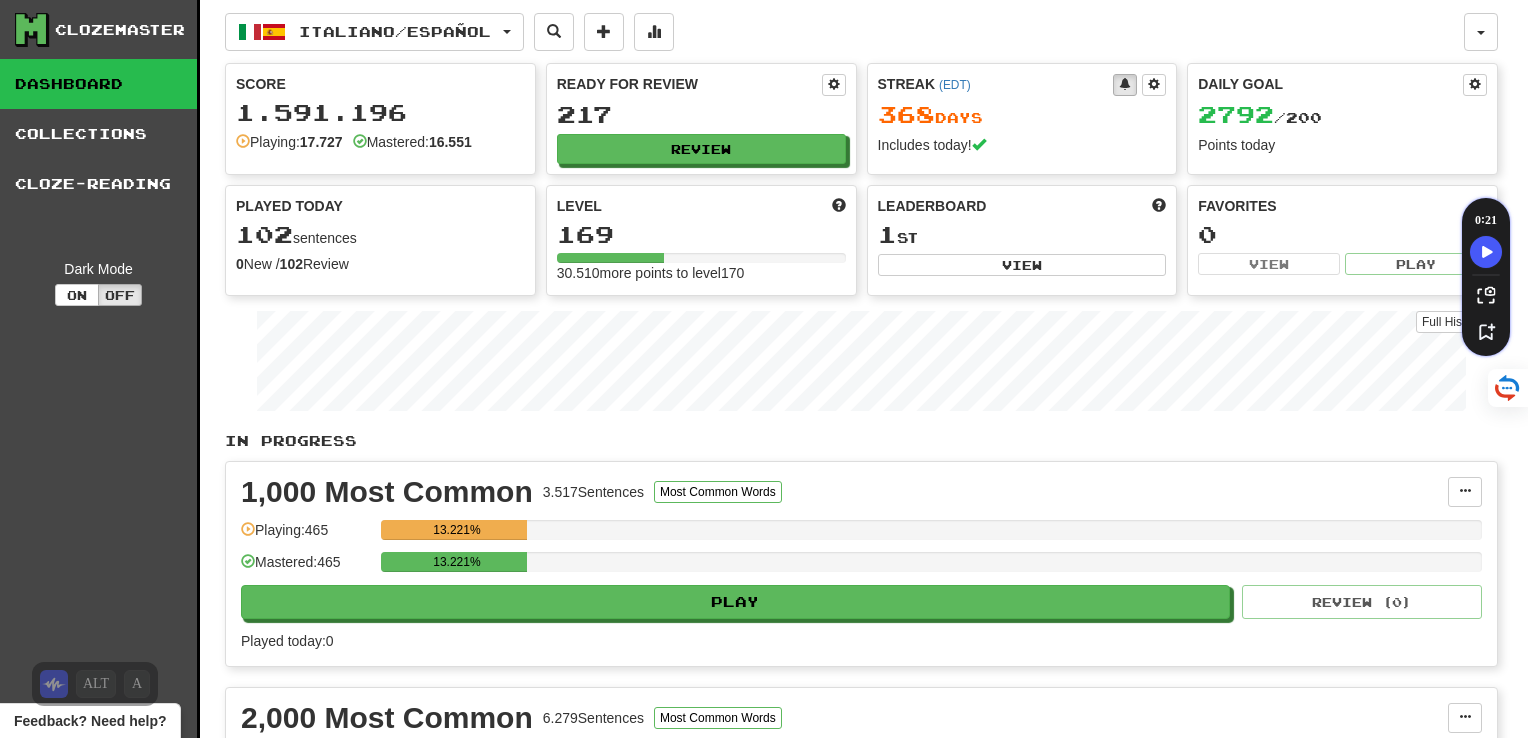 select on "***" 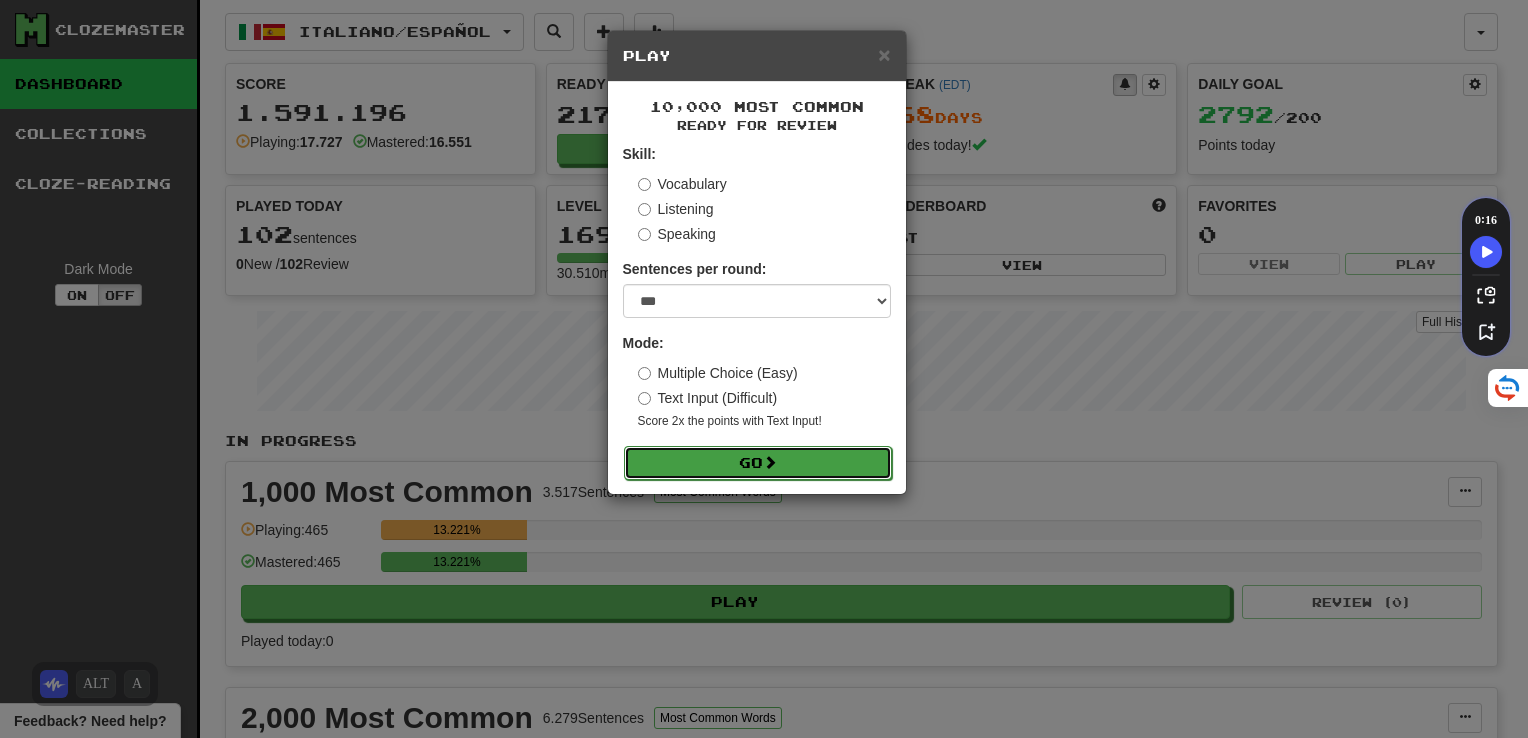 click on "Go" at bounding box center [758, 463] 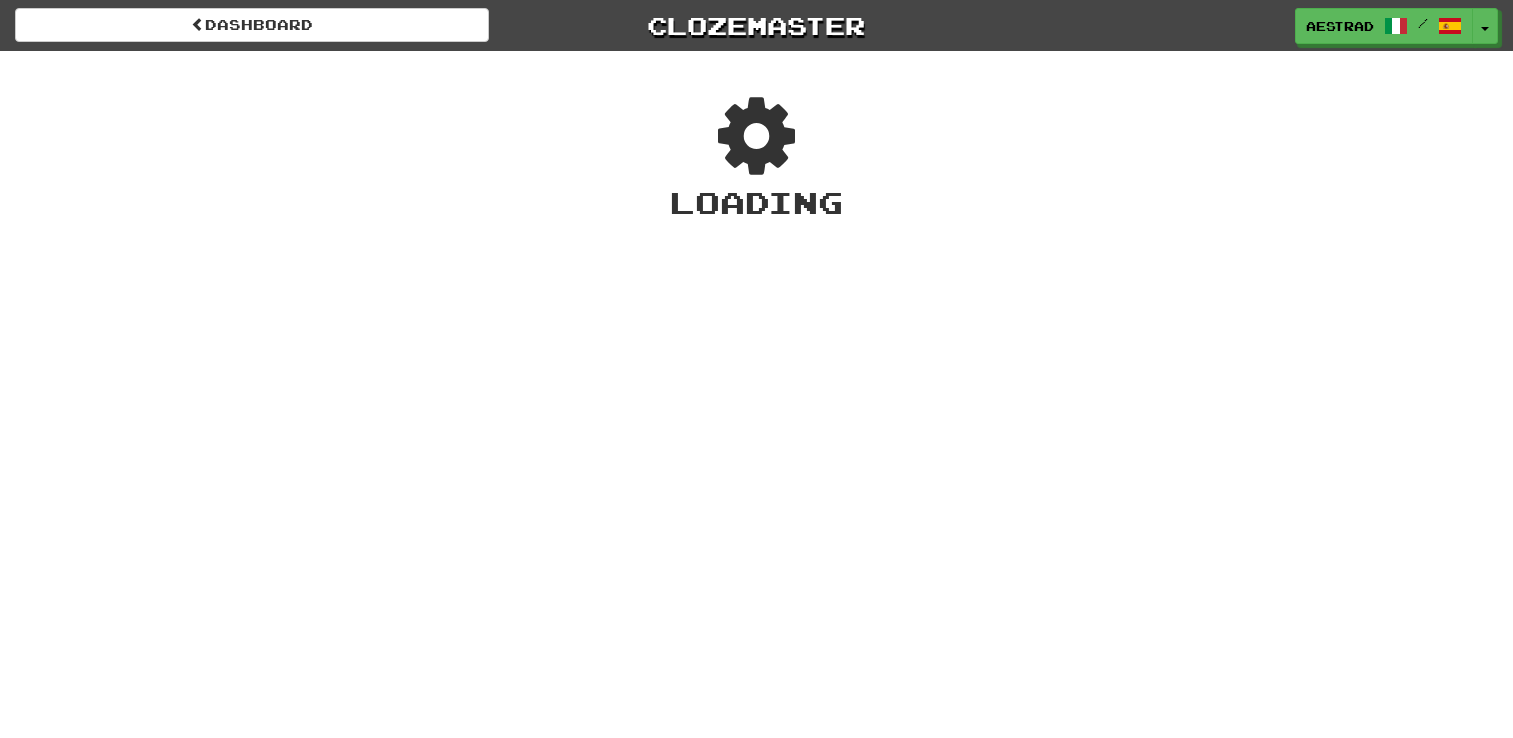 scroll, scrollTop: 0, scrollLeft: 0, axis: both 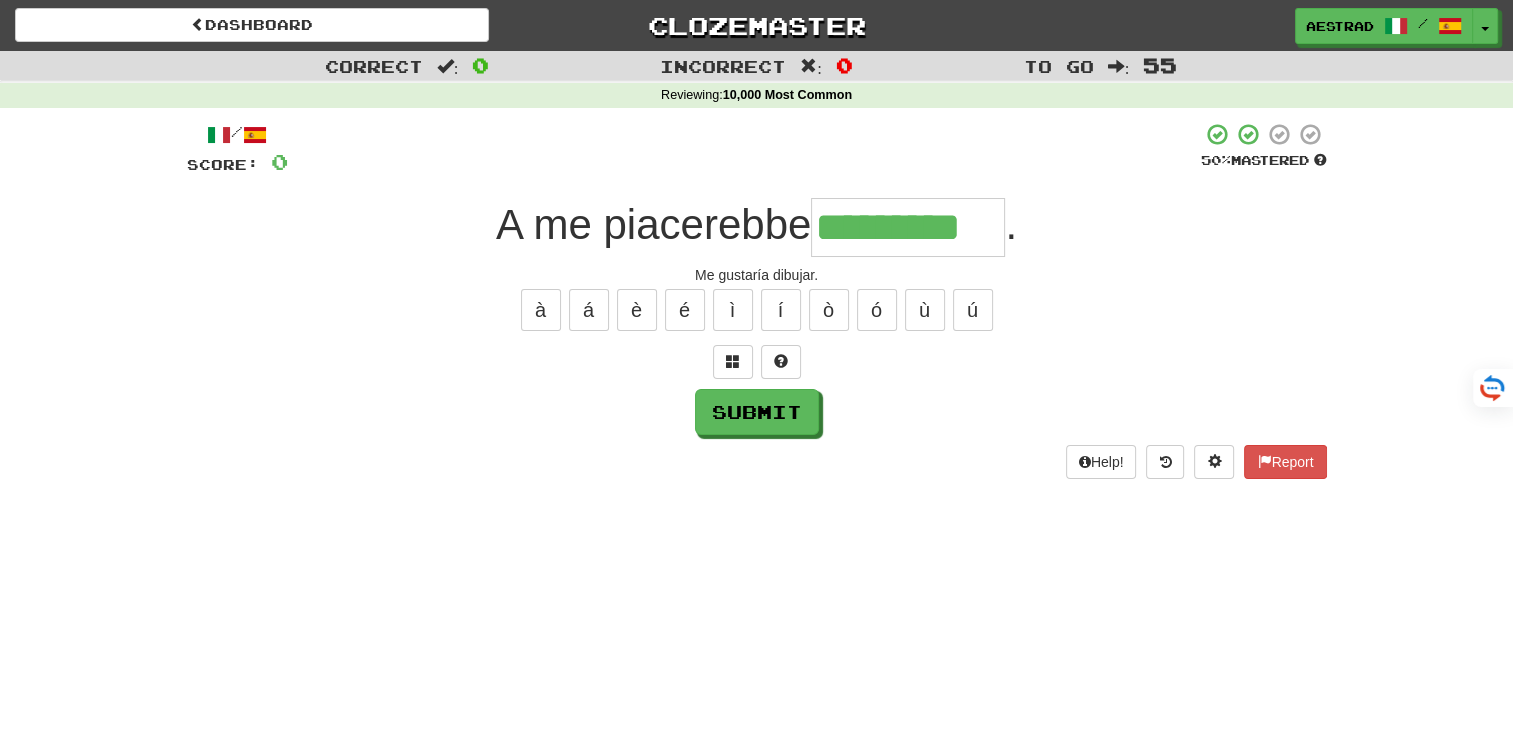 type on "*********" 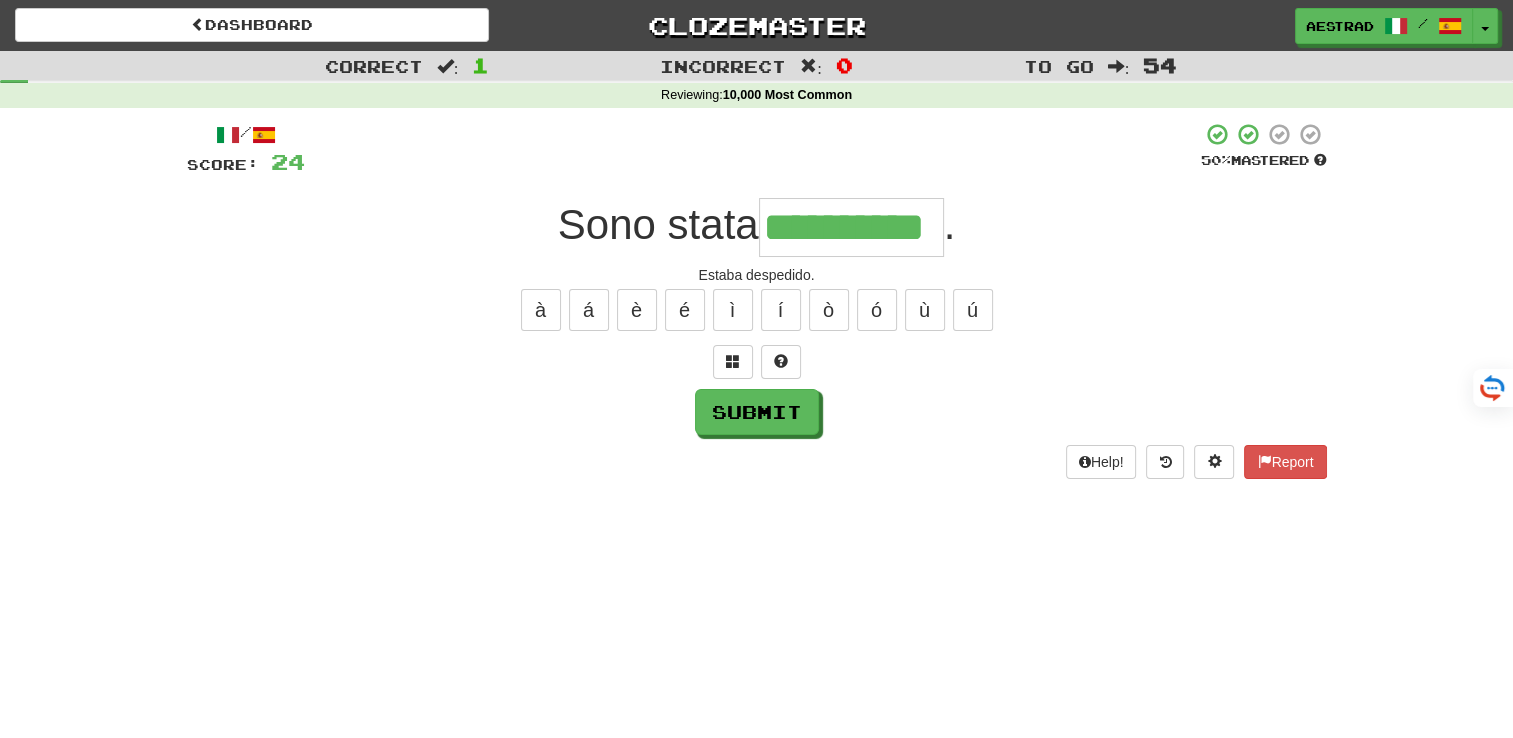type on "**********" 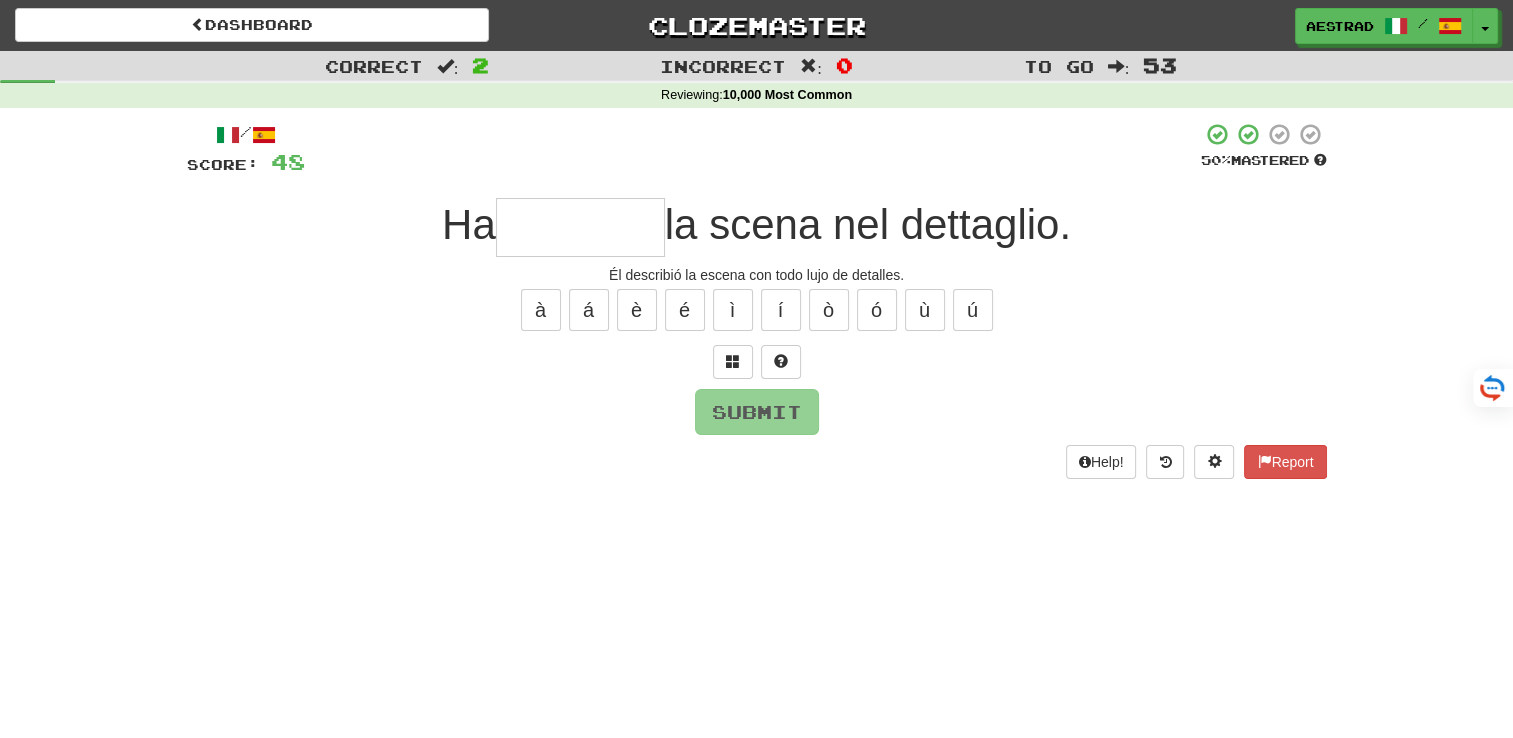 type on "*" 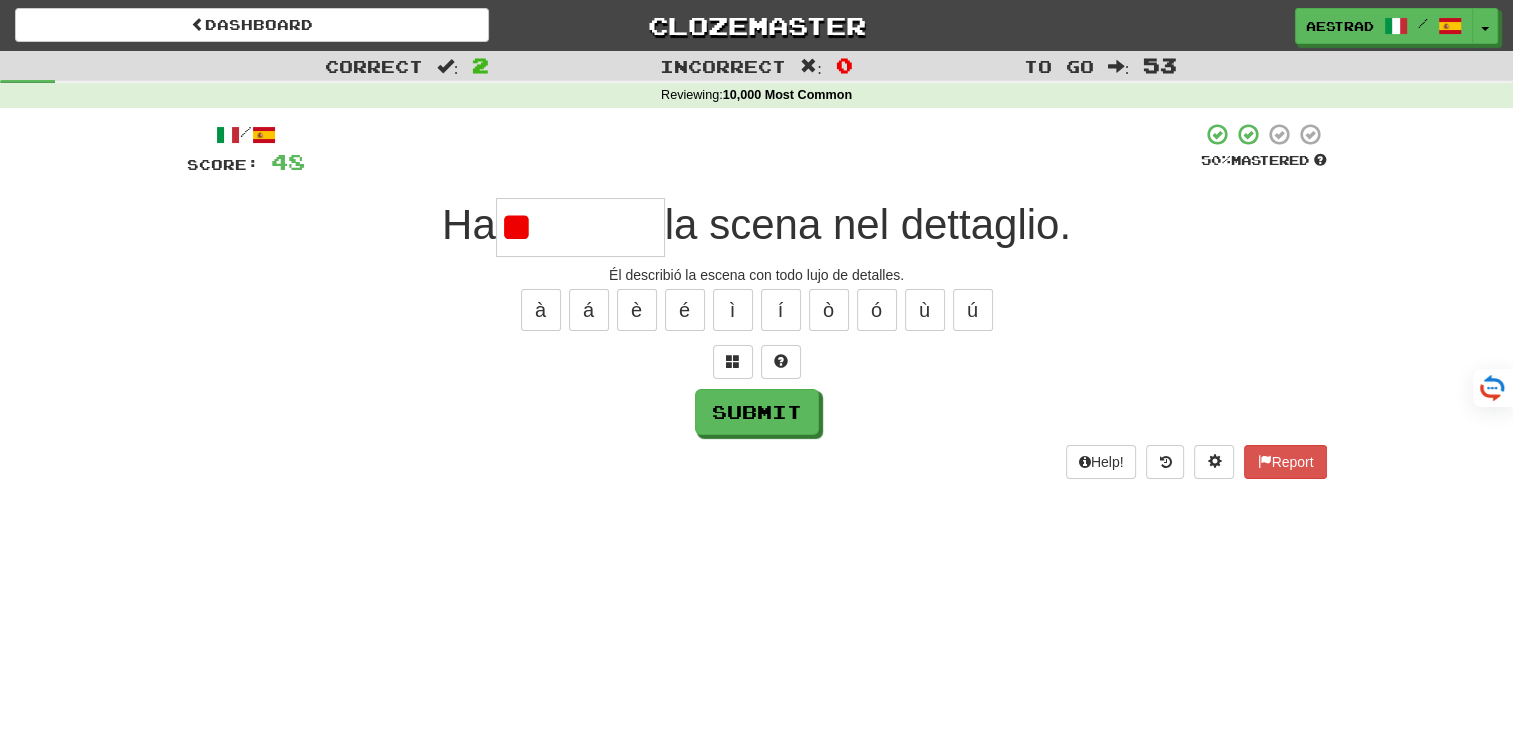 type on "*" 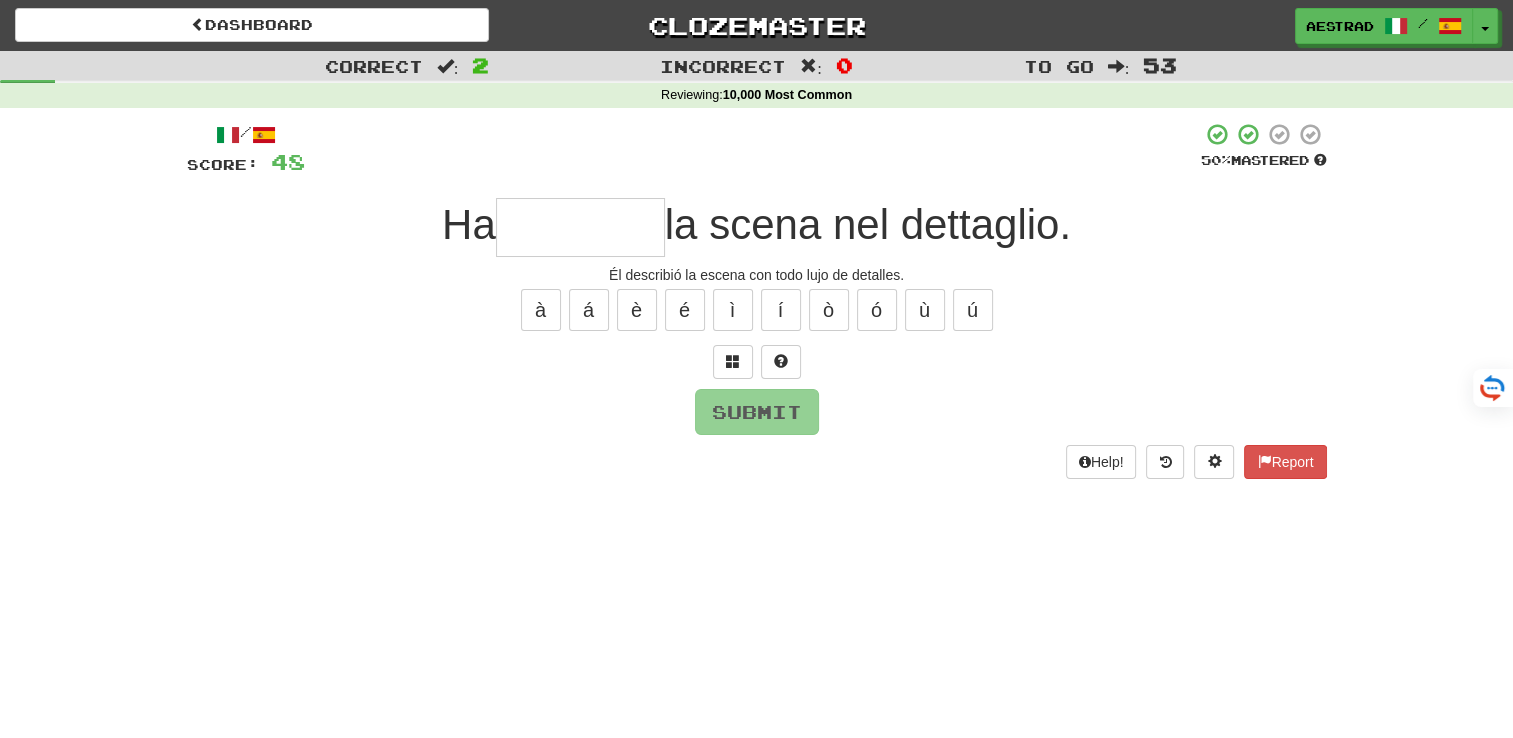 type on "*" 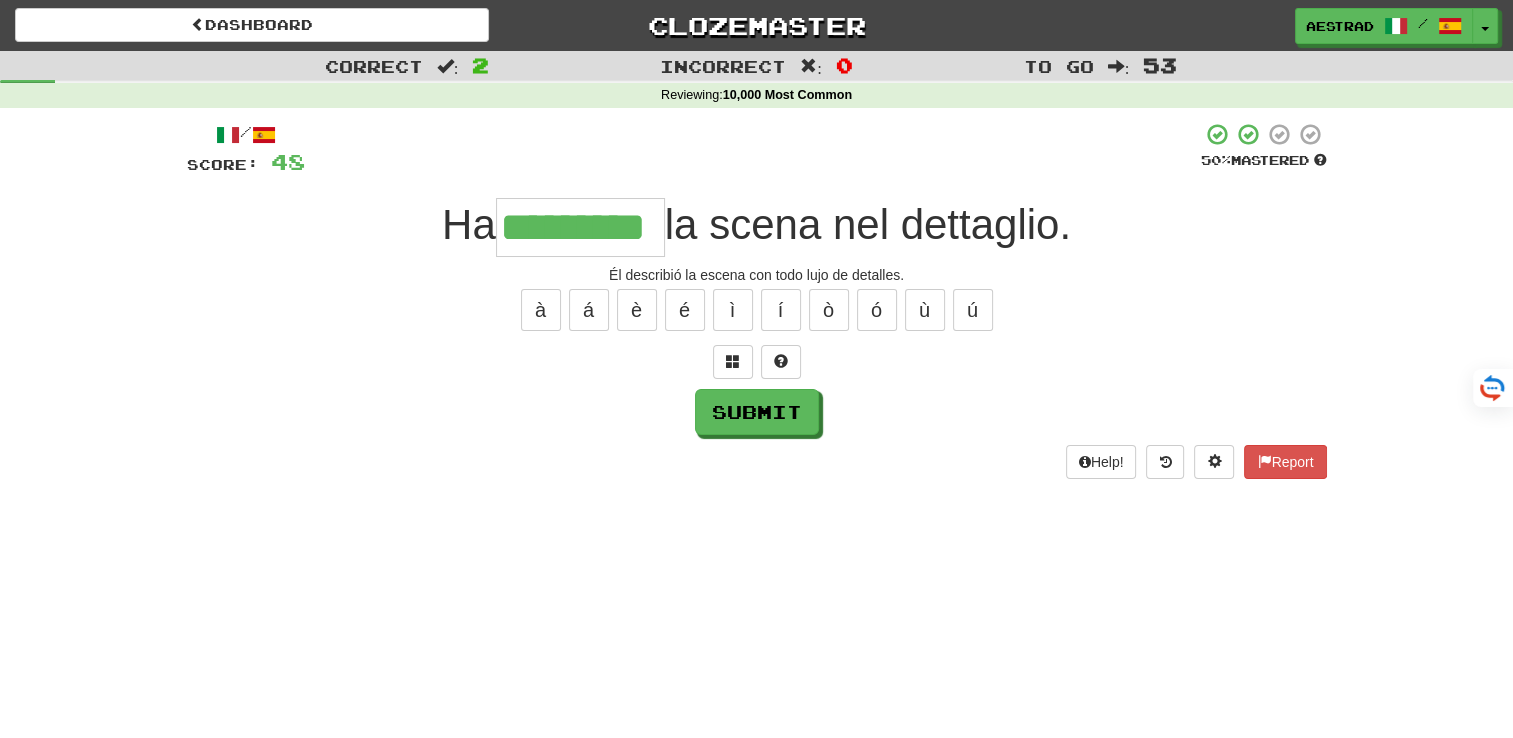 type on "*********" 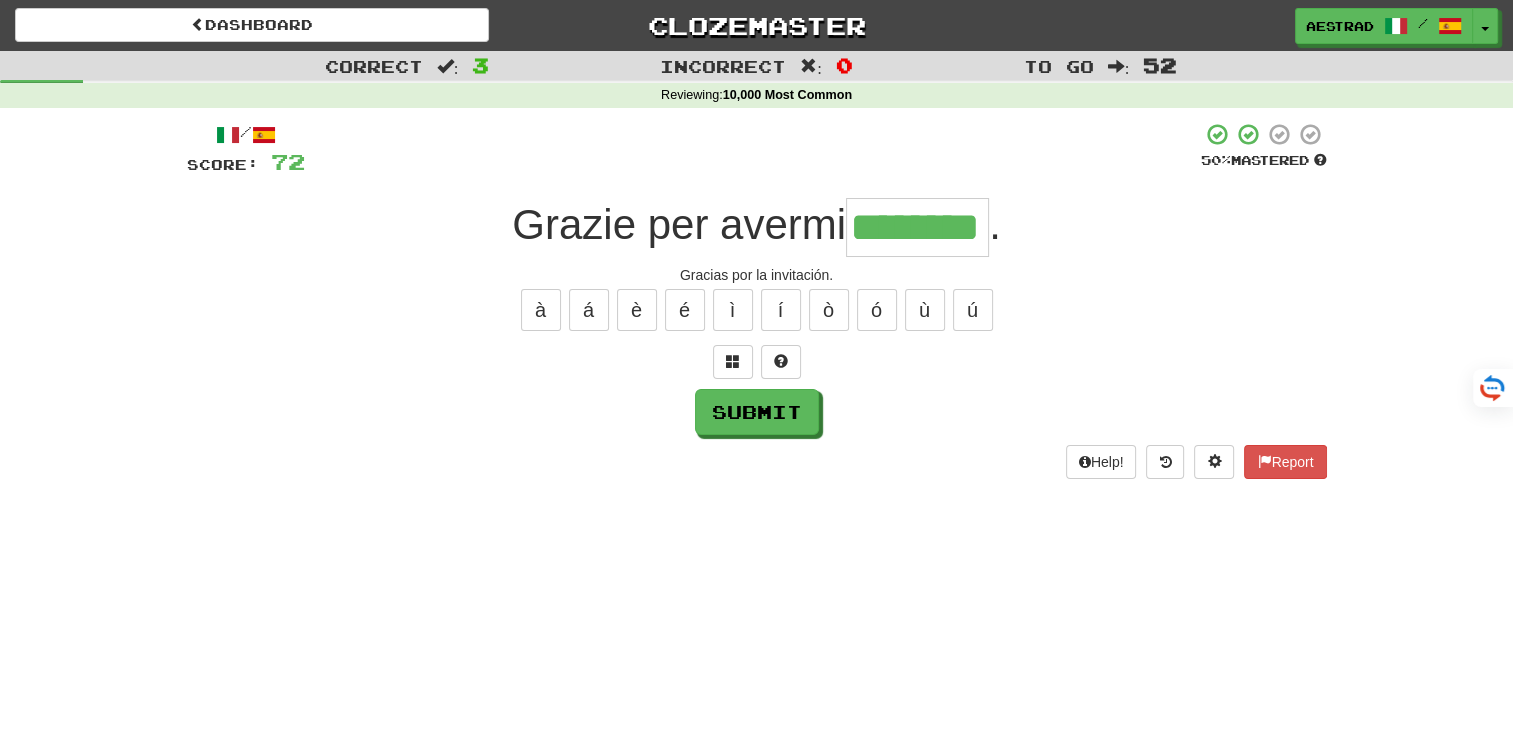 type on "********" 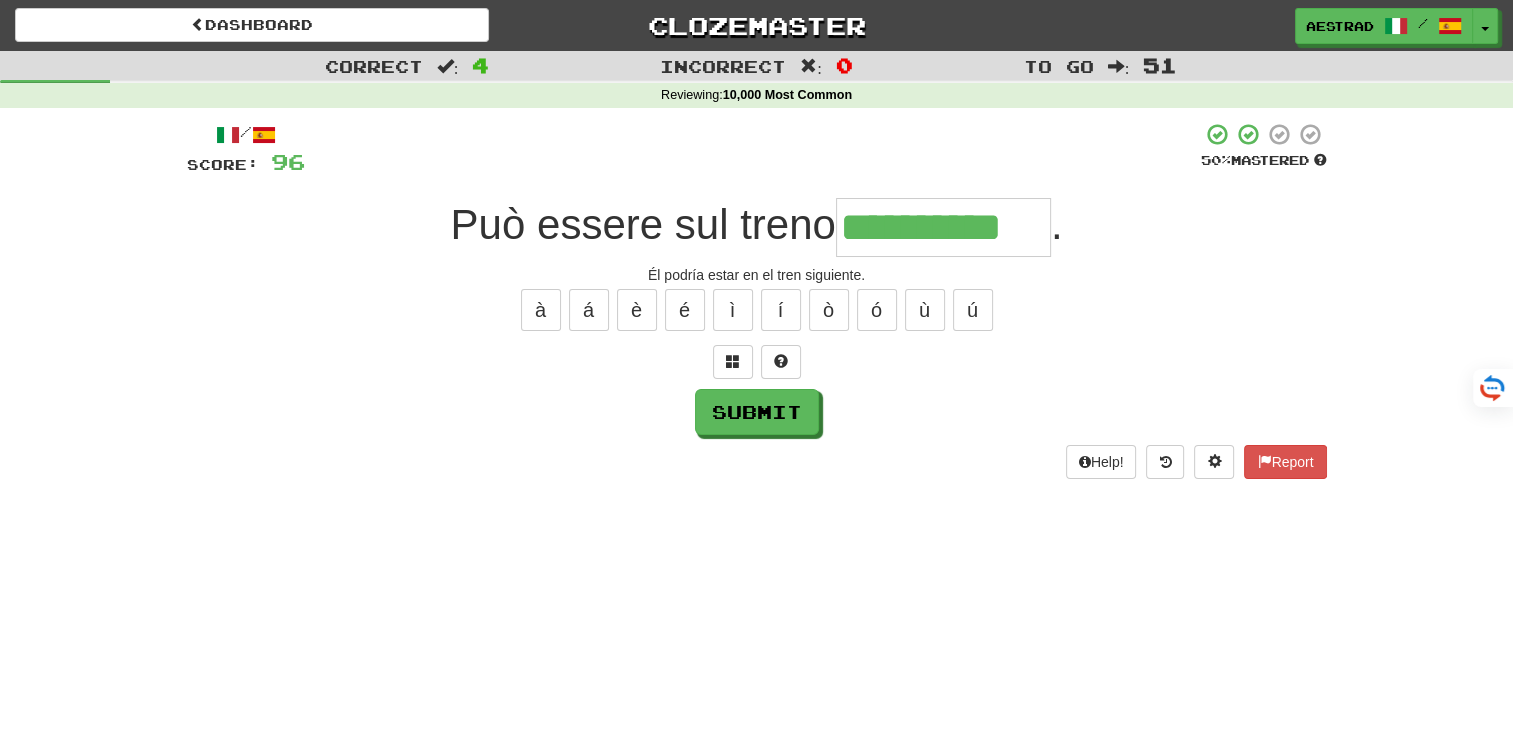 type on "**********" 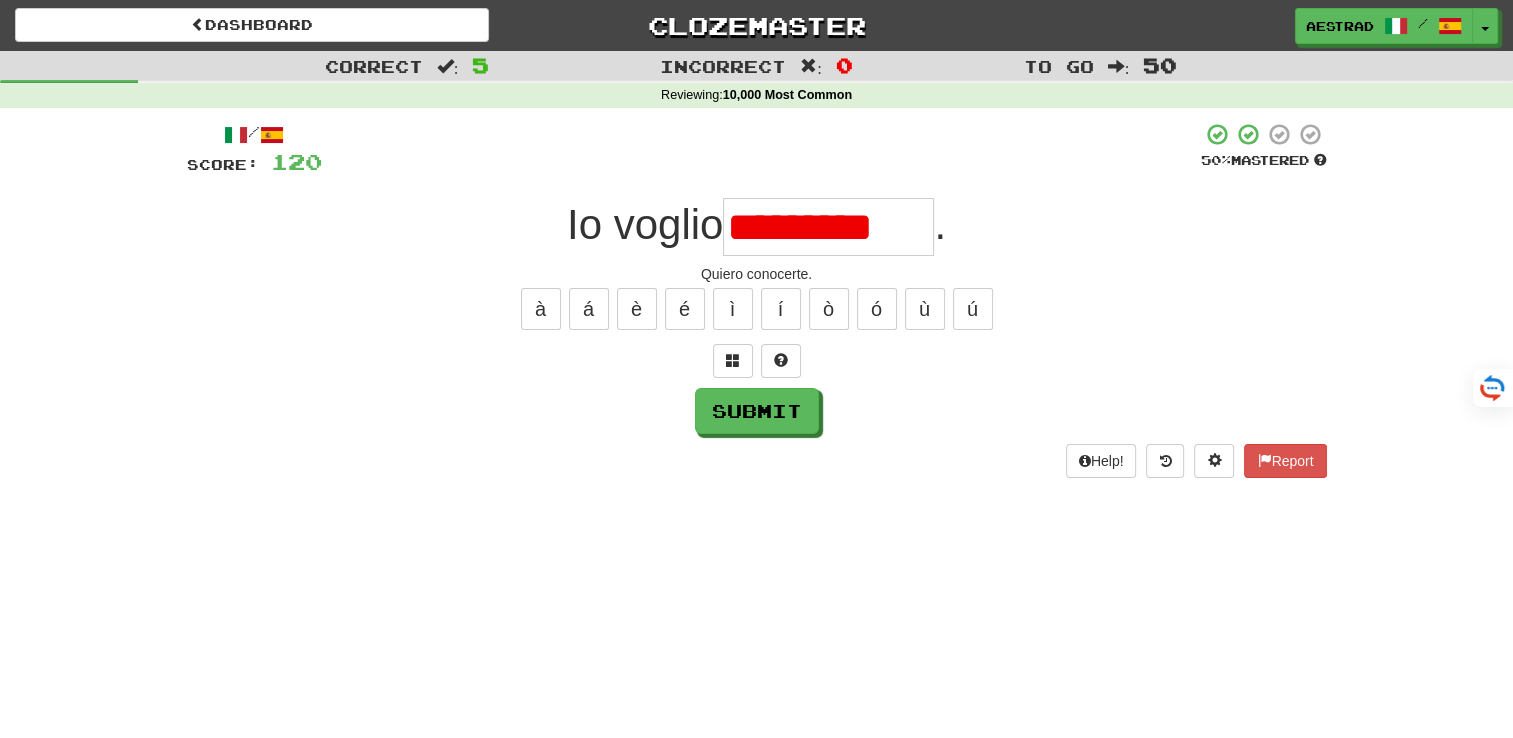 scroll, scrollTop: 0, scrollLeft: 0, axis: both 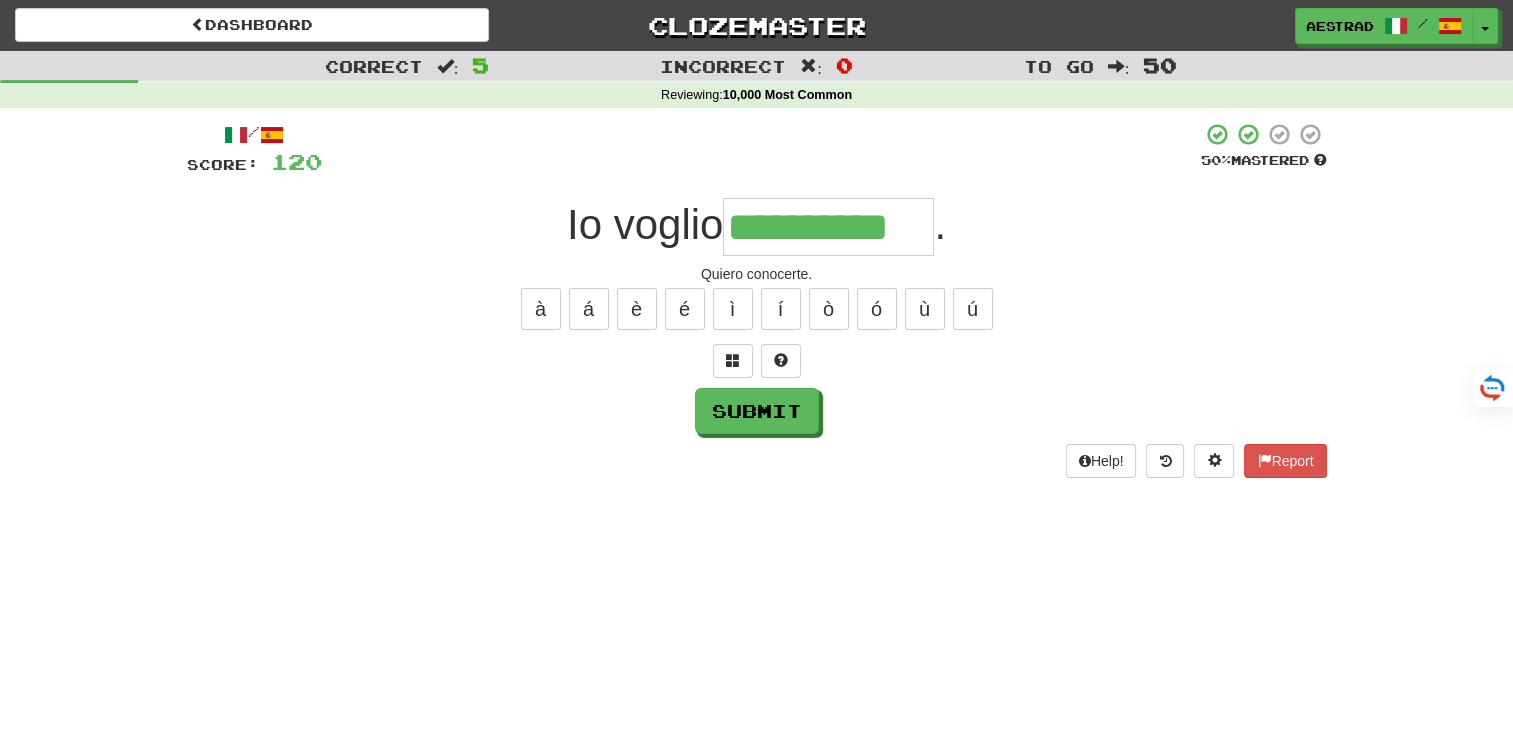 type on "**********" 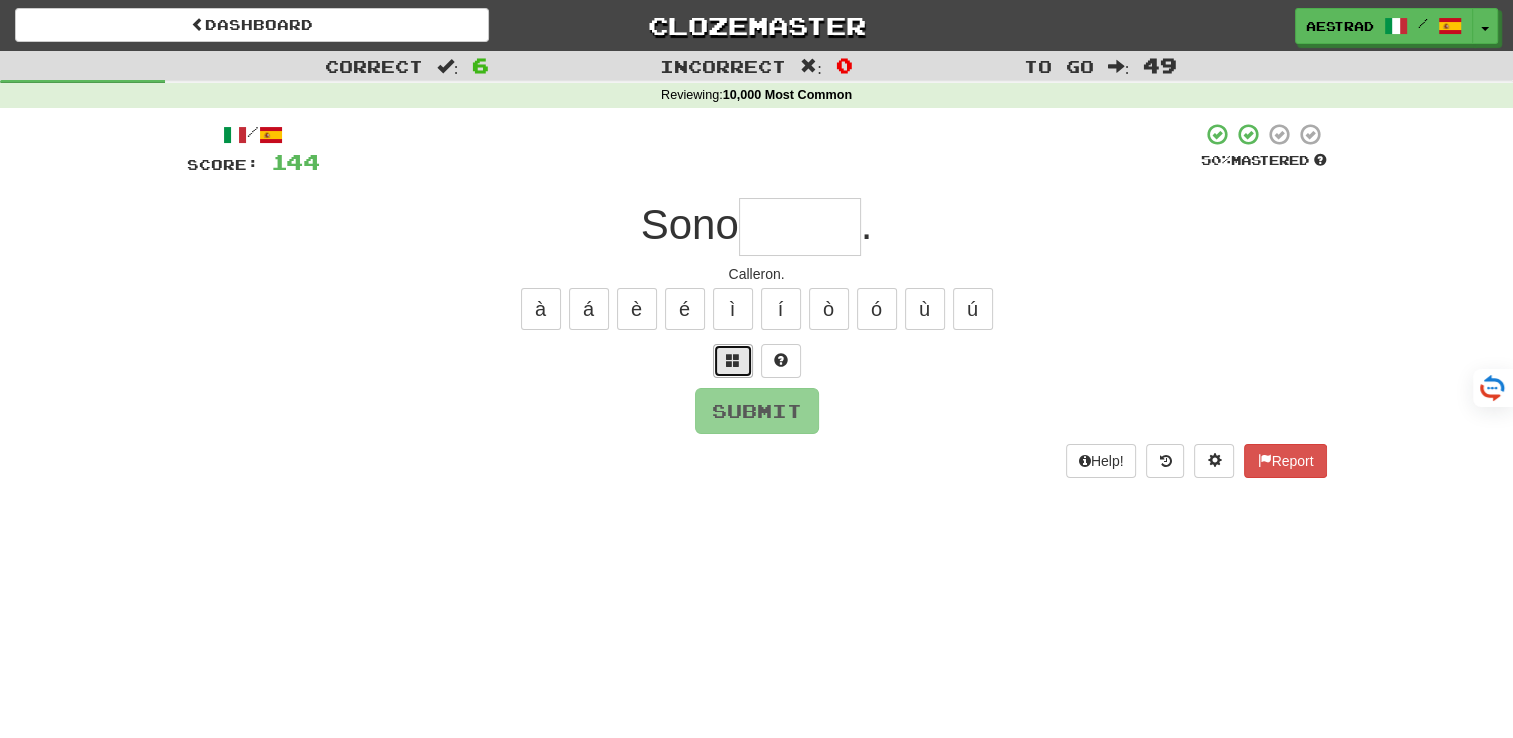 click at bounding box center [733, 360] 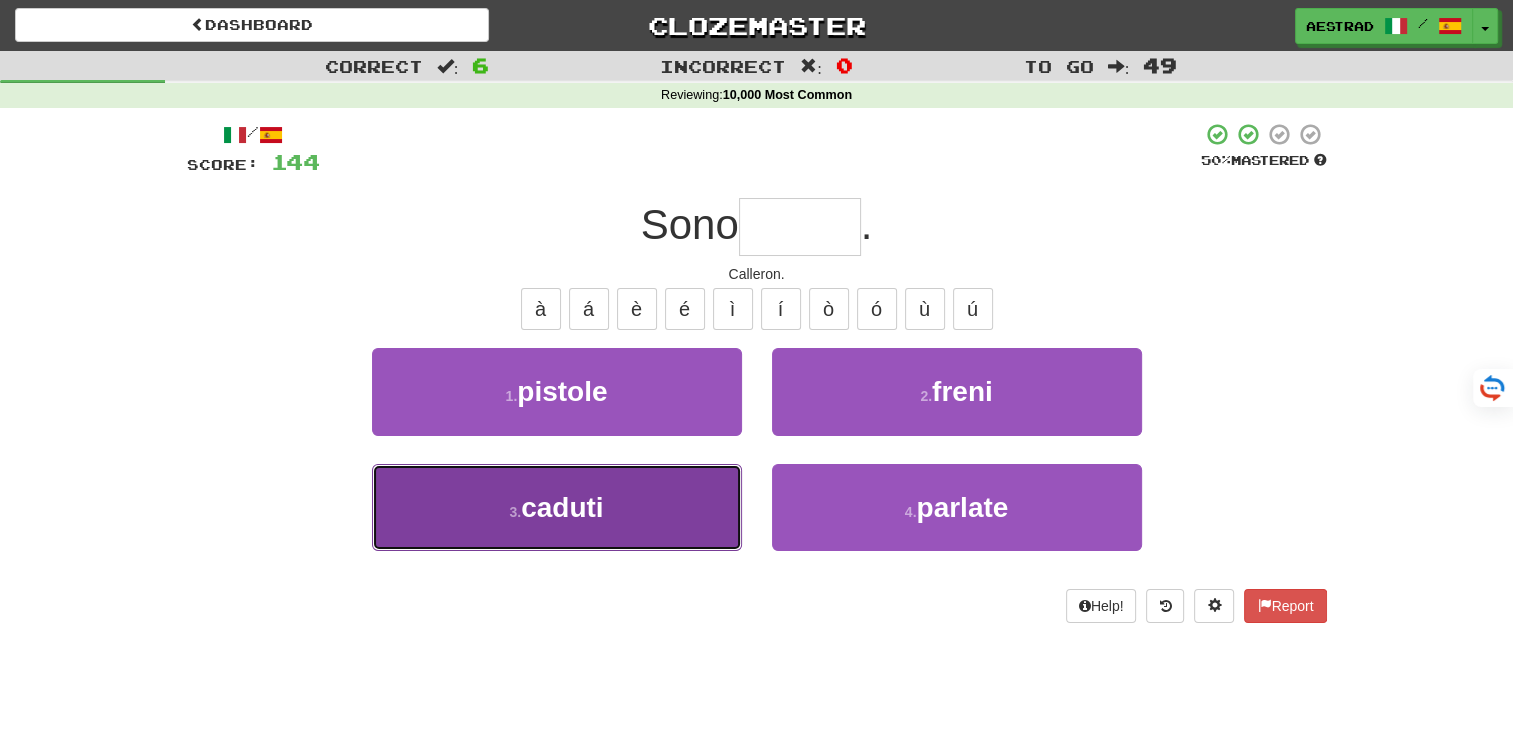 click on "3 .  caduti" at bounding box center (557, 507) 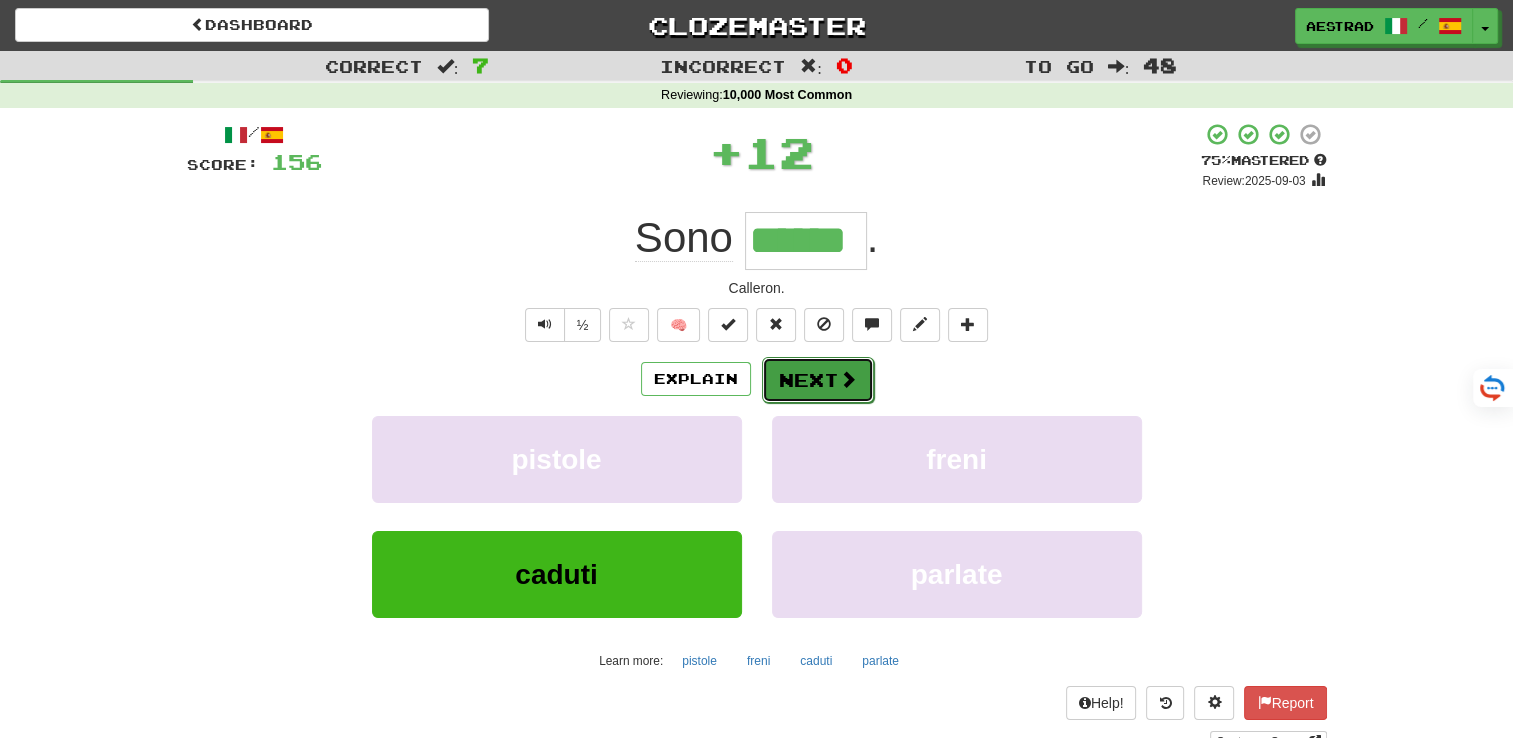 click on "Next" at bounding box center (818, 380) 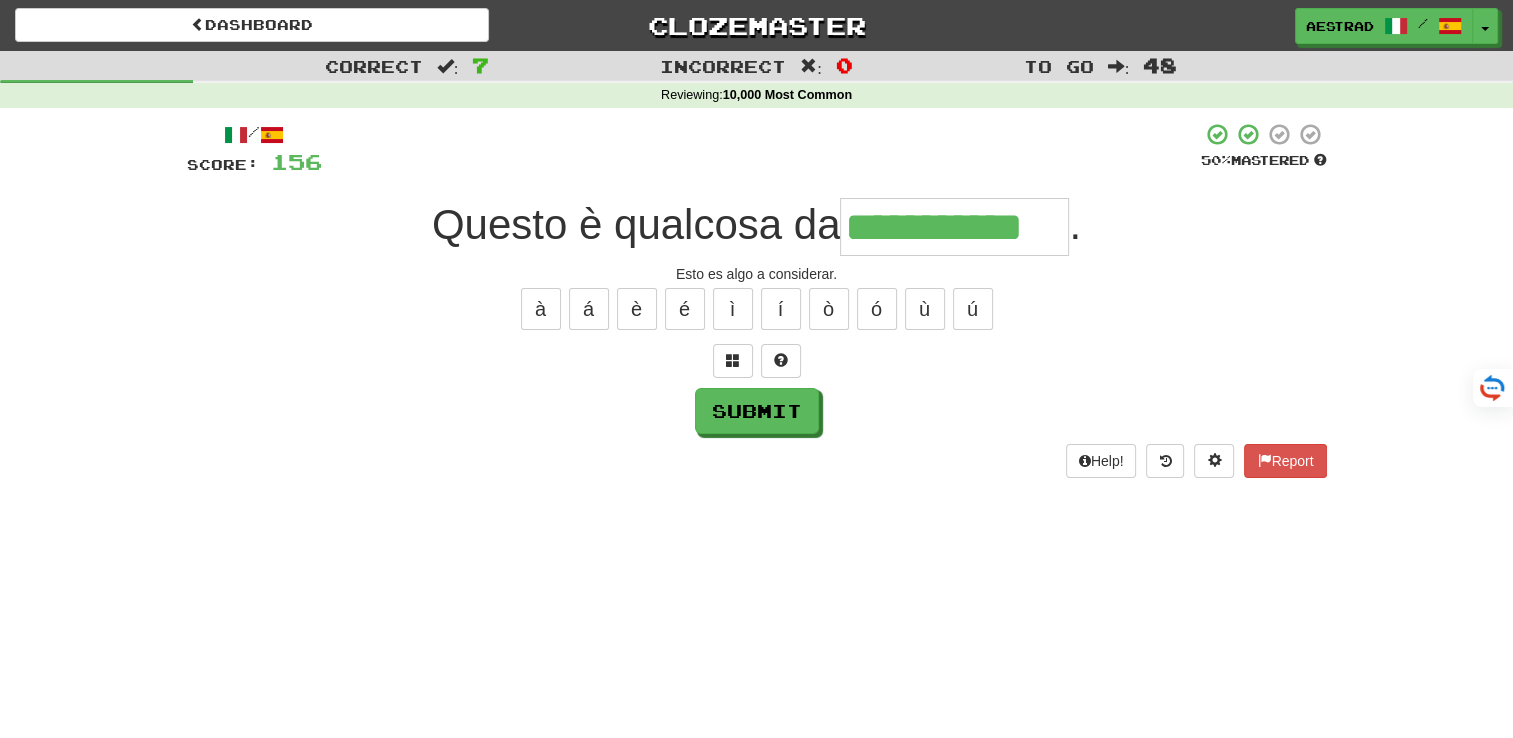 type on "**********" 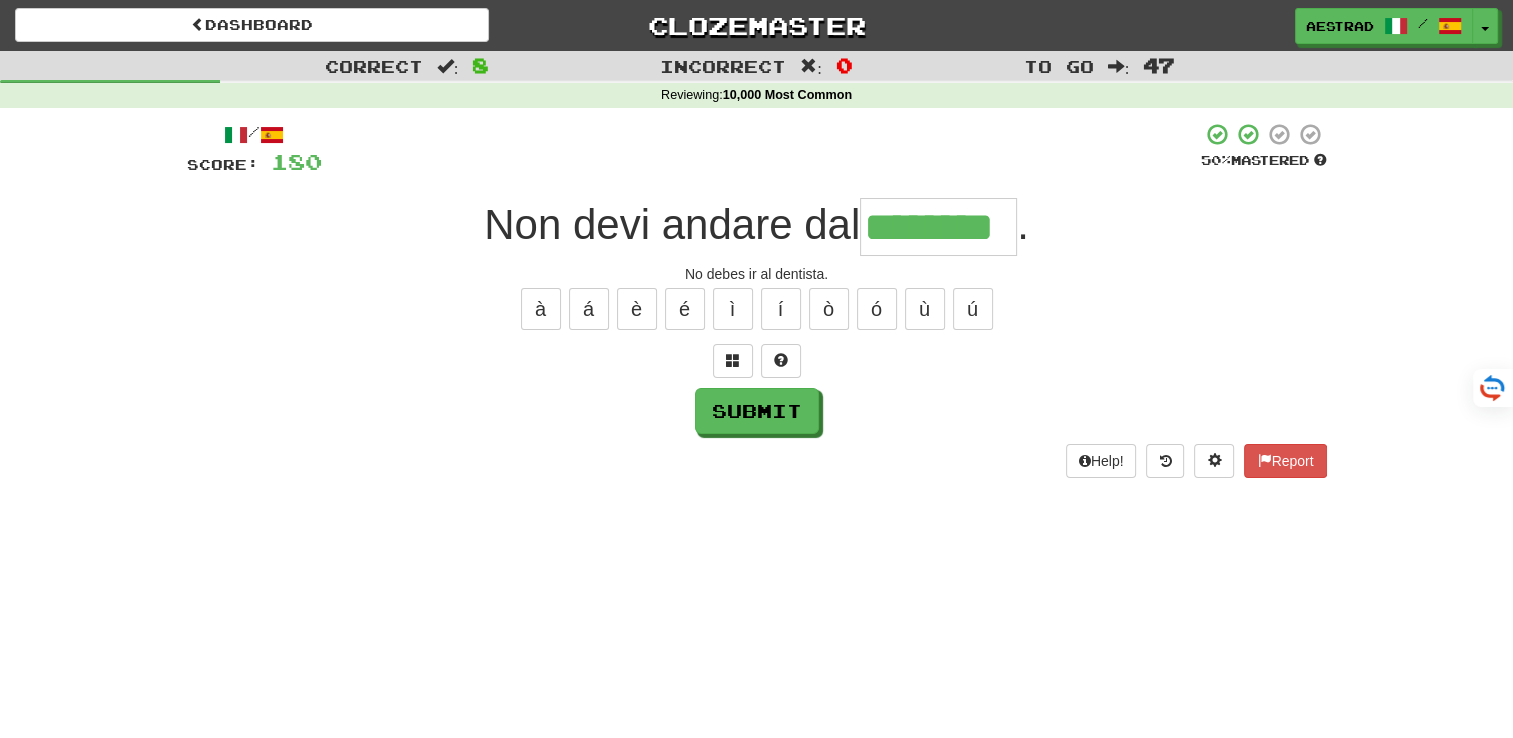 type on "********" 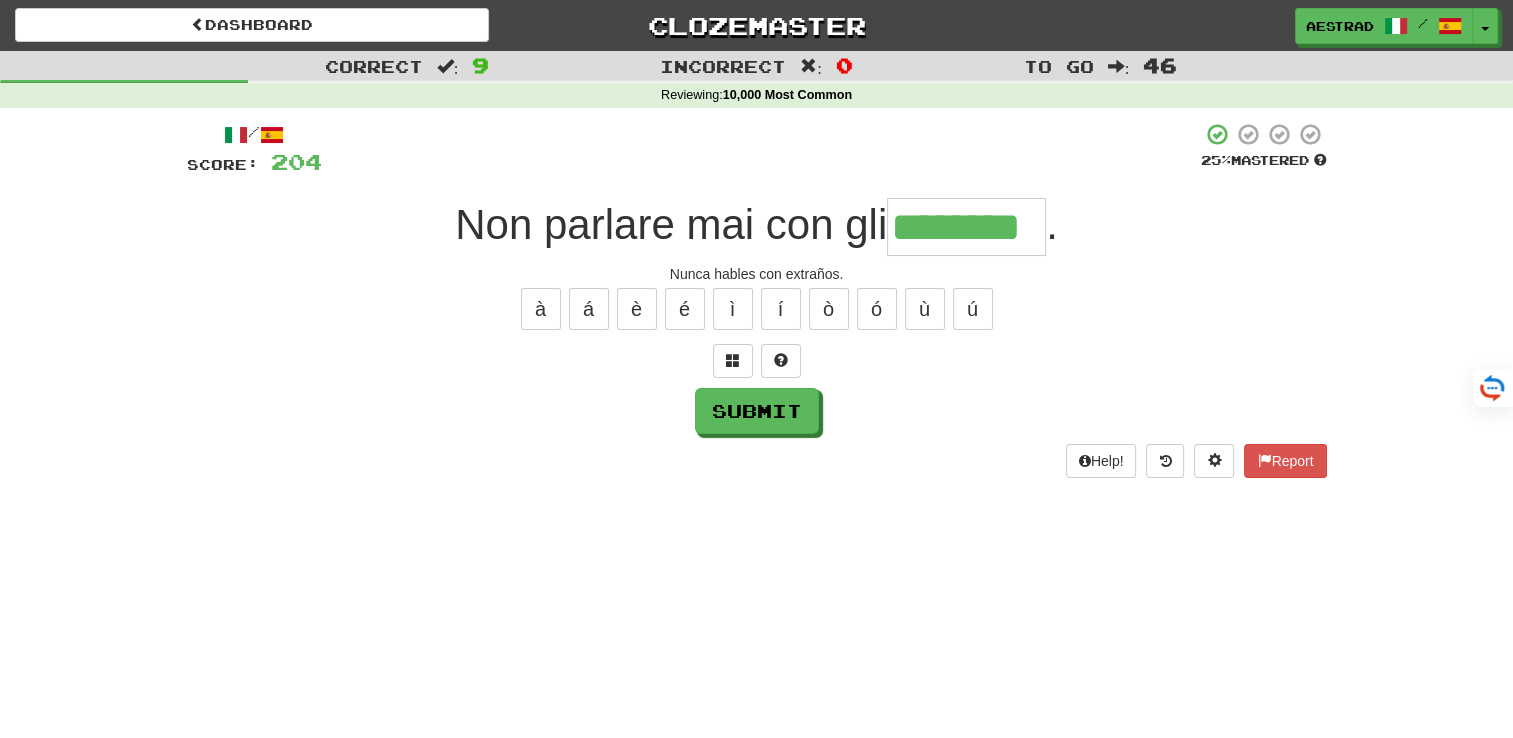 type on "********" 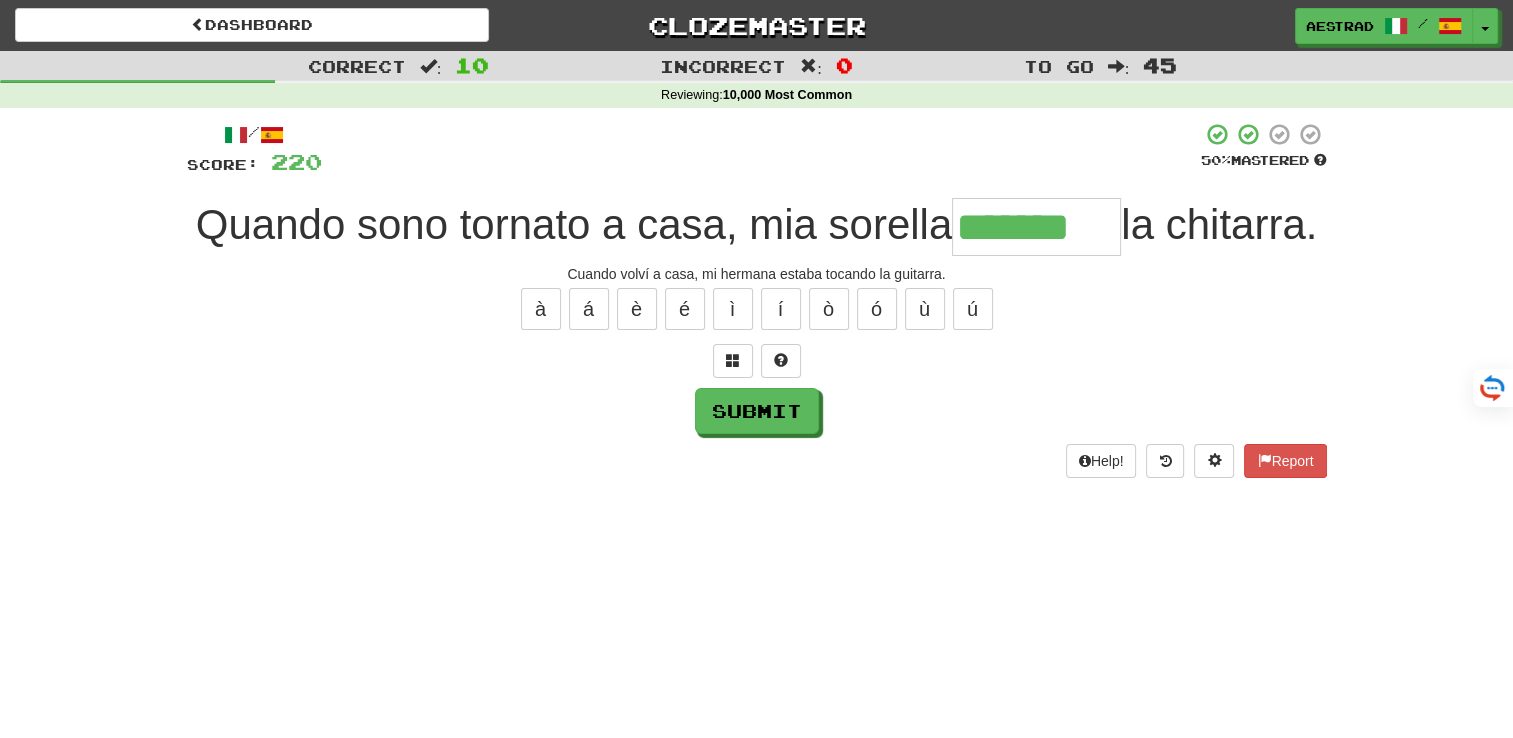 type on "*******" 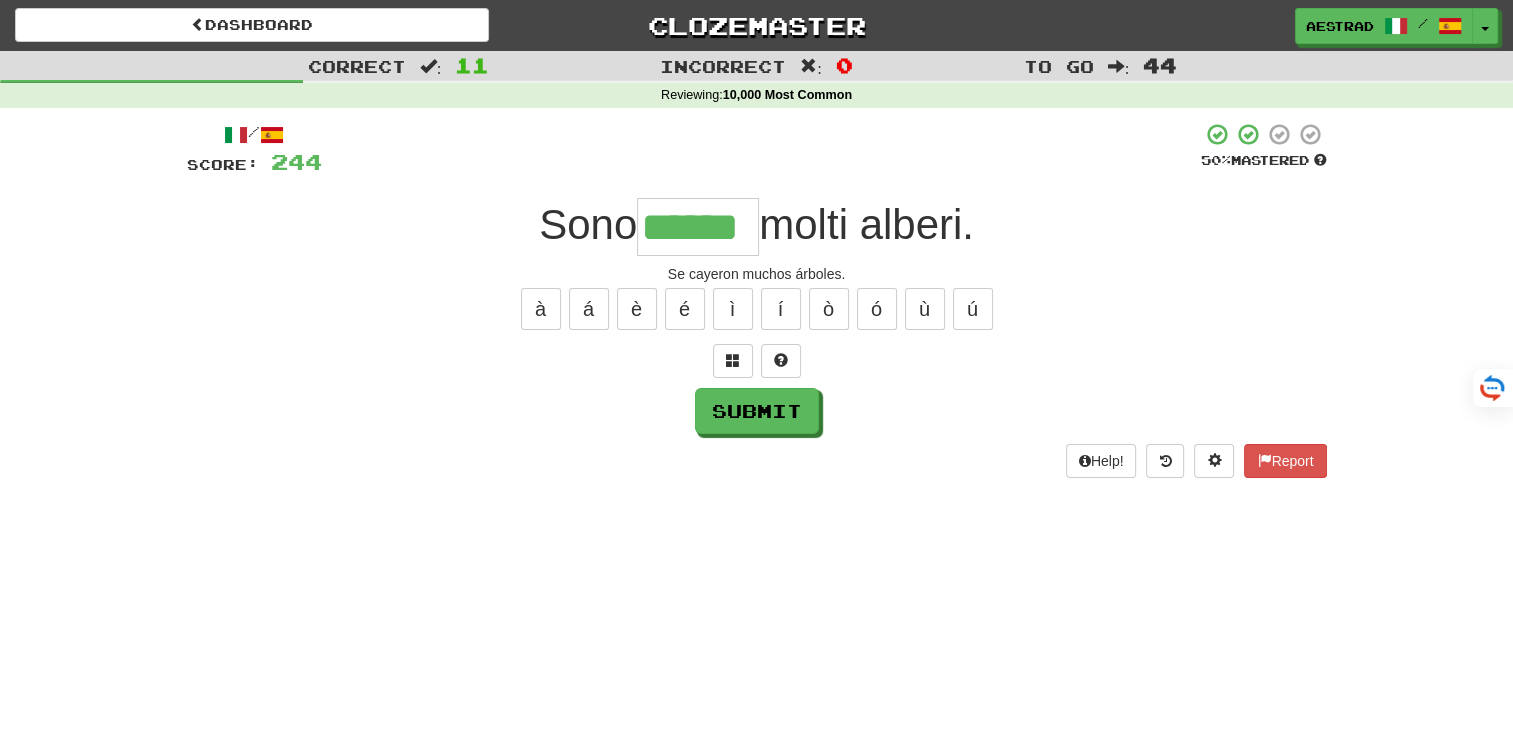 type on "******" 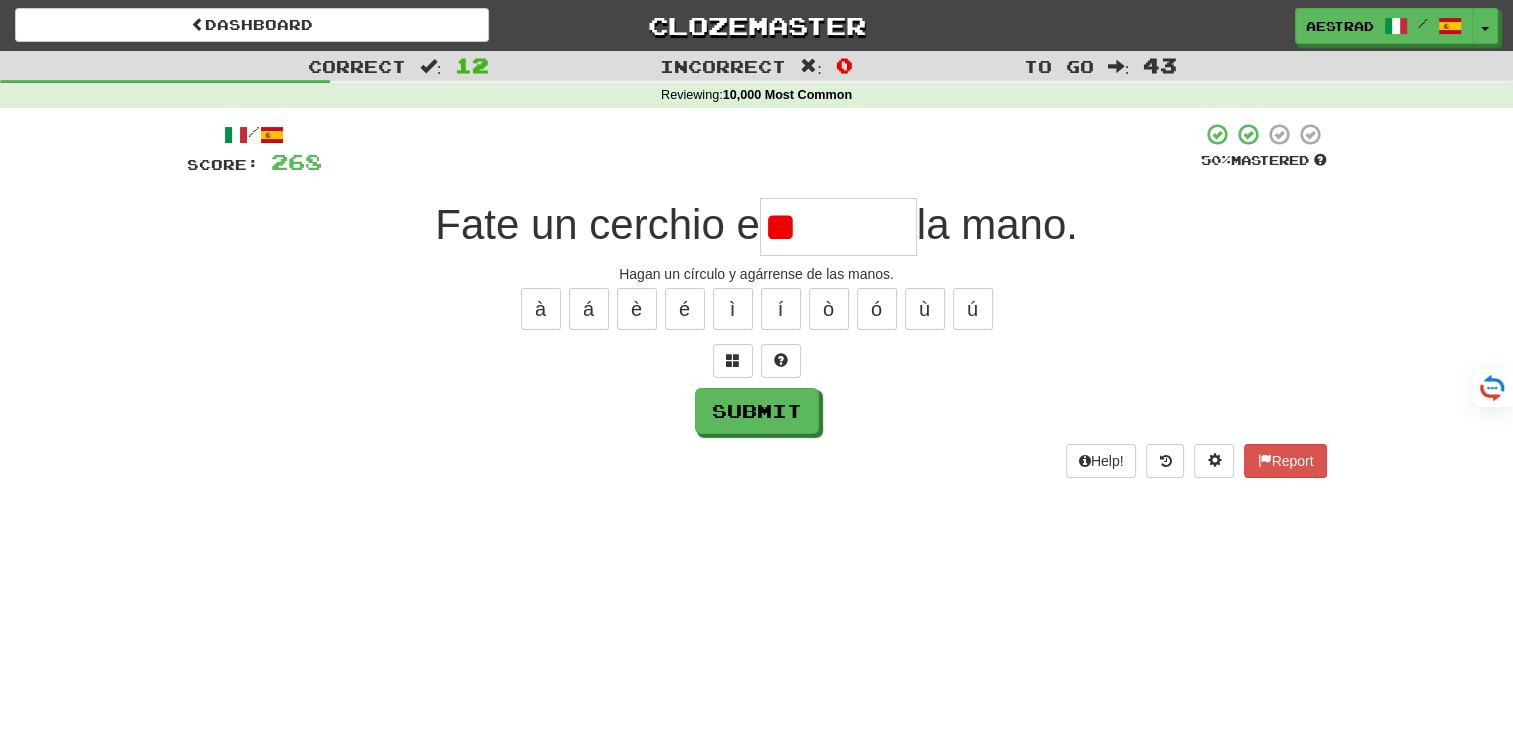 type on "*" 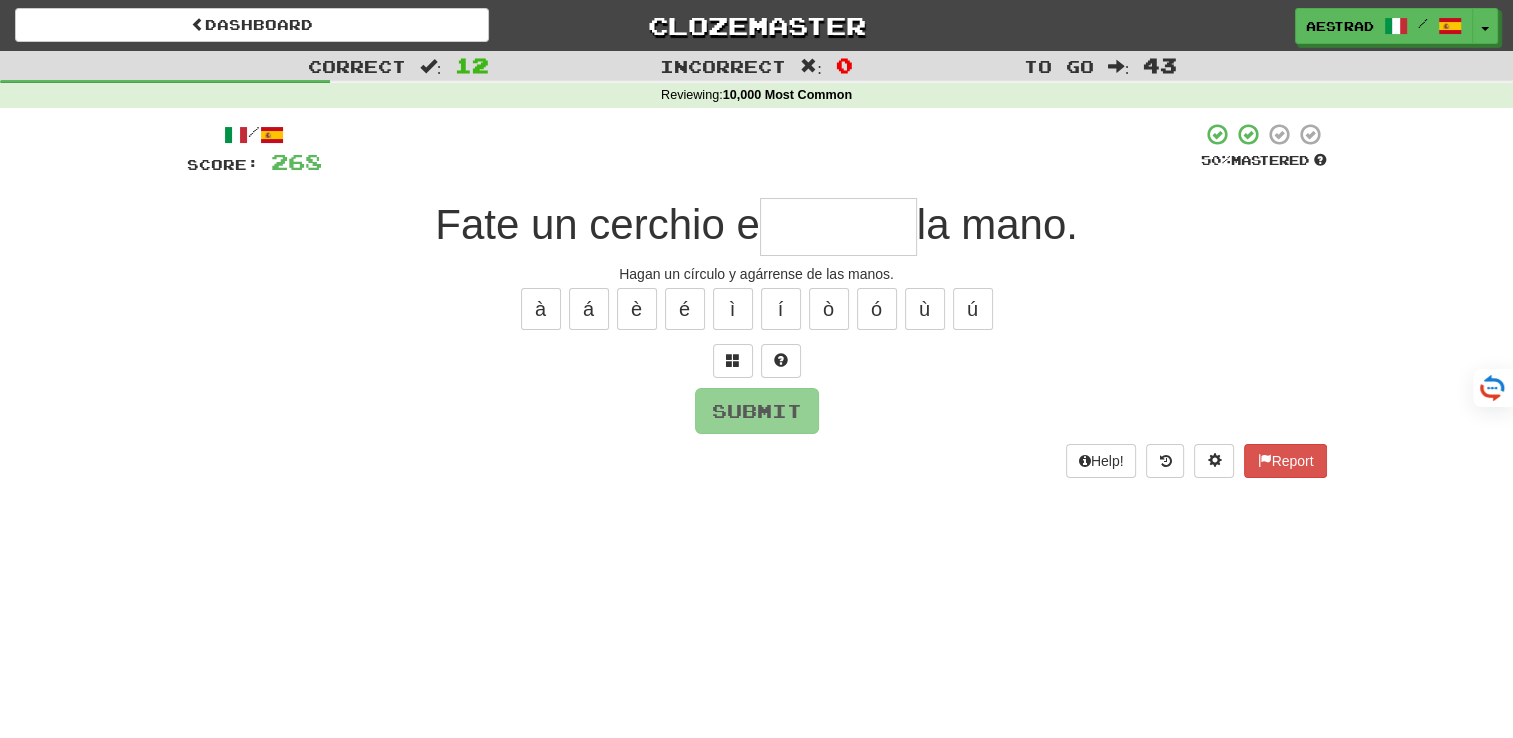 type on "*" 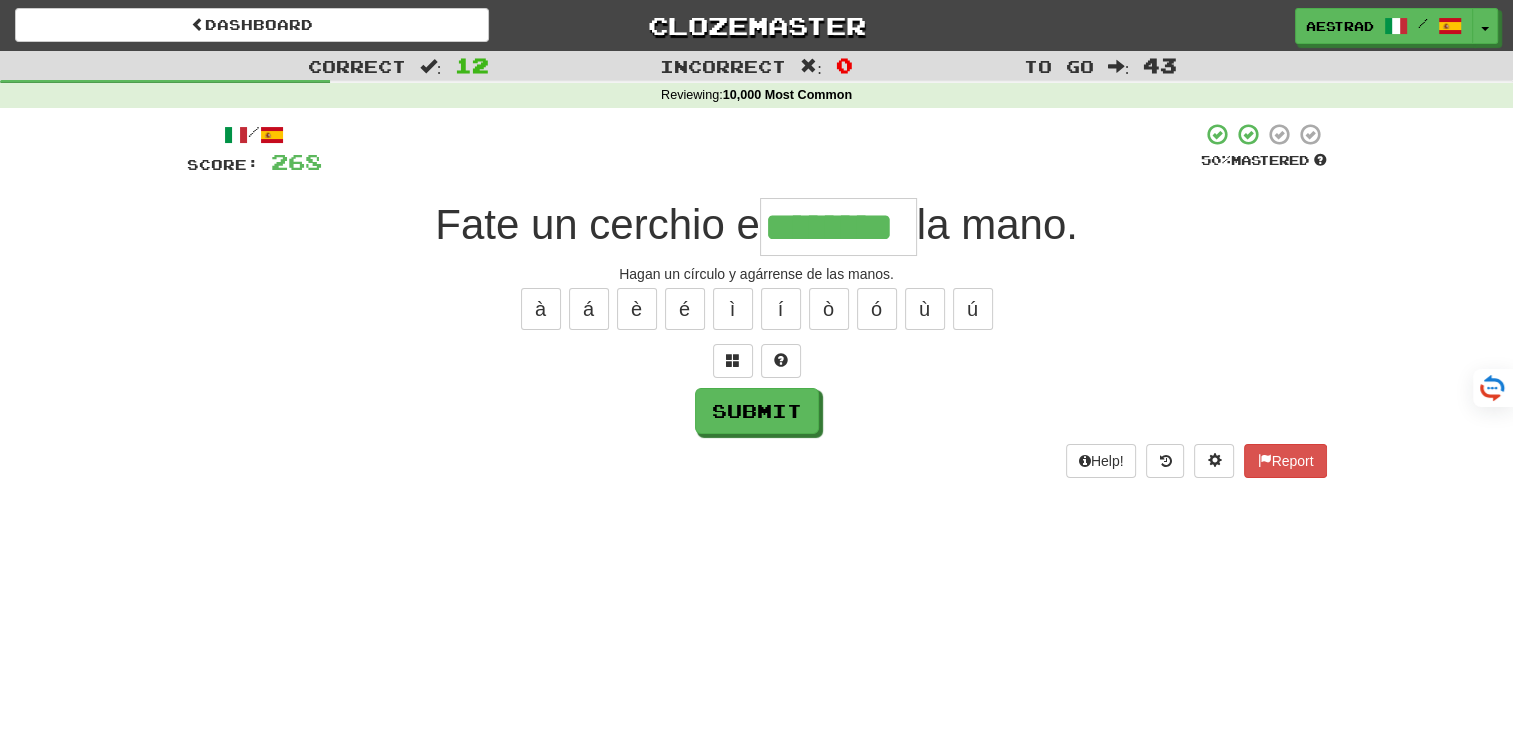 type on "********" 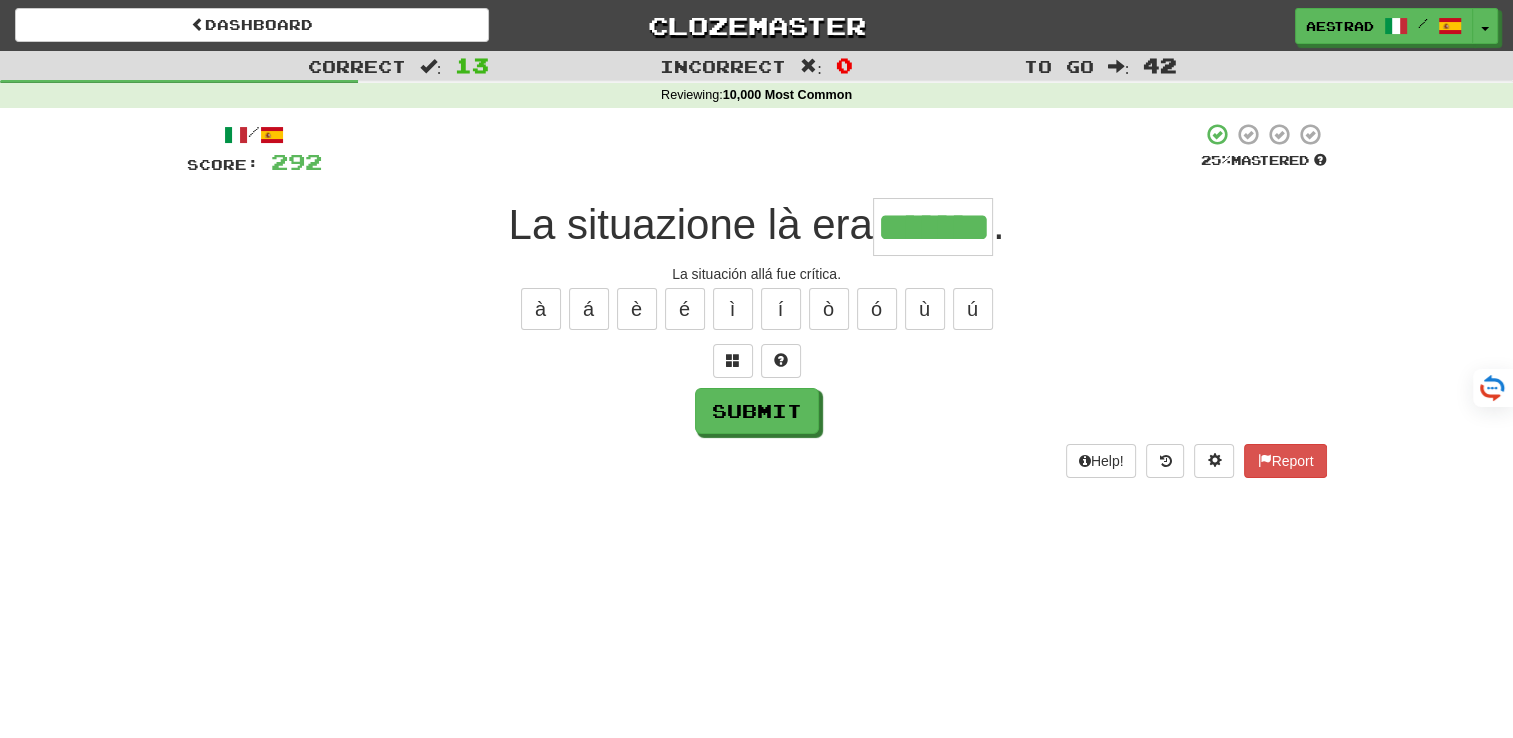 type on "*******" 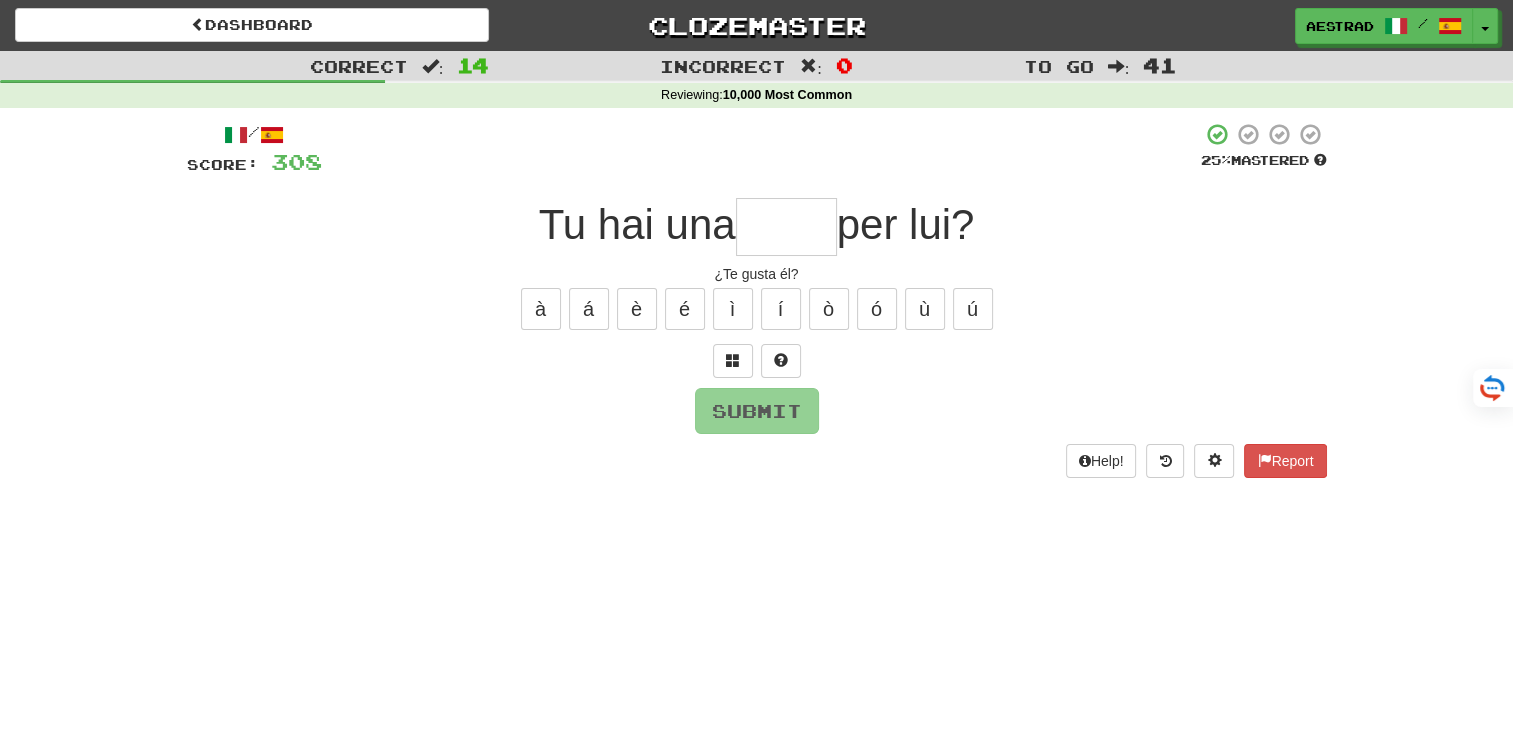 type on "*" 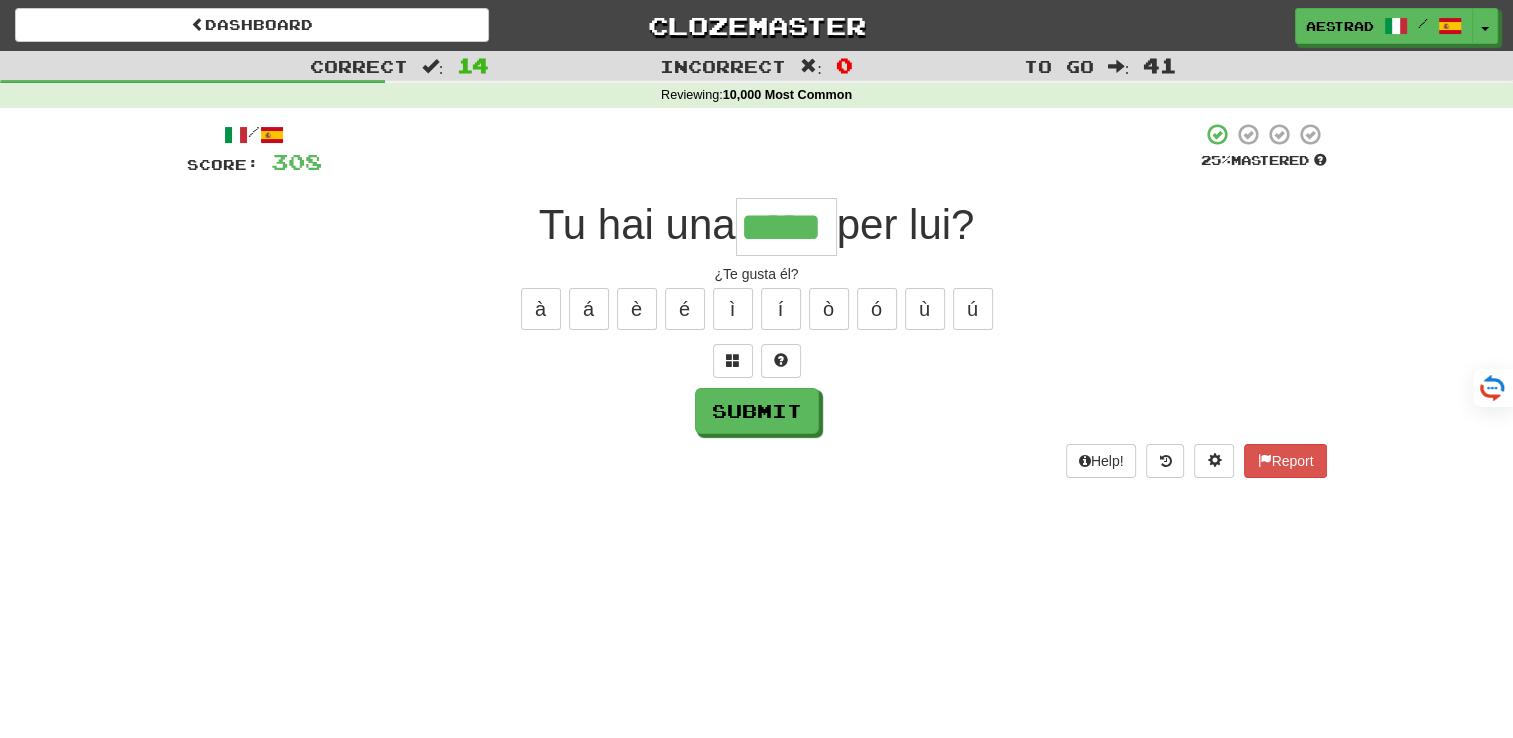 type on "*****" 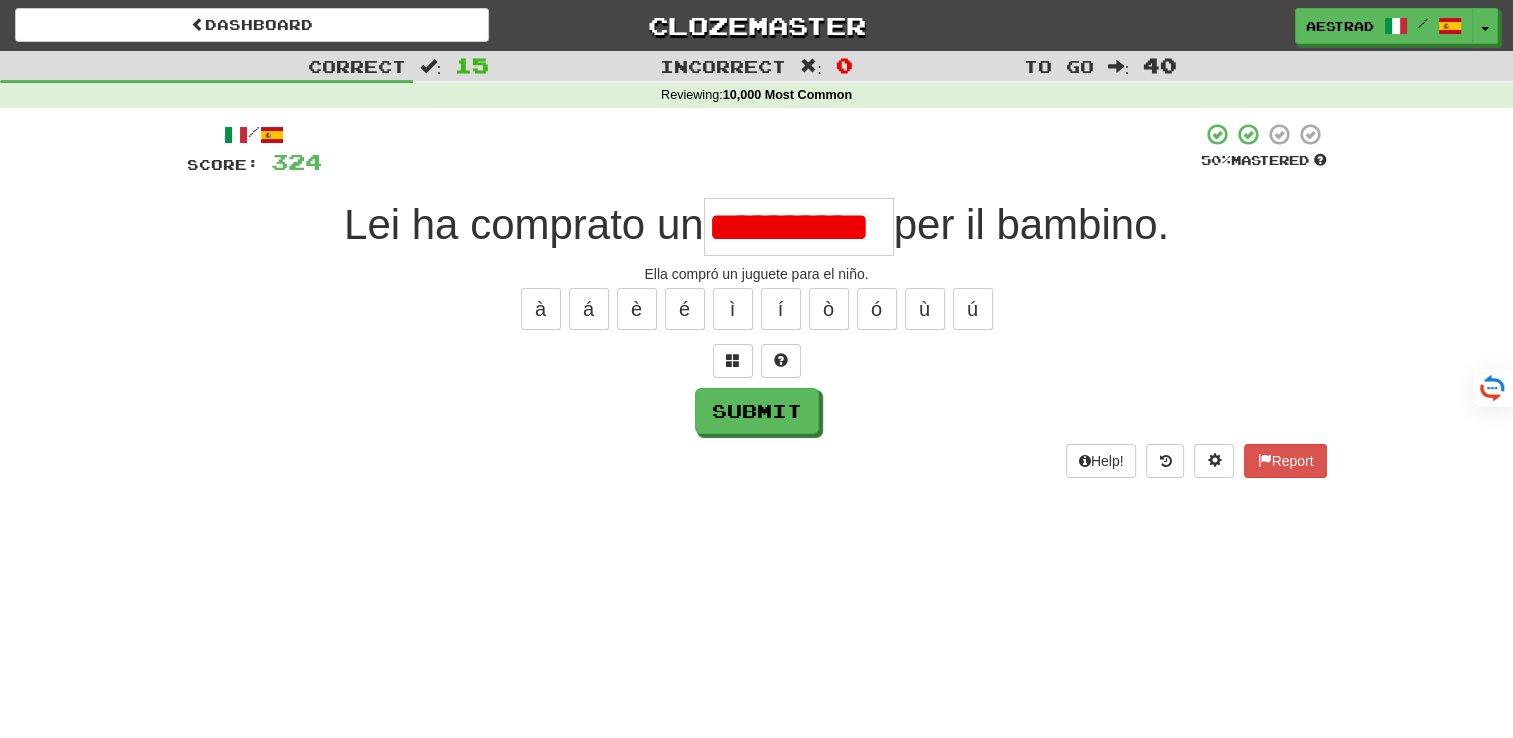 scroll, scrollTop: 0, scrollLeft: 0, axis: both 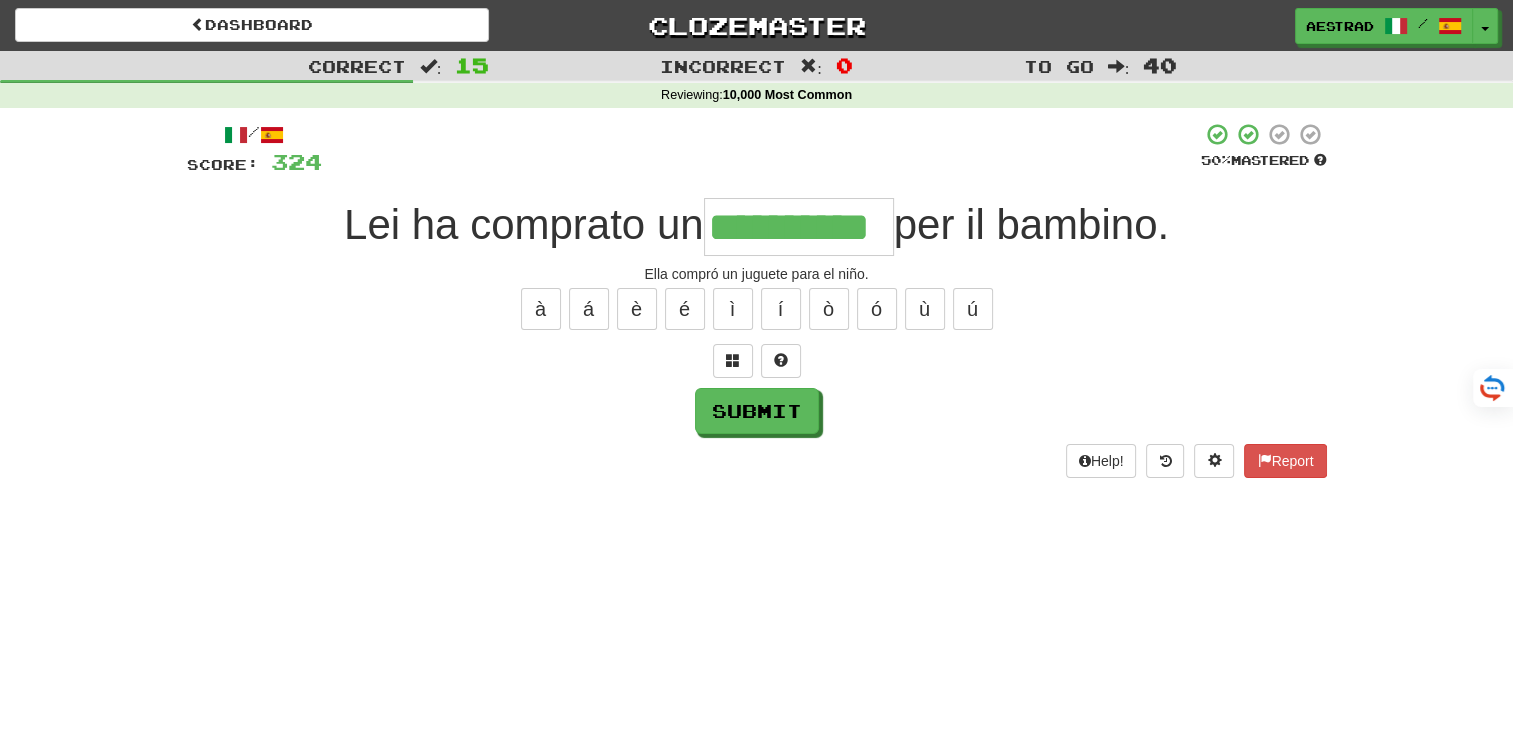 type on "**********" 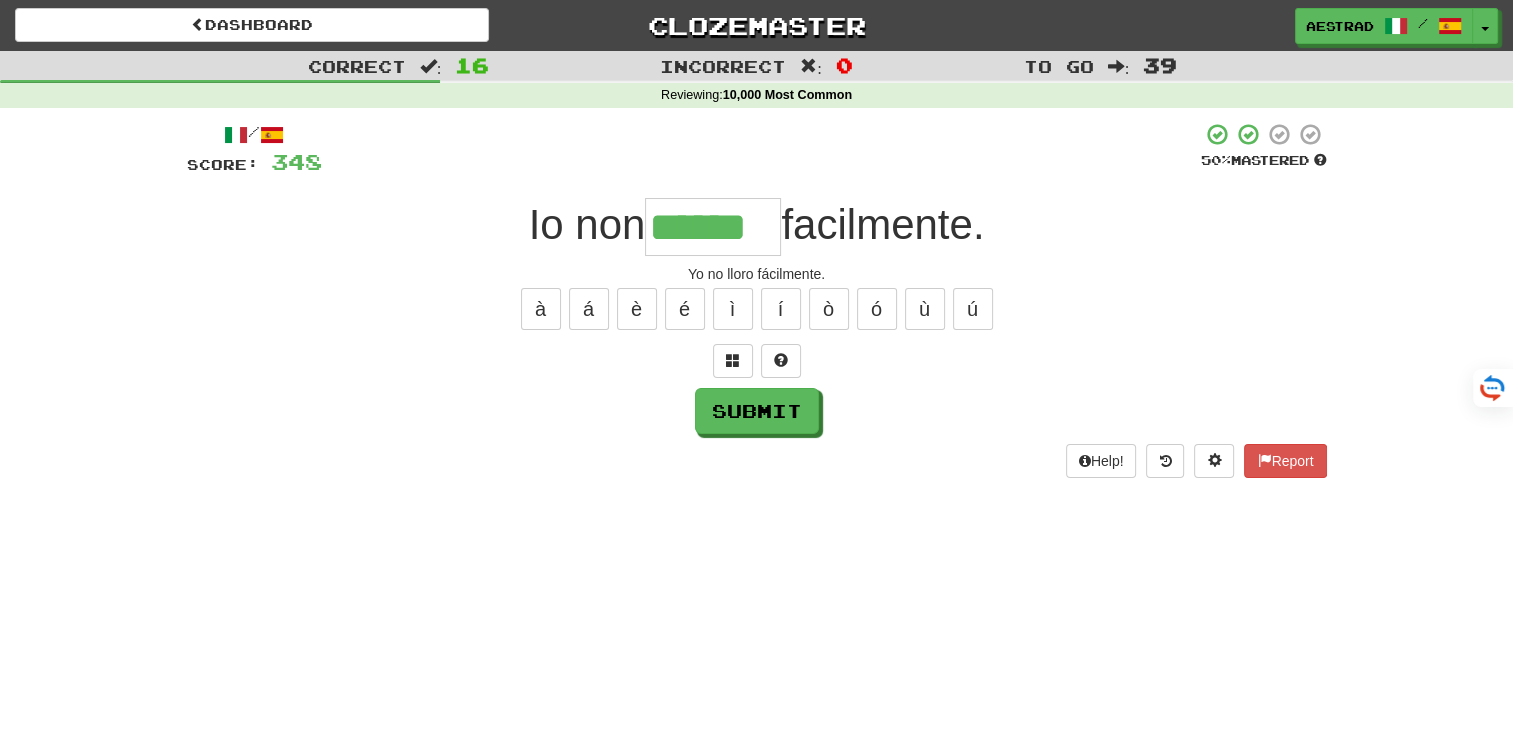 type on "******" 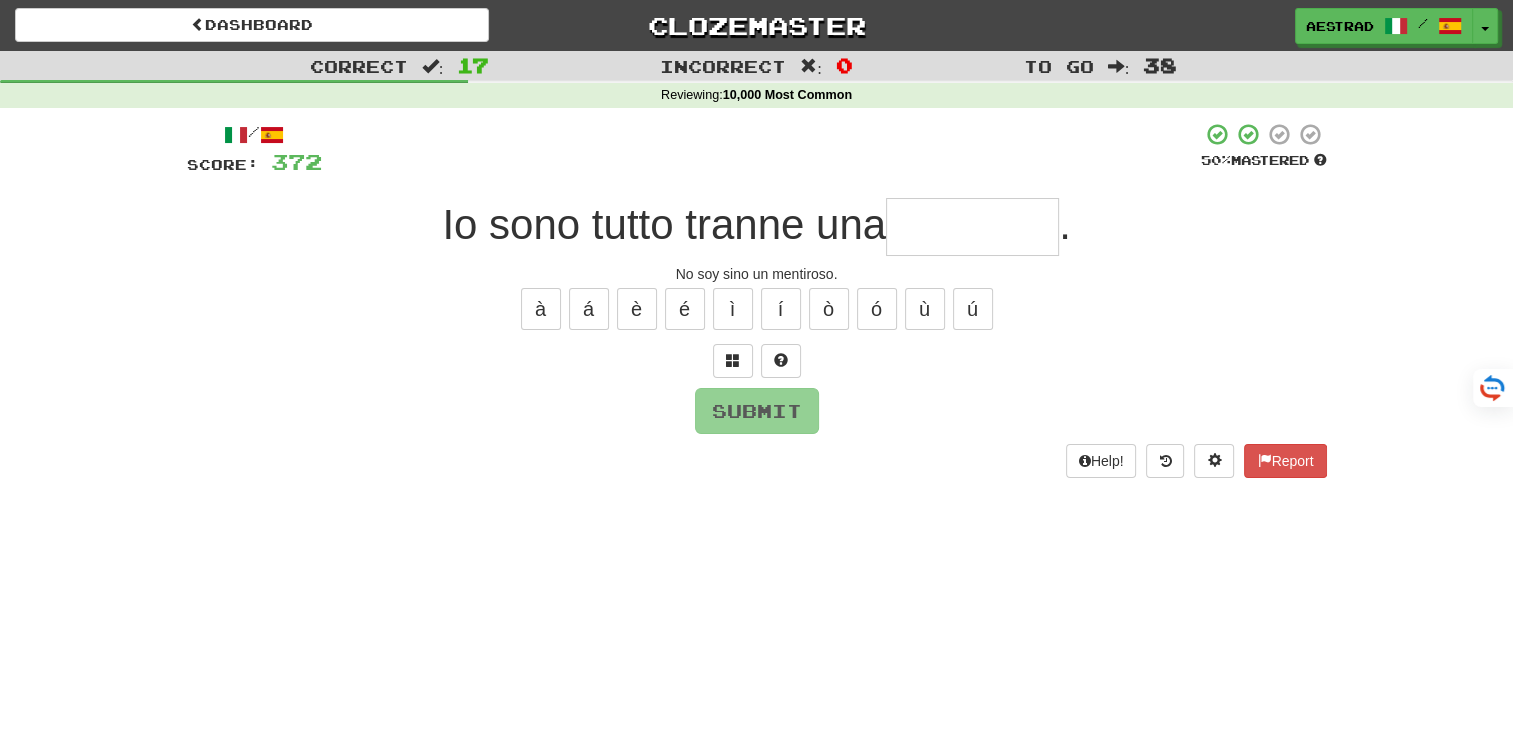 click on "à á è é ì í ò ó ù ú" at bounding box center (757, 309) 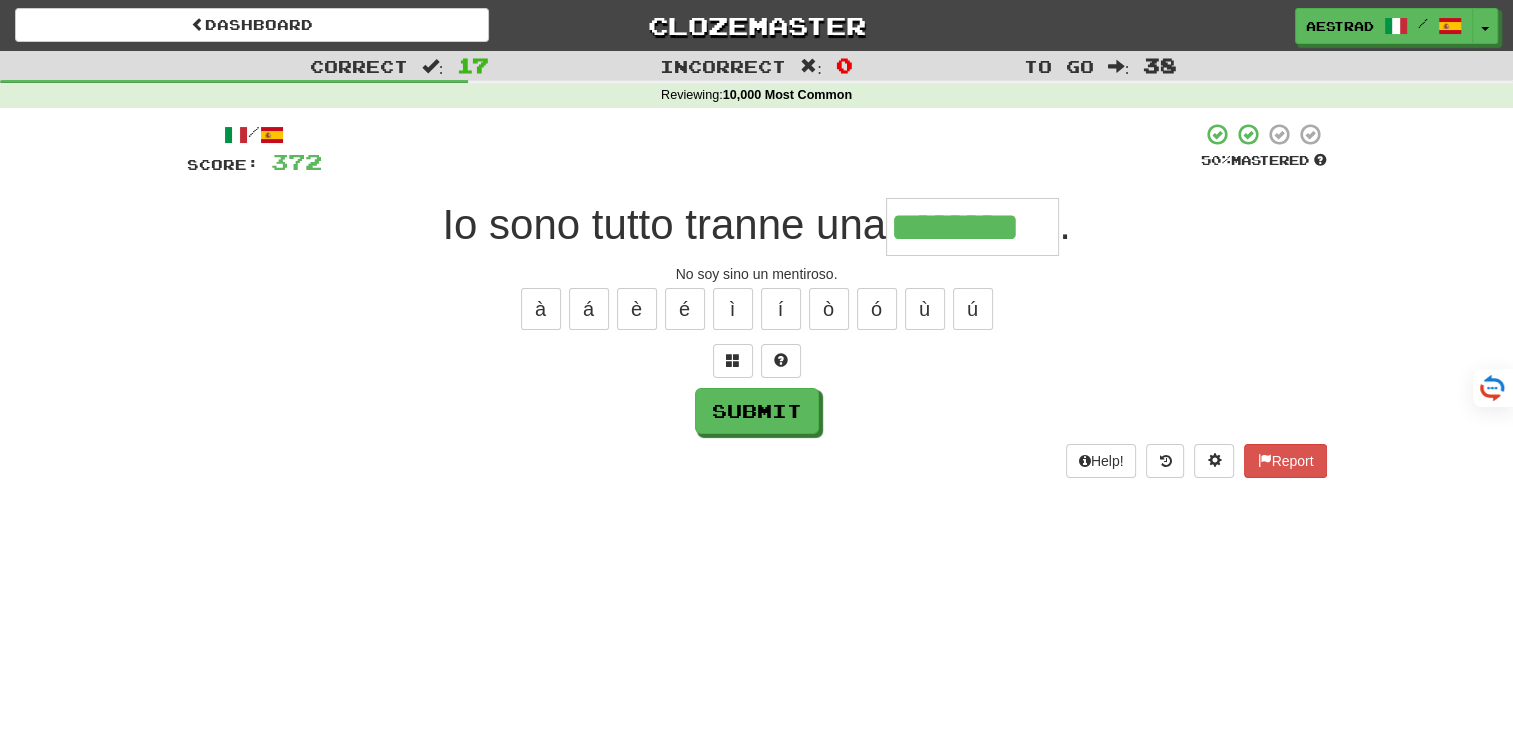 type on "********" 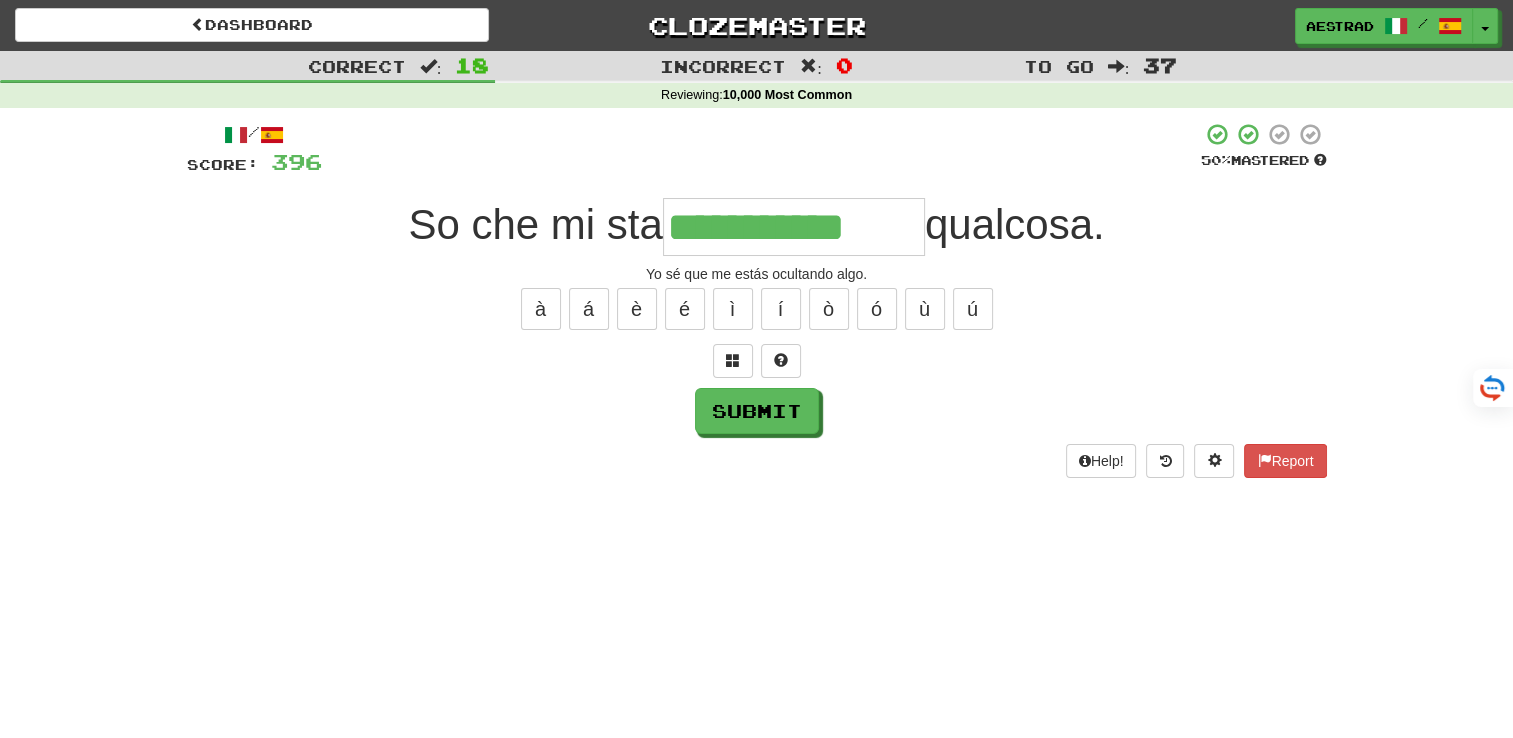 type on "**********" 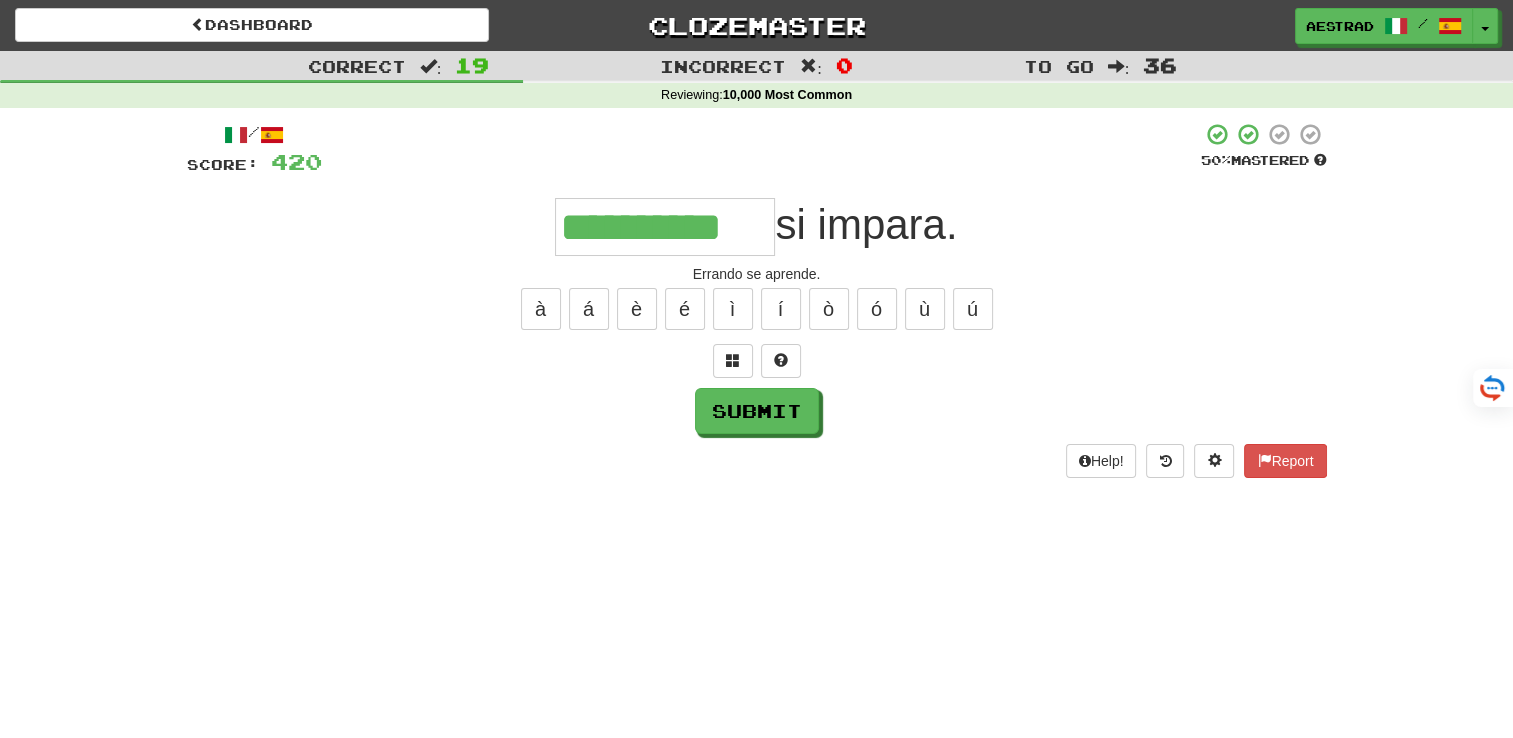 type on "**********" 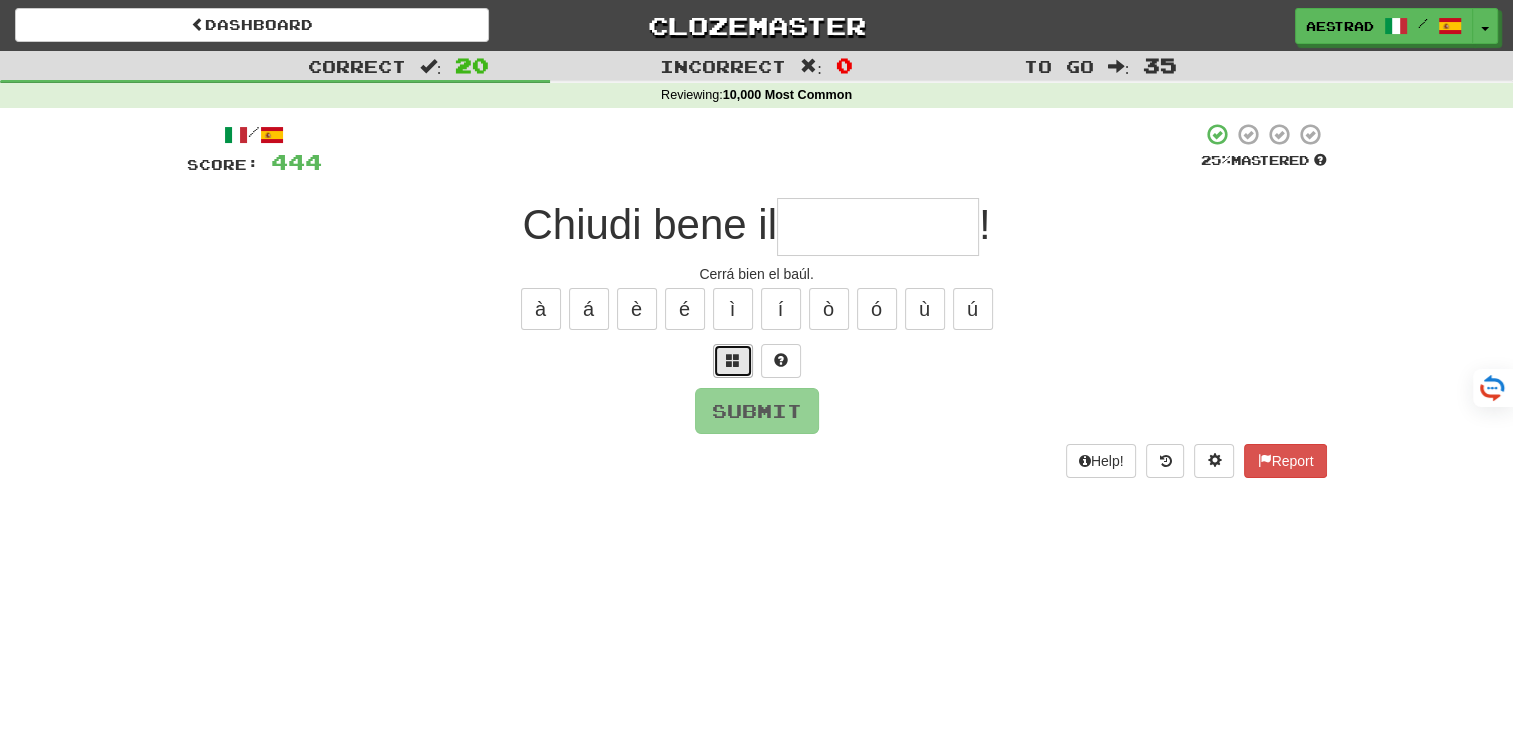 click at bounding box center [733, 360] 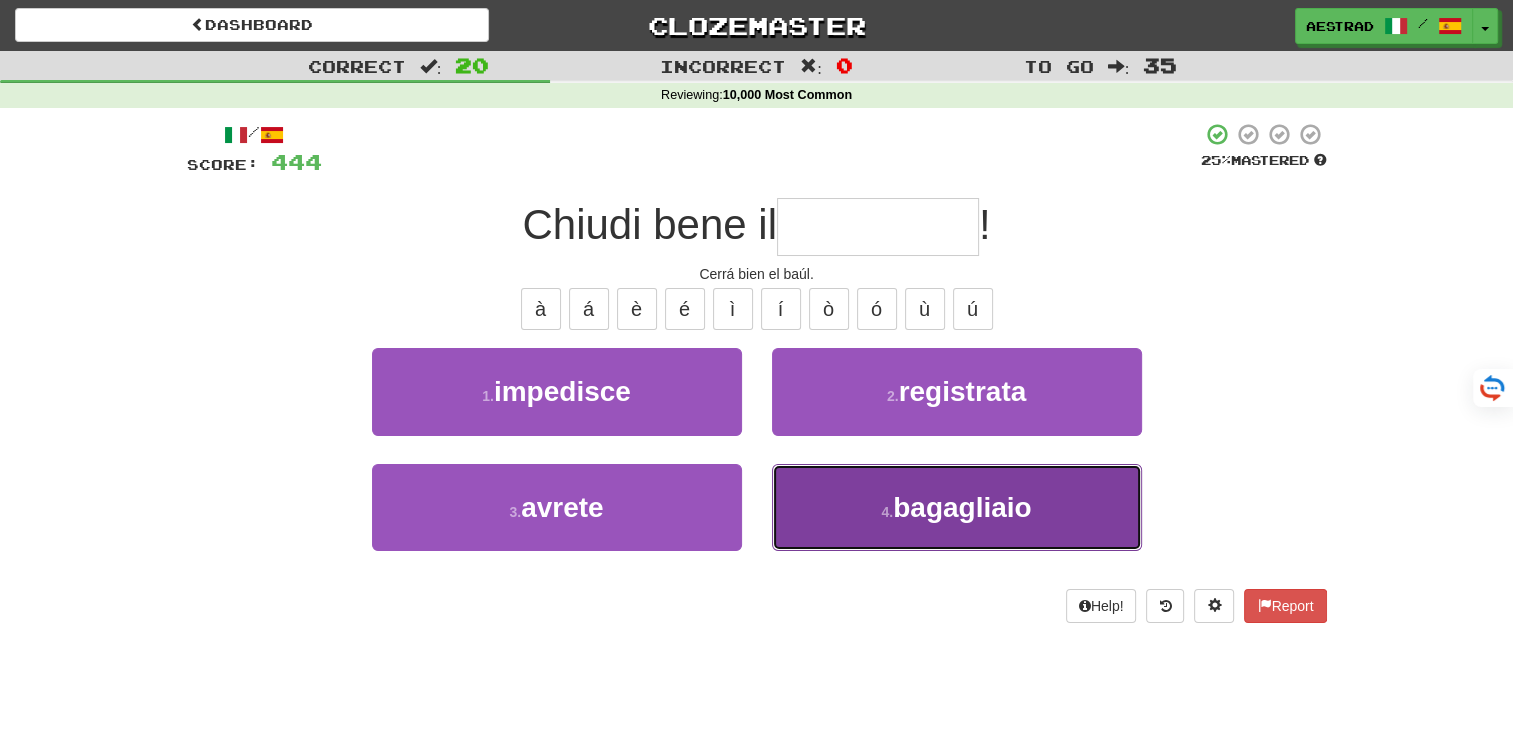 click on "bagagliaio" at bounding box center [962, 507] 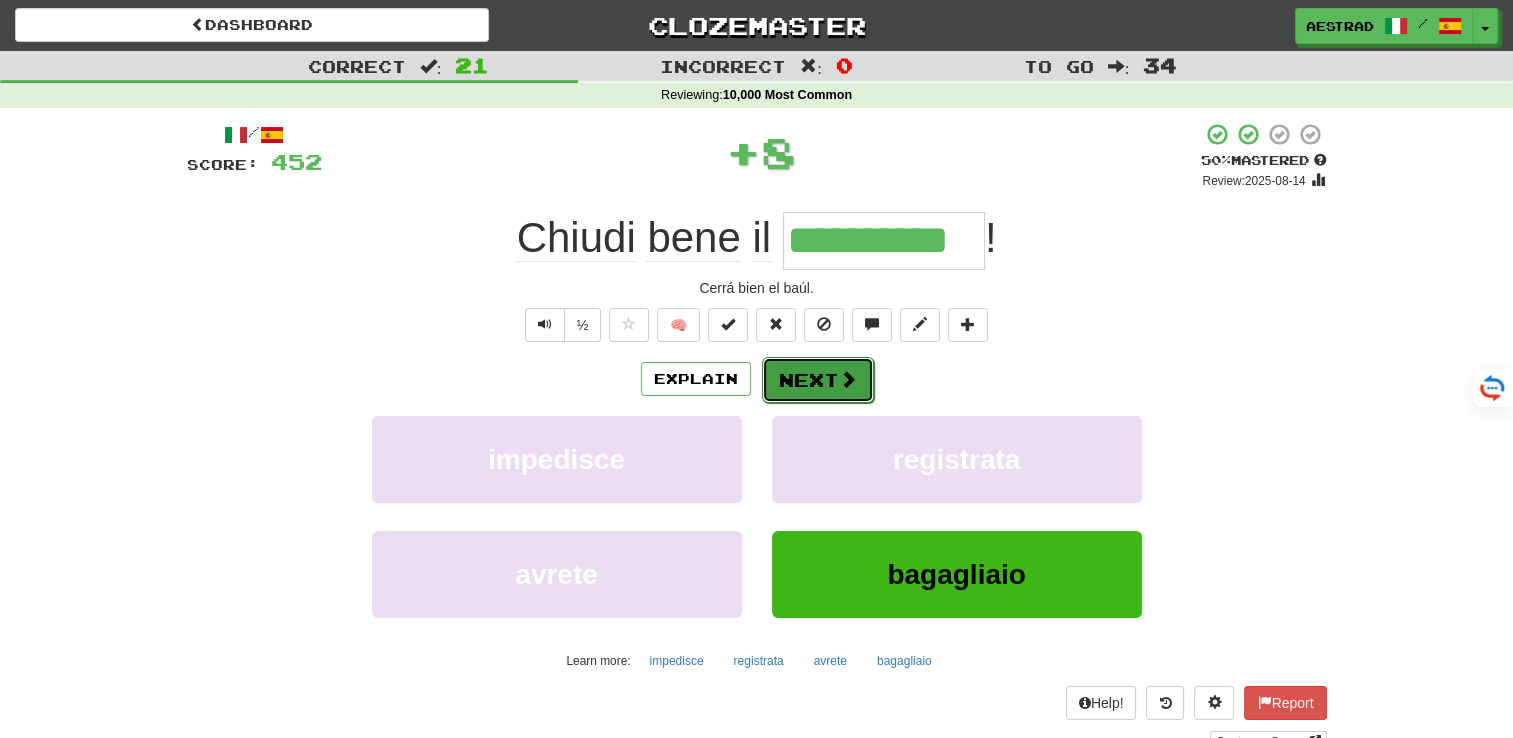 click on "Next" at bounding box center [818, 380] 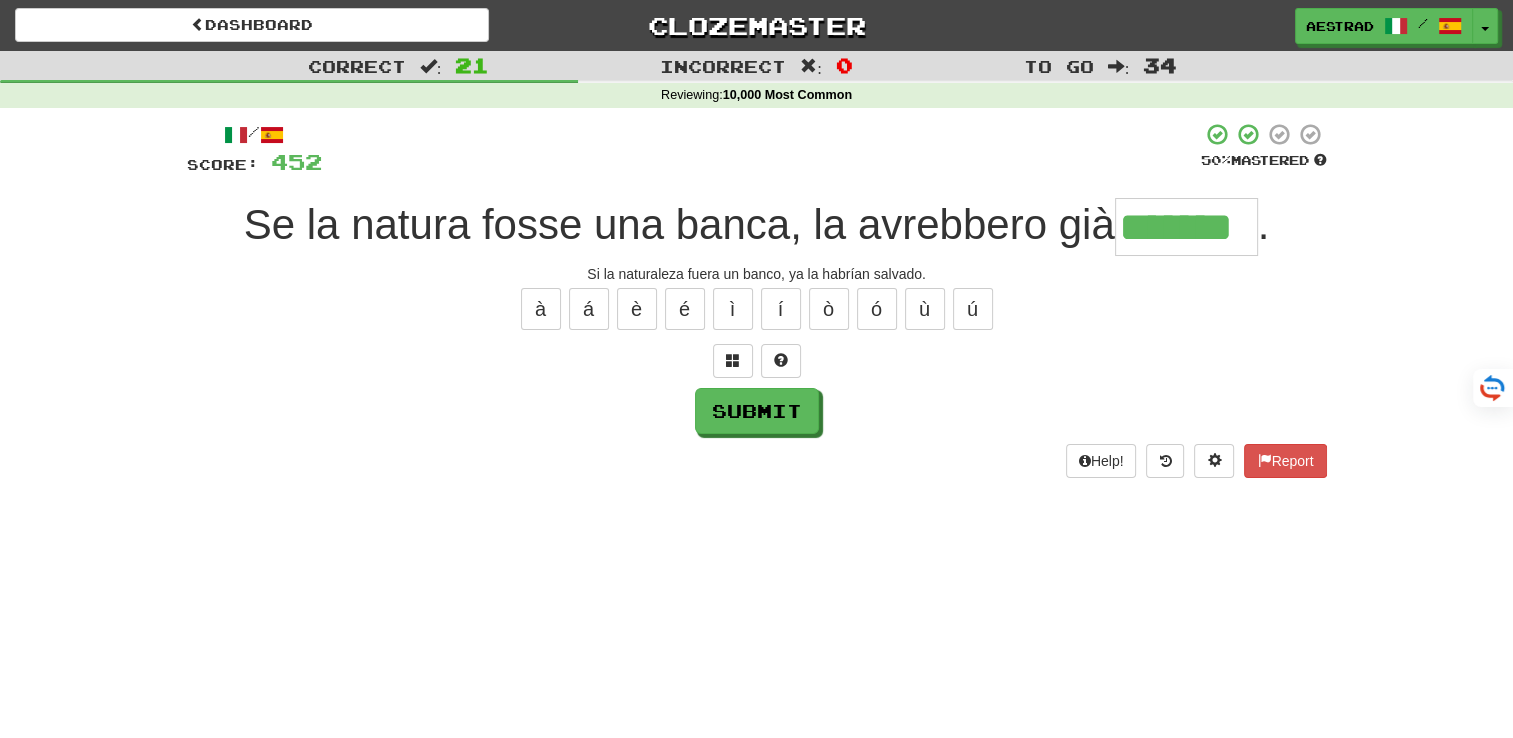 type on "*******" 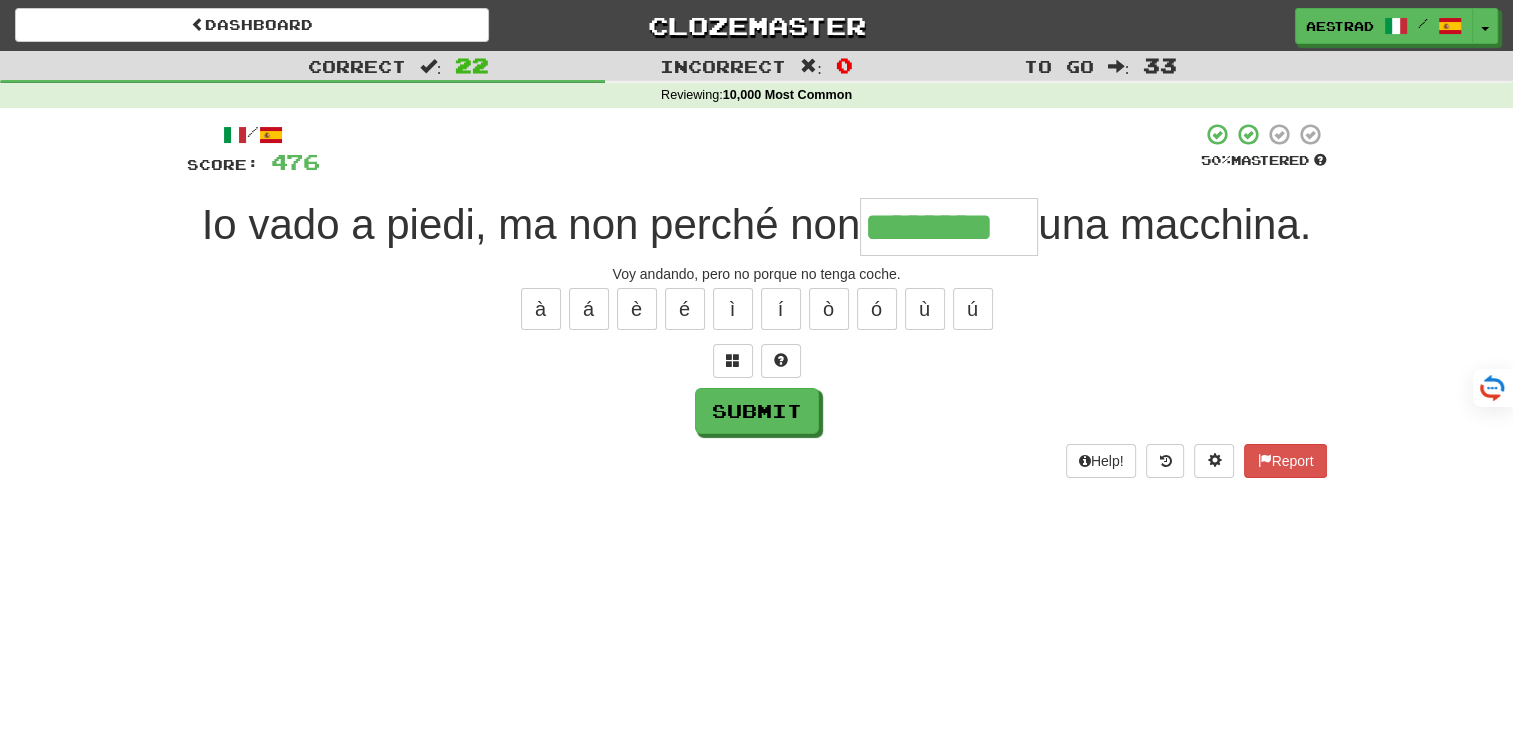 type on "********" 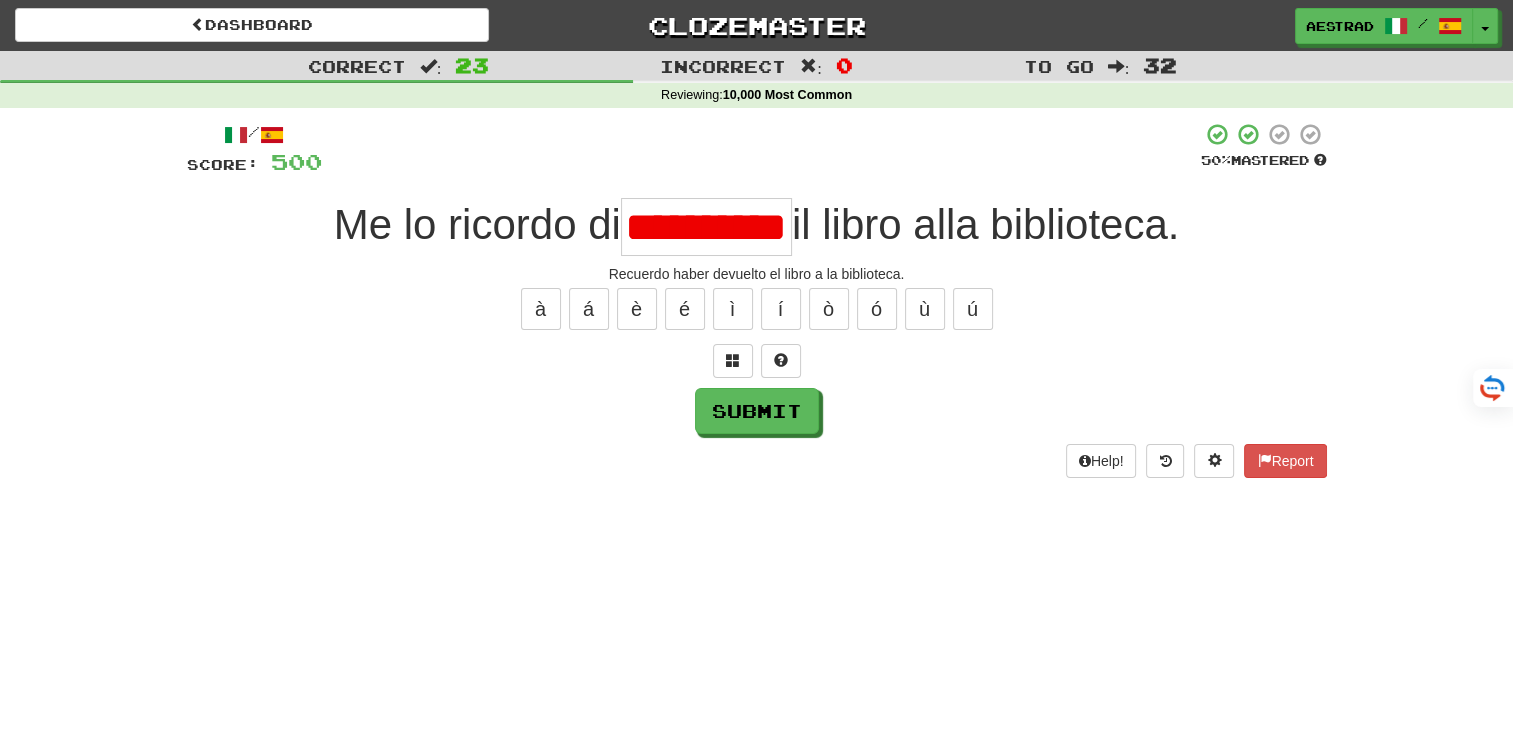 scroll, scrollTop: 0, scrollLeft: 0, axis: both 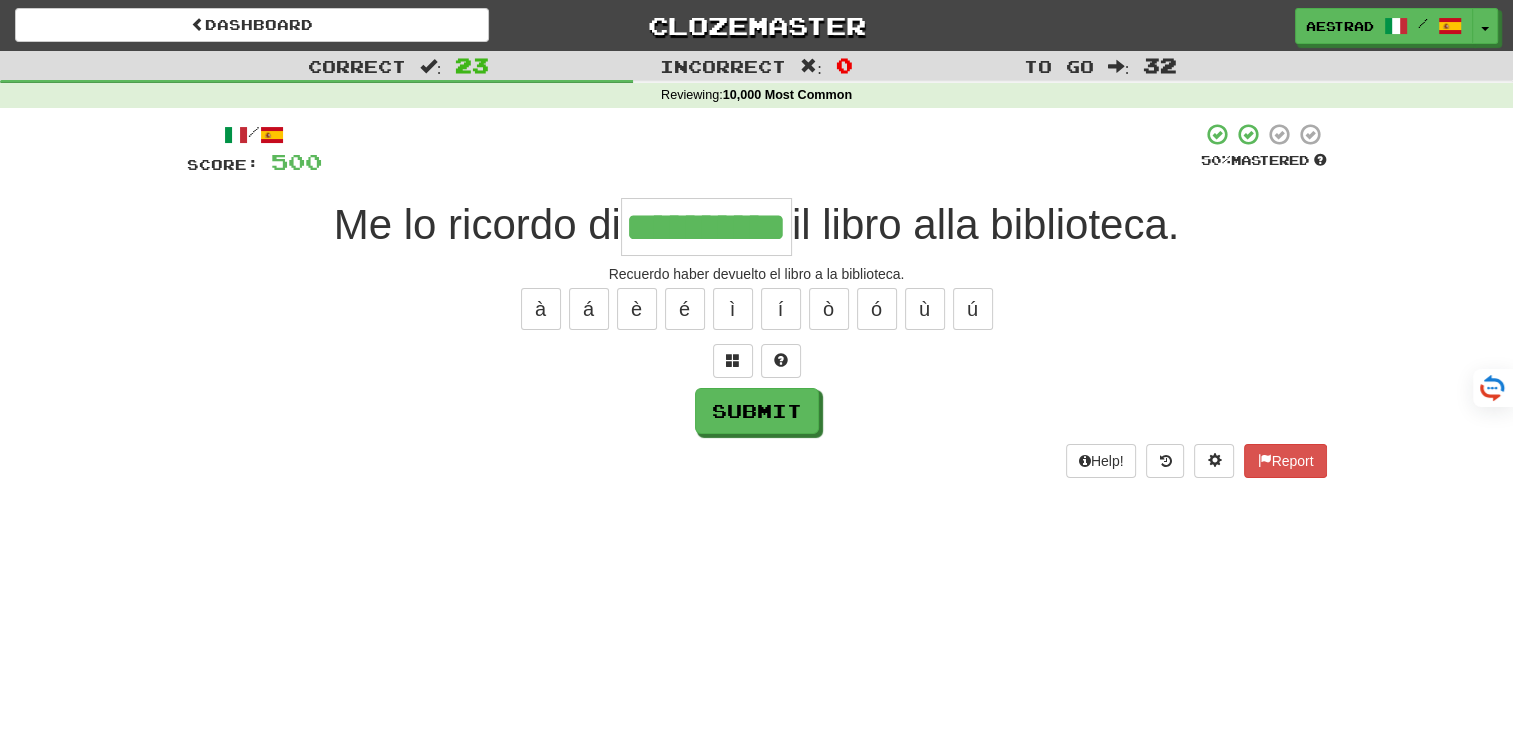 type on "**********" 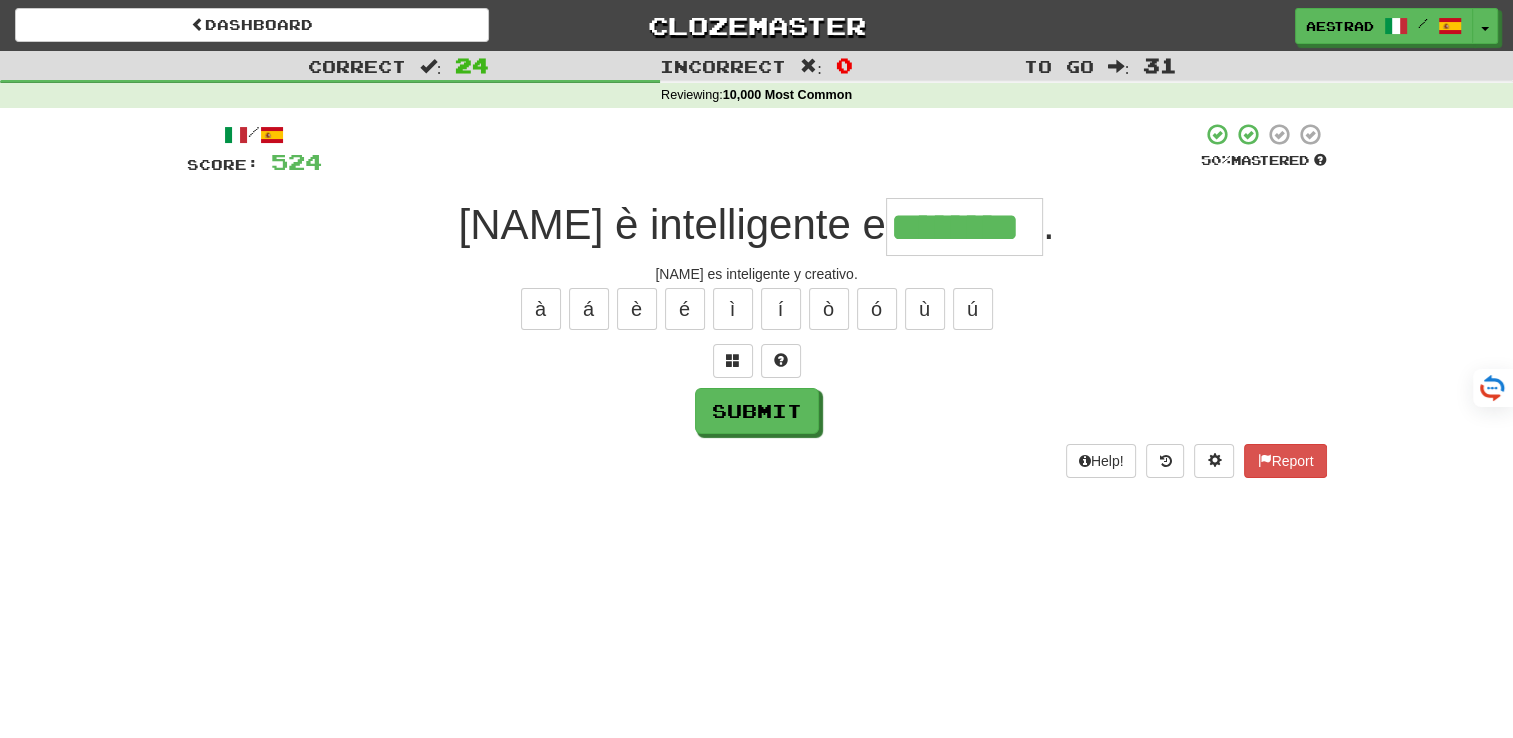 type on "********" 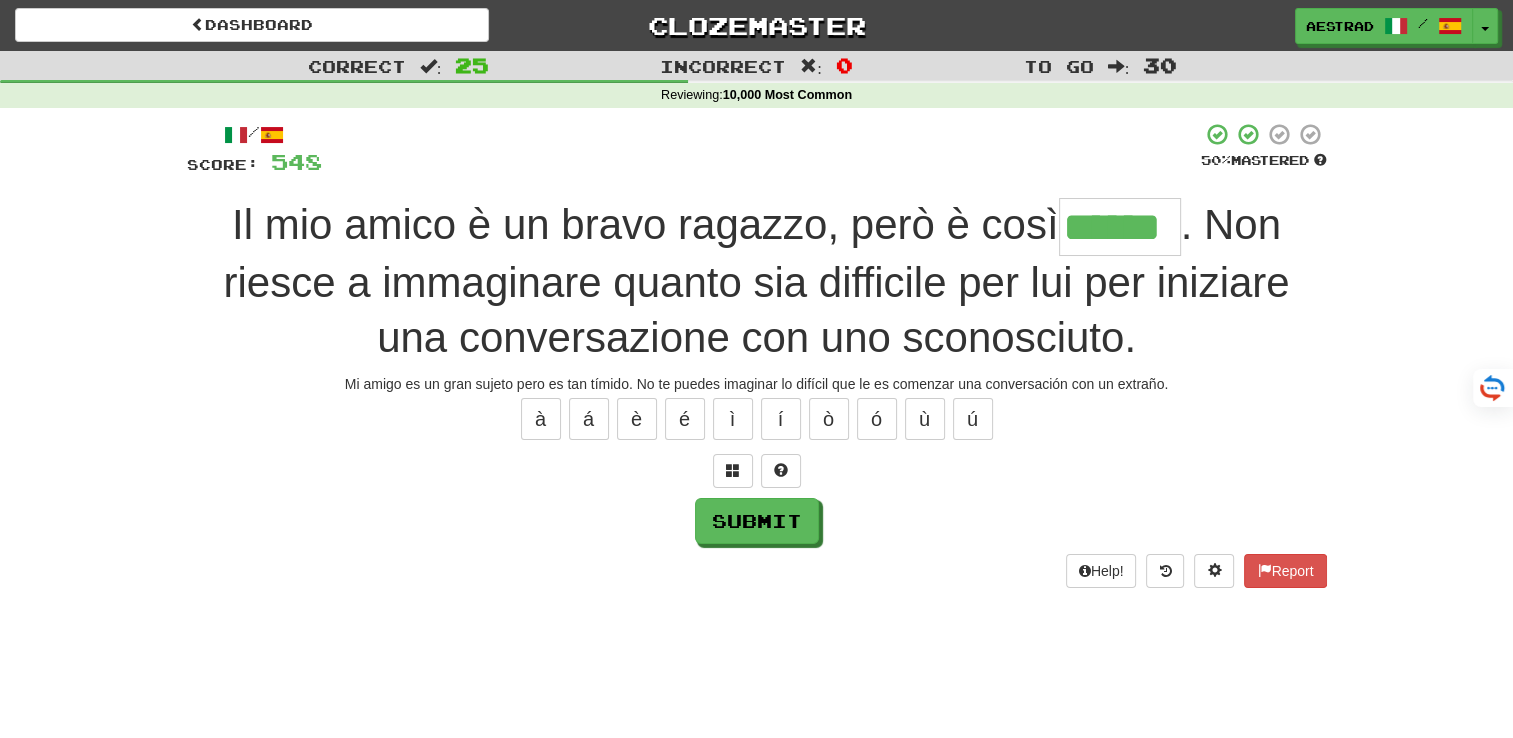 type on "******" 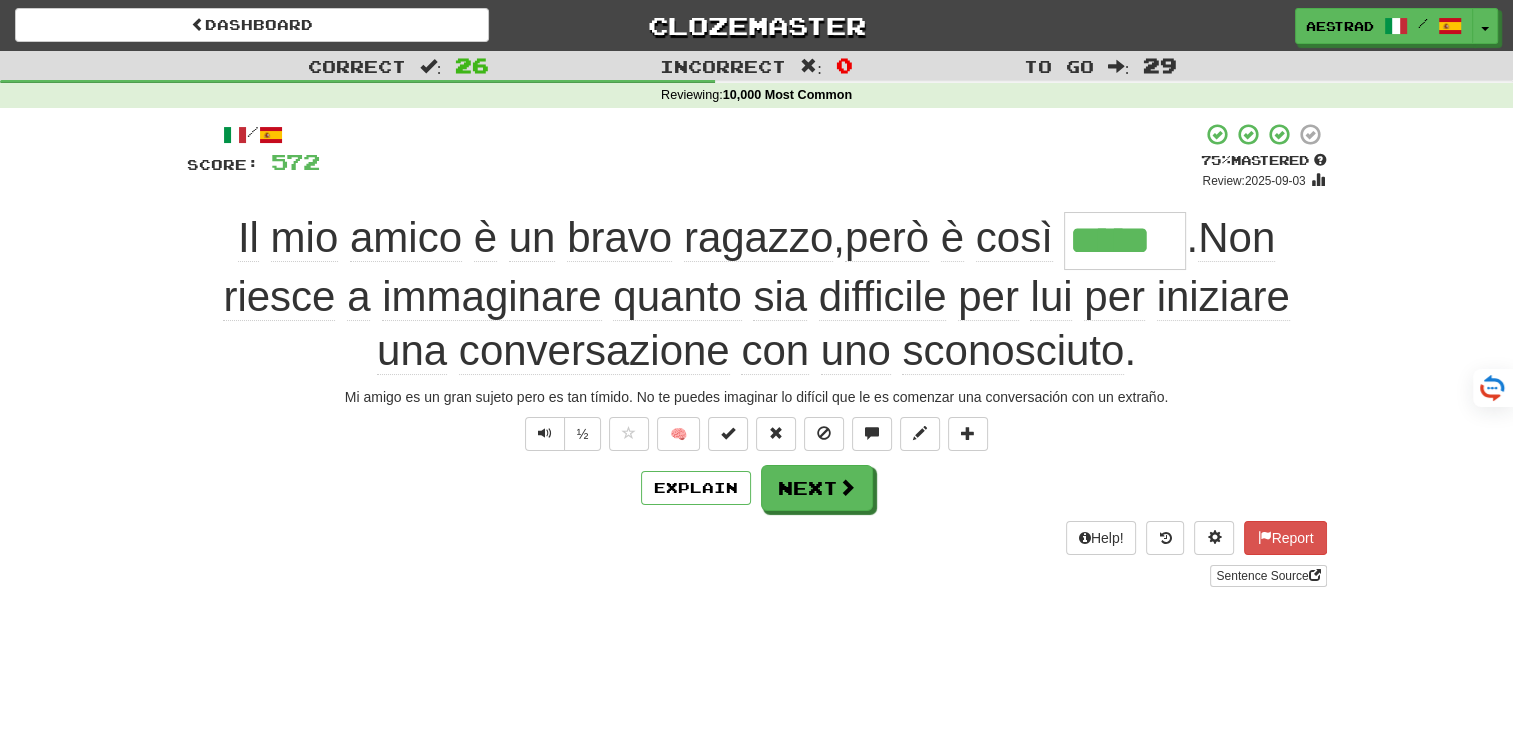 type on "******" 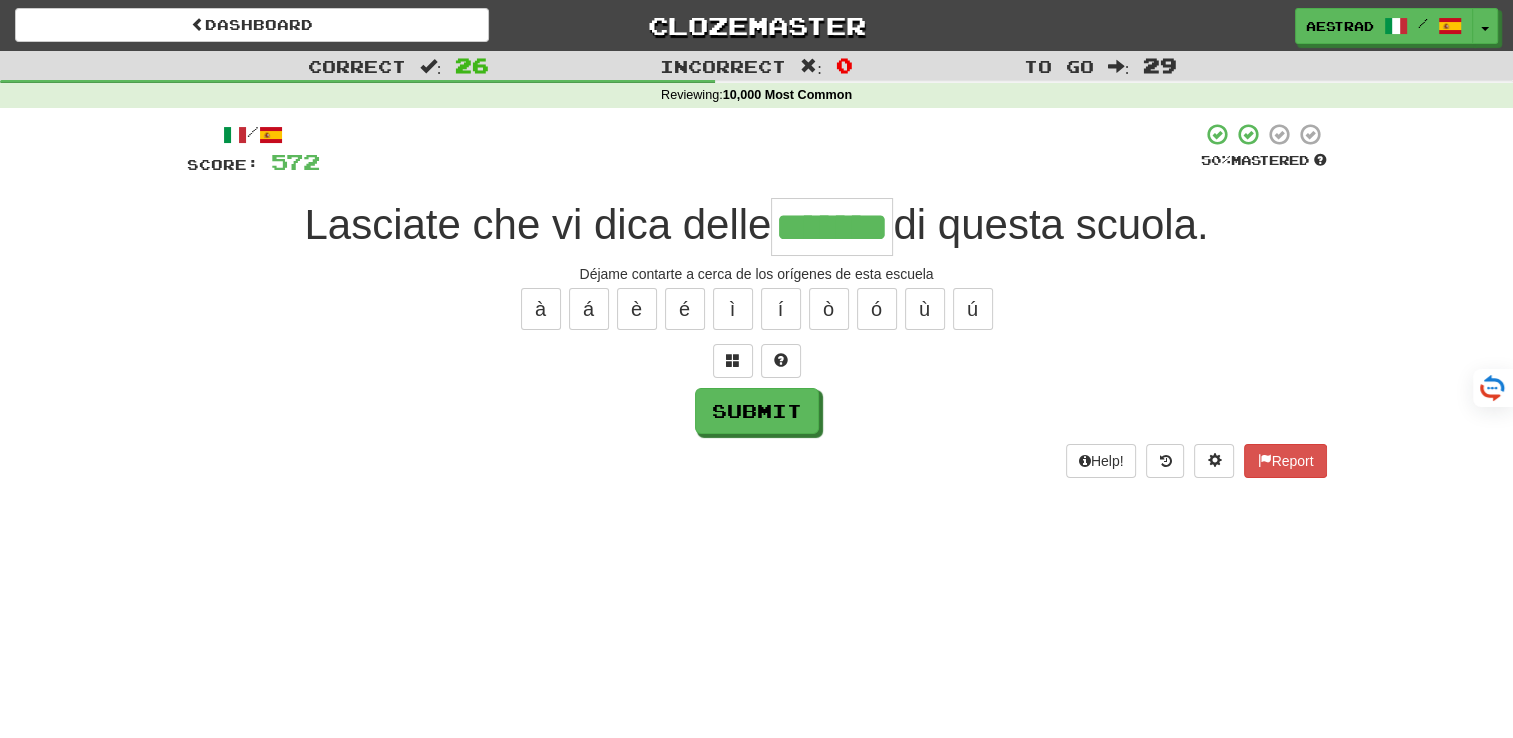 type on "*******" 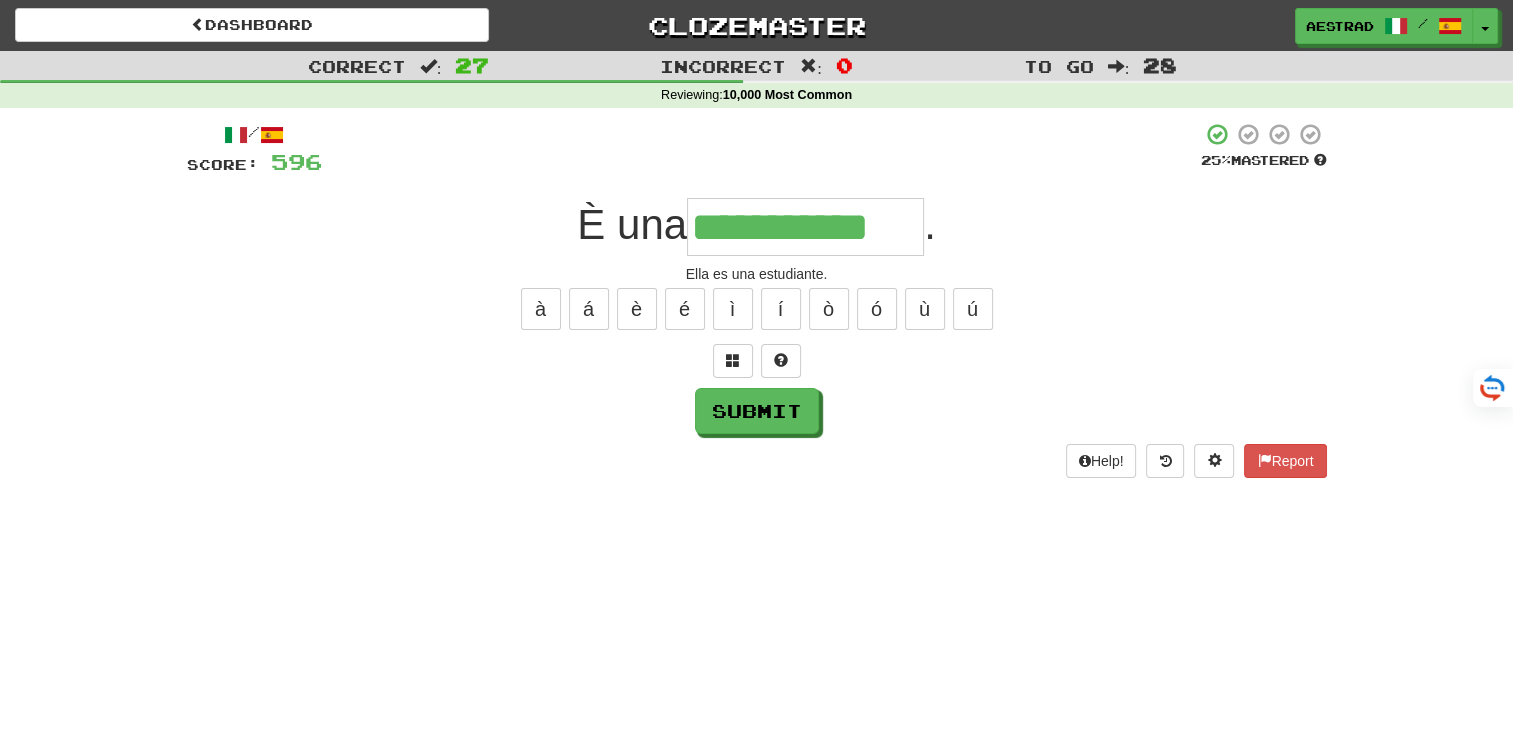 type on "**********" 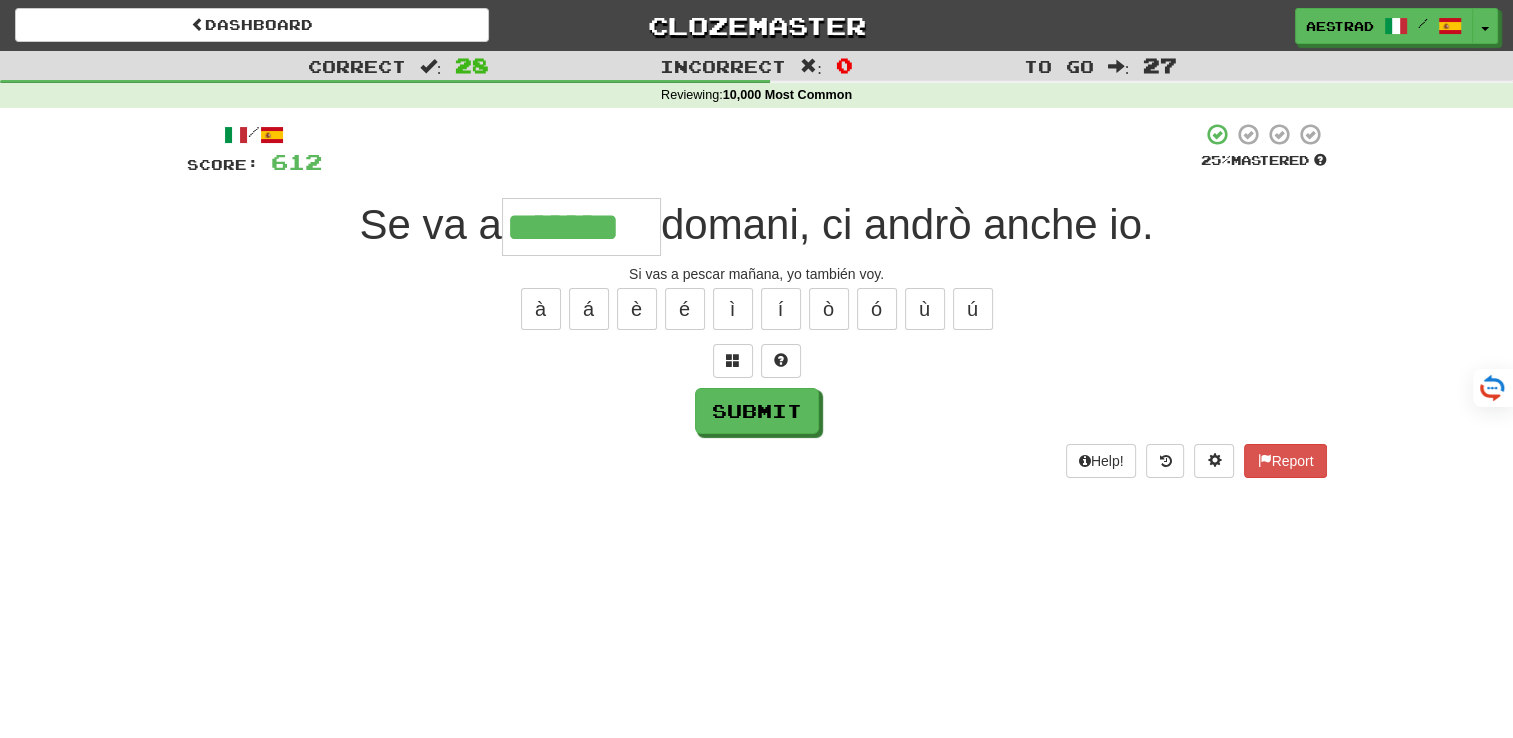 type on "*******" 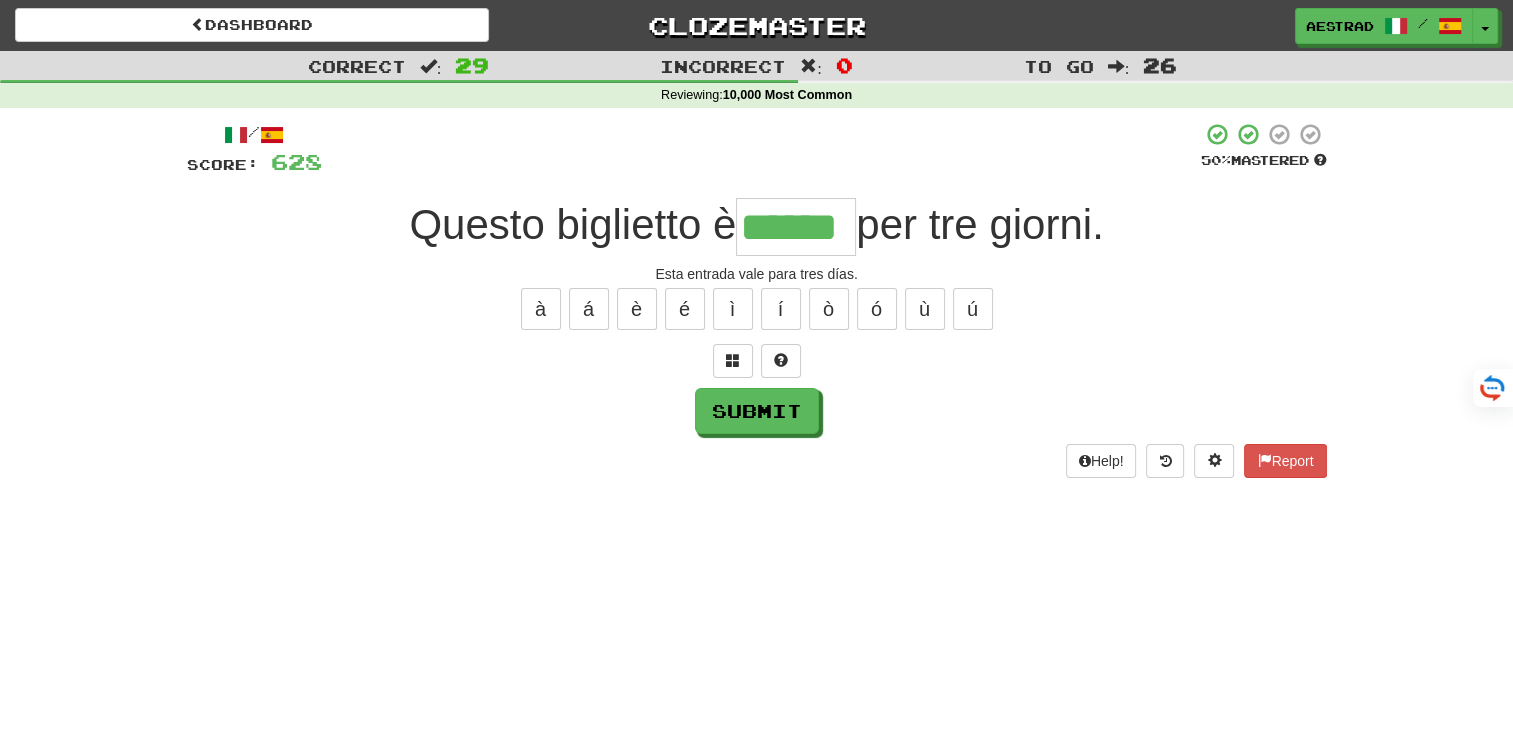 type on "******" 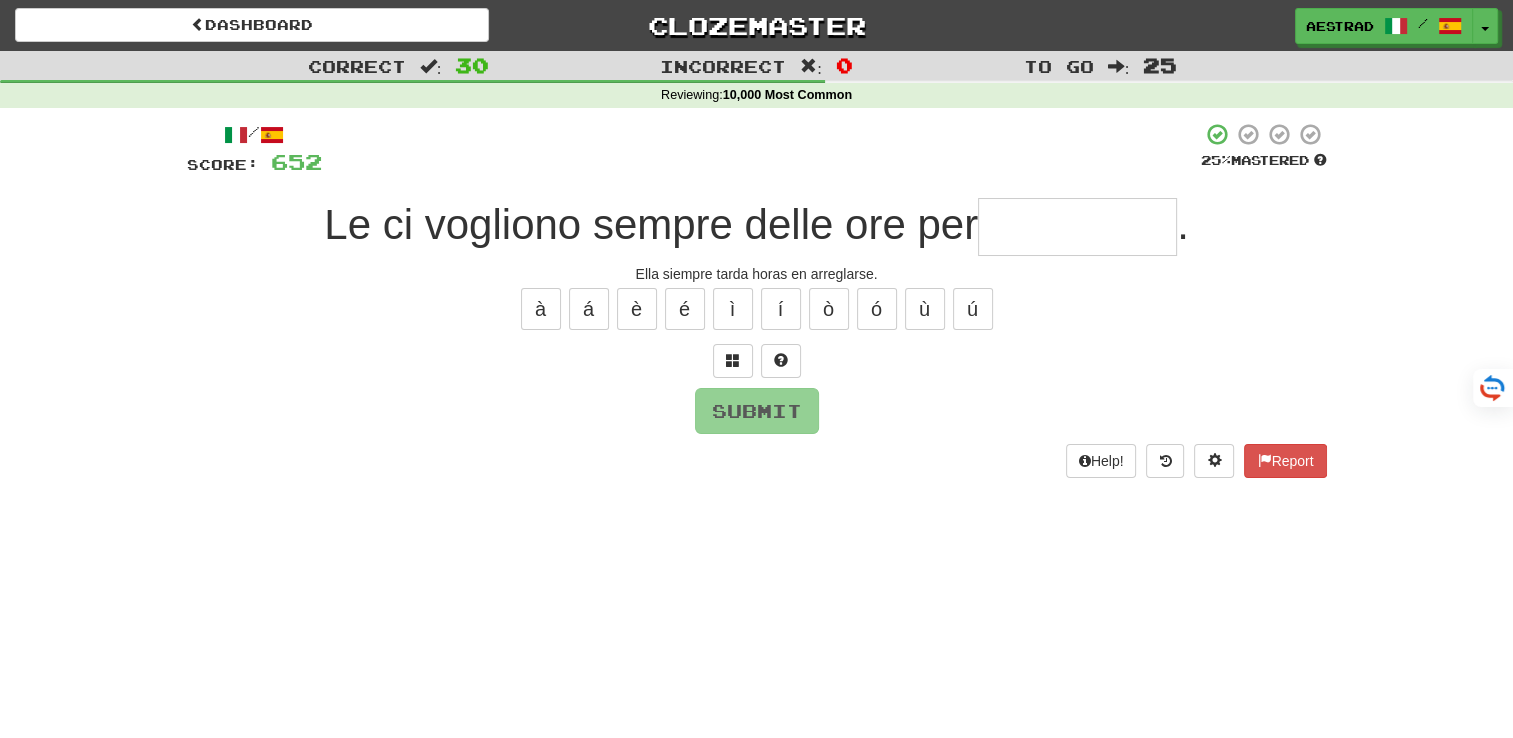 type on "*" 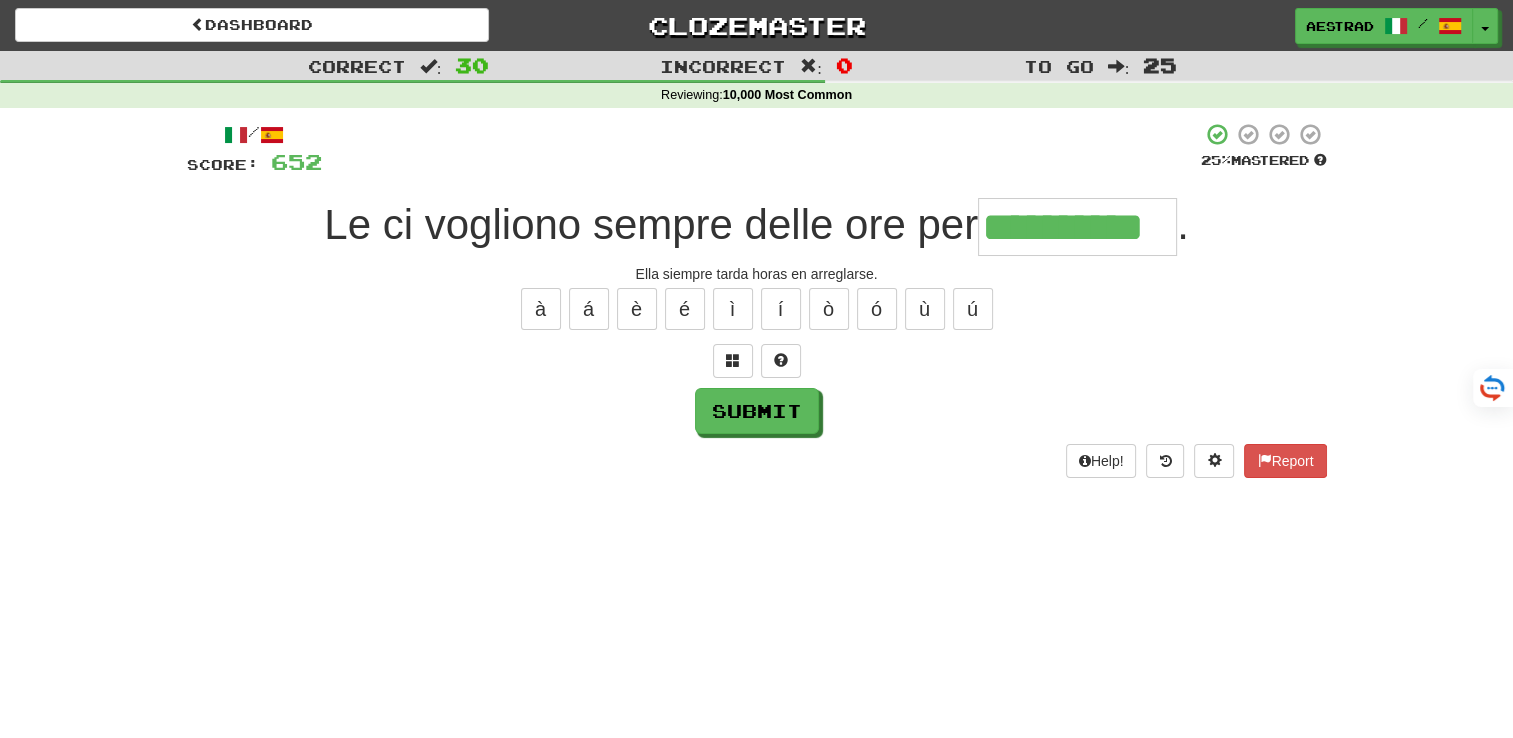type on "**********" 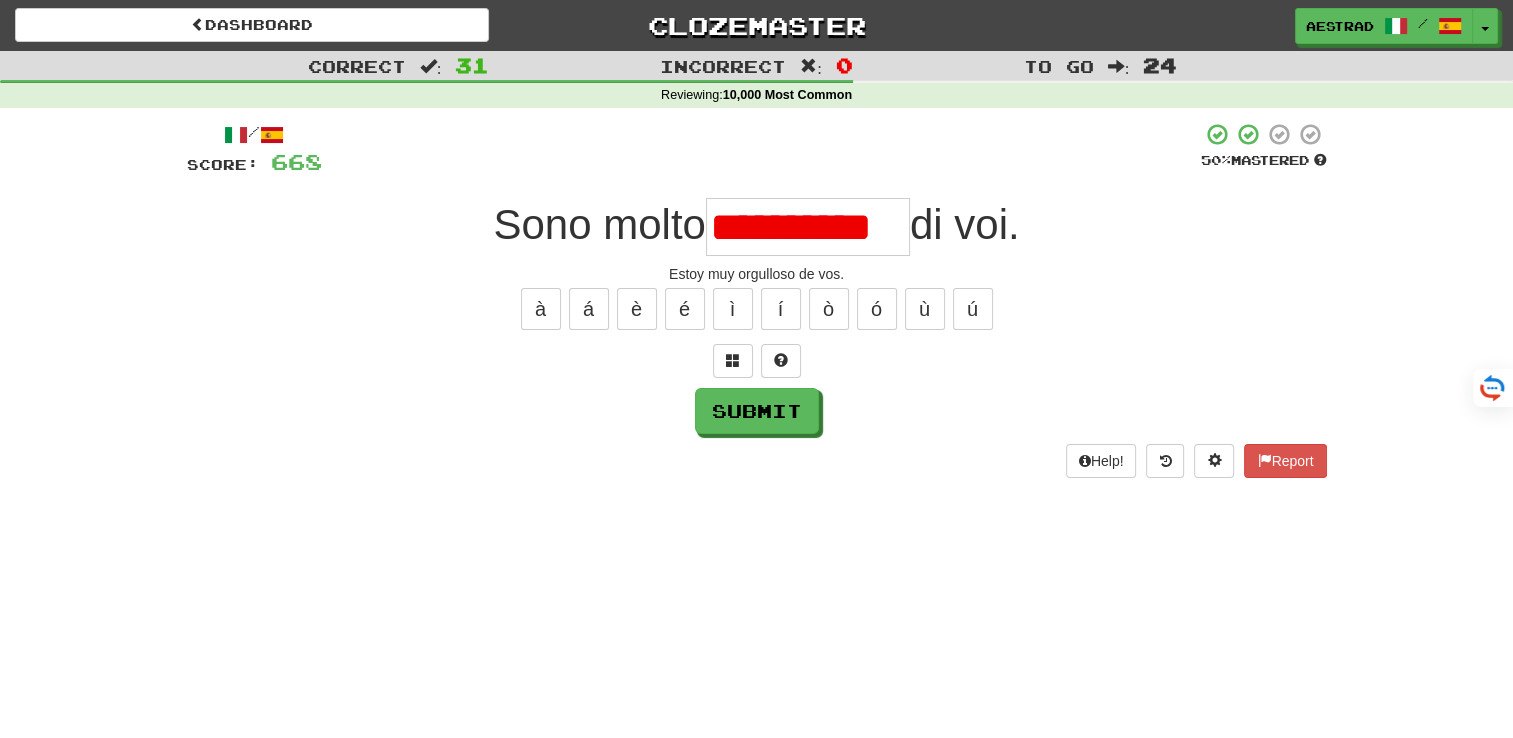 scroll, scrollTop: 0, scrollLeft: 0, axis: both 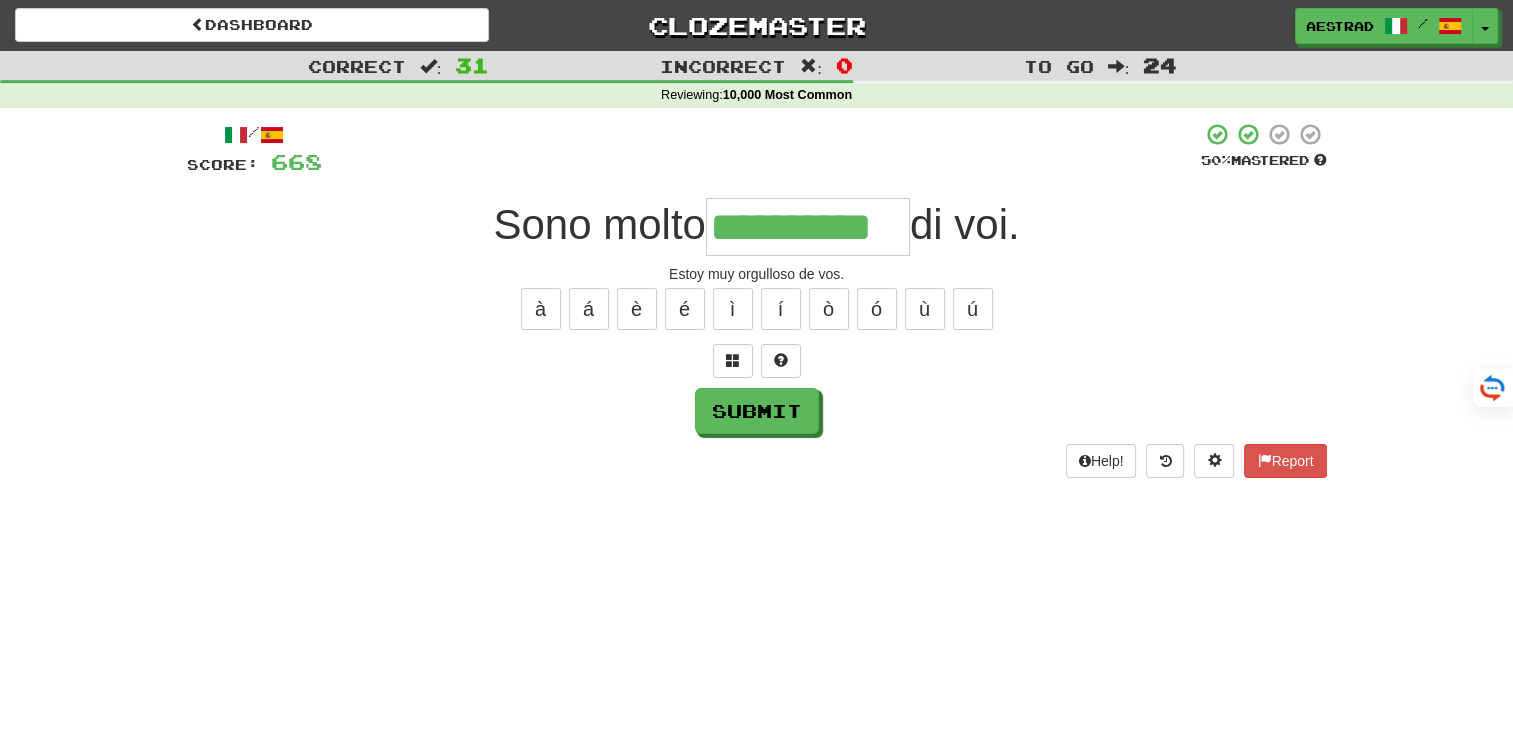type on "**********" 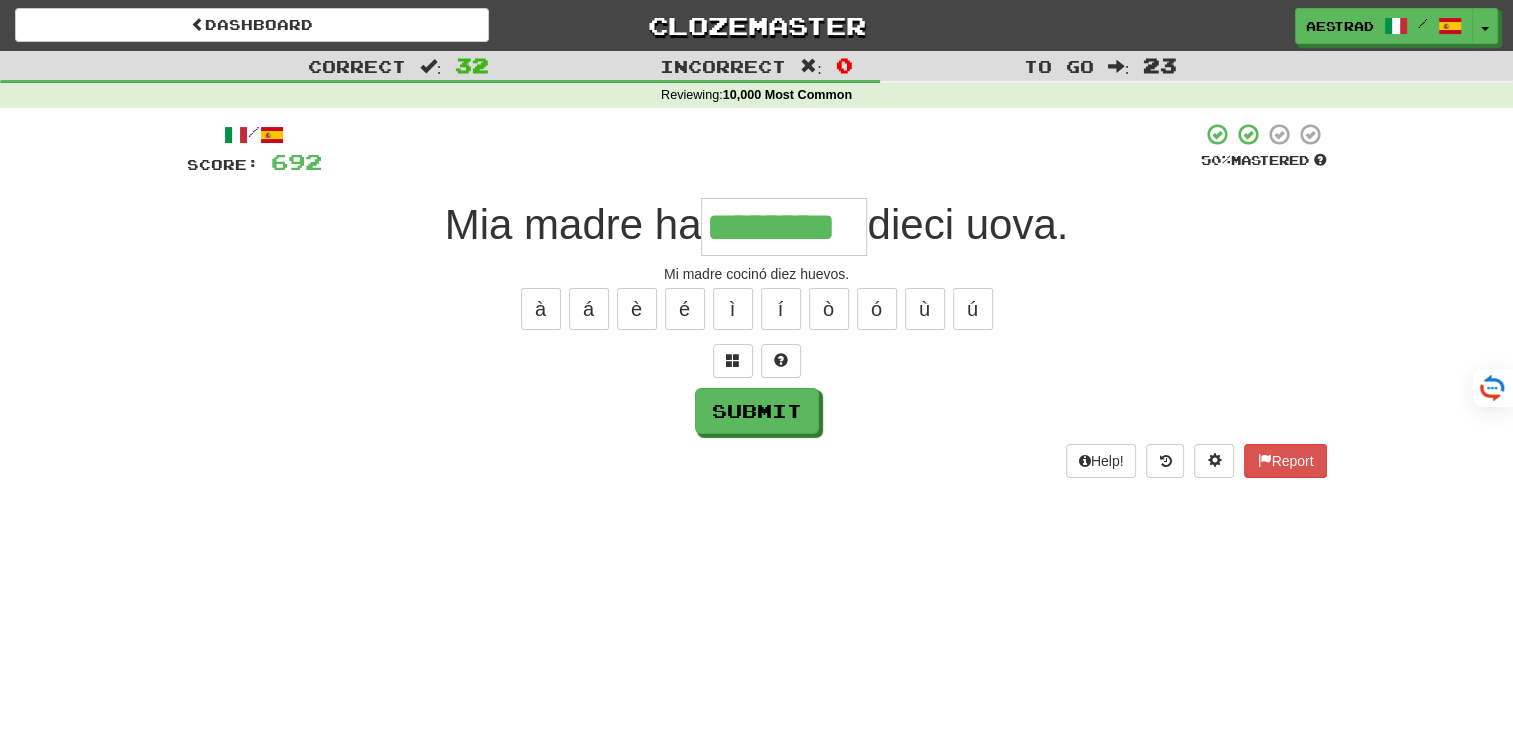 type on "********" 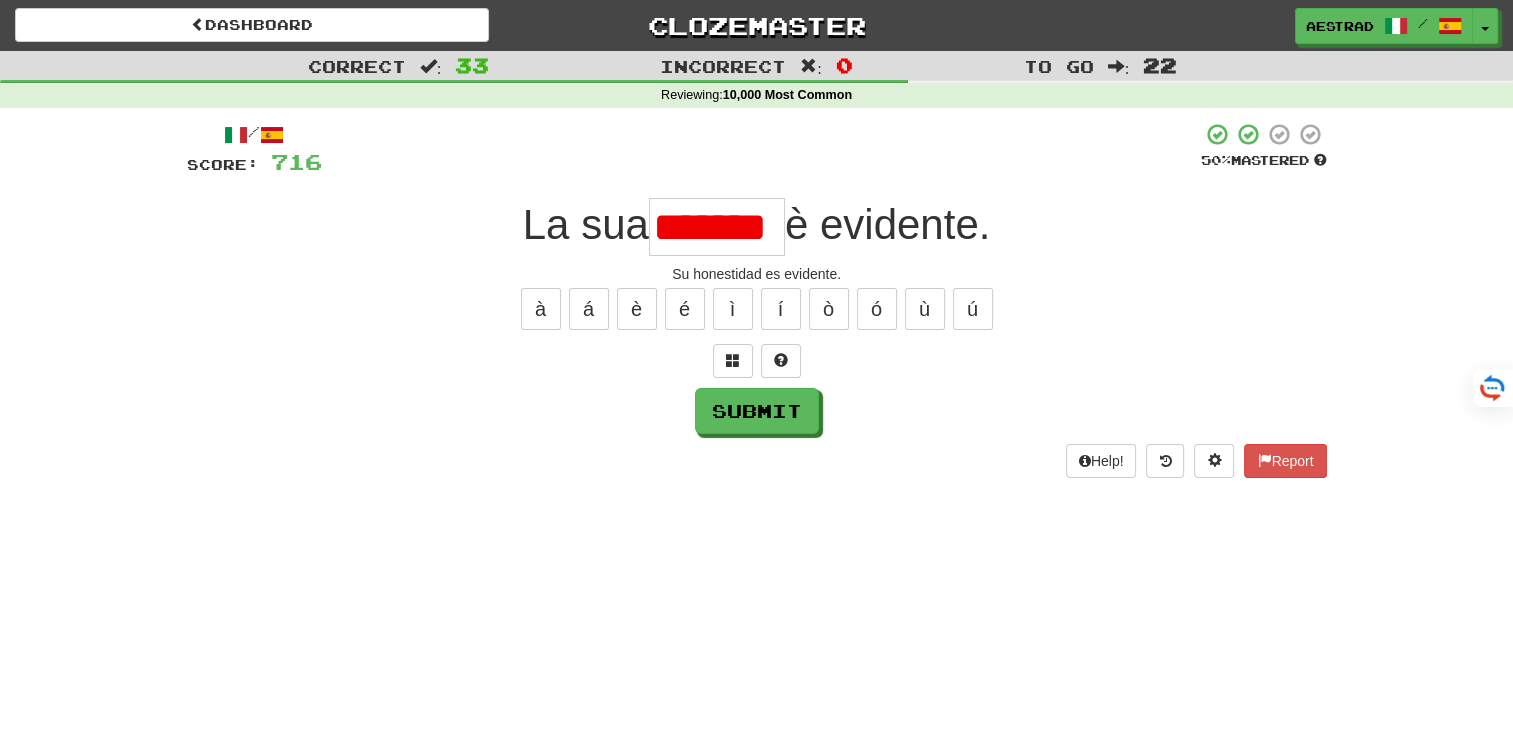 scroll, scrollTop: 0, scrollLeft: 0, axis: both 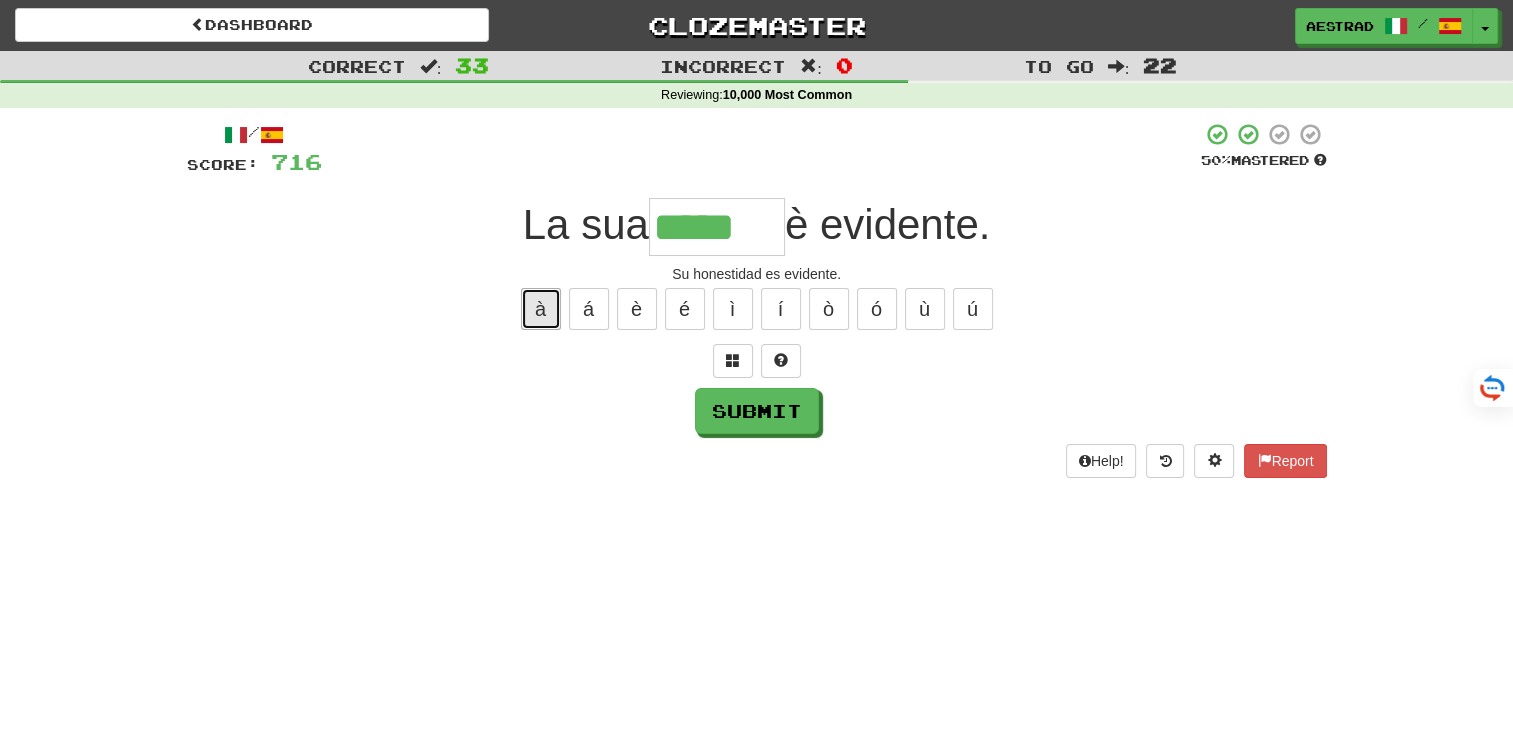 click on "à" at bounding box center (541, 309) 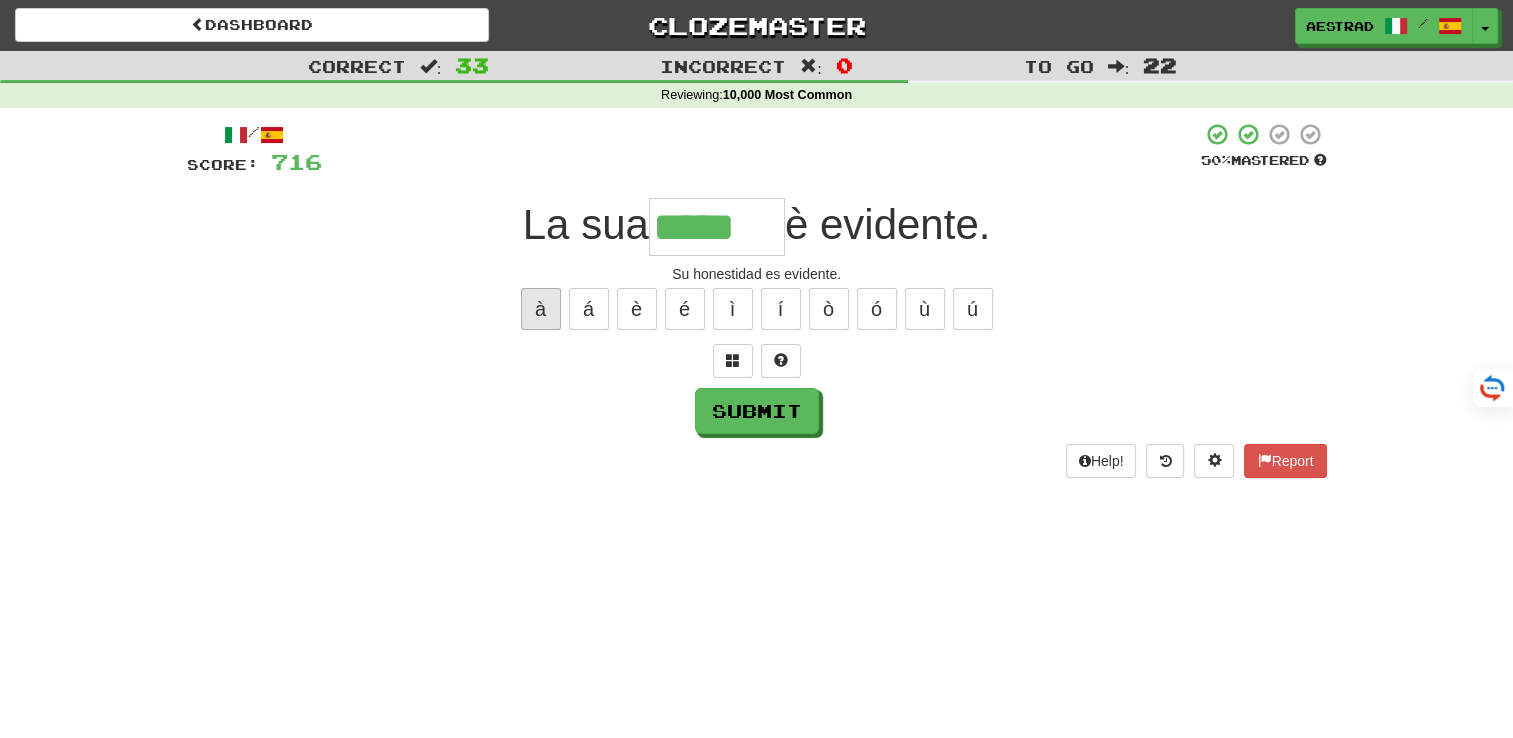 type on "******" 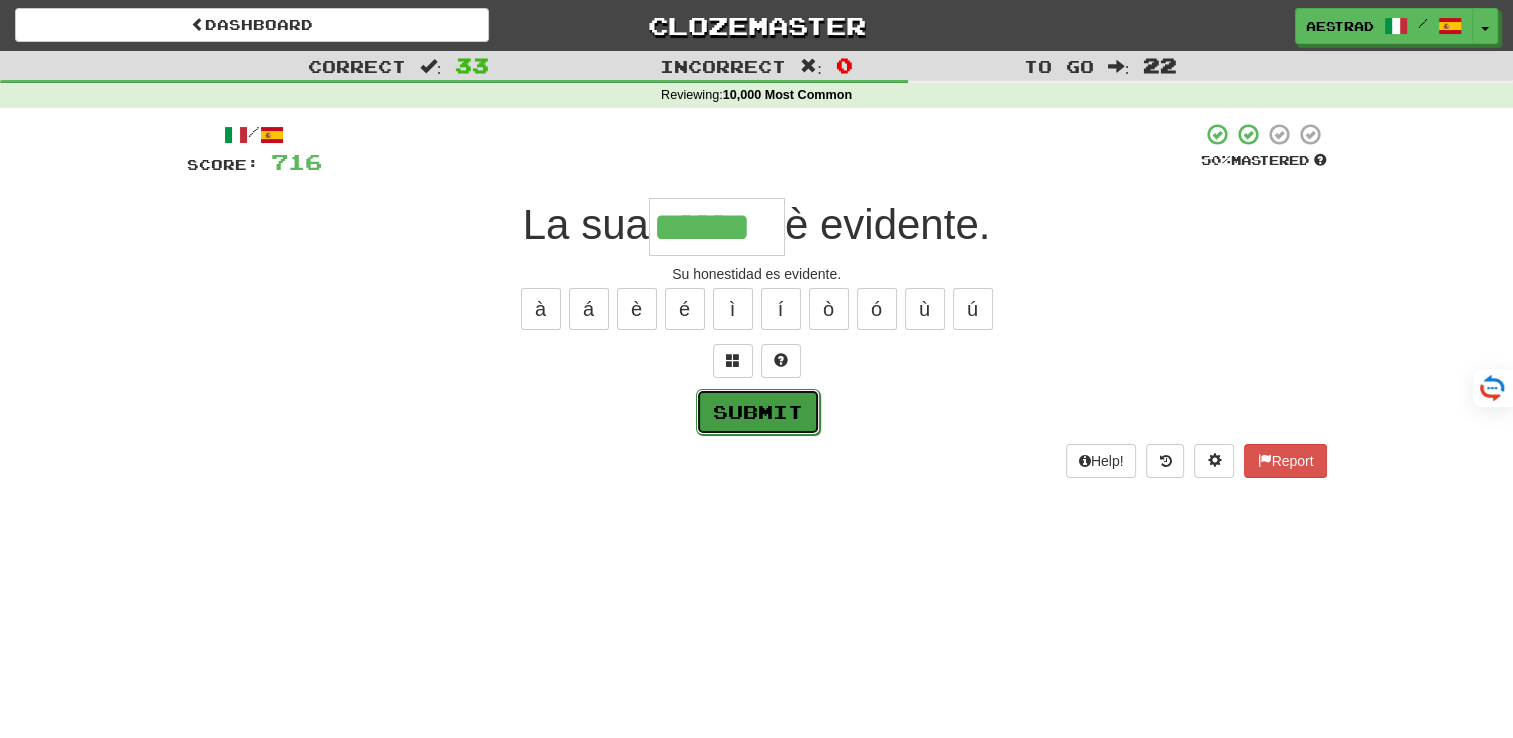 click on "Submit" at bounding box center [758, 412] 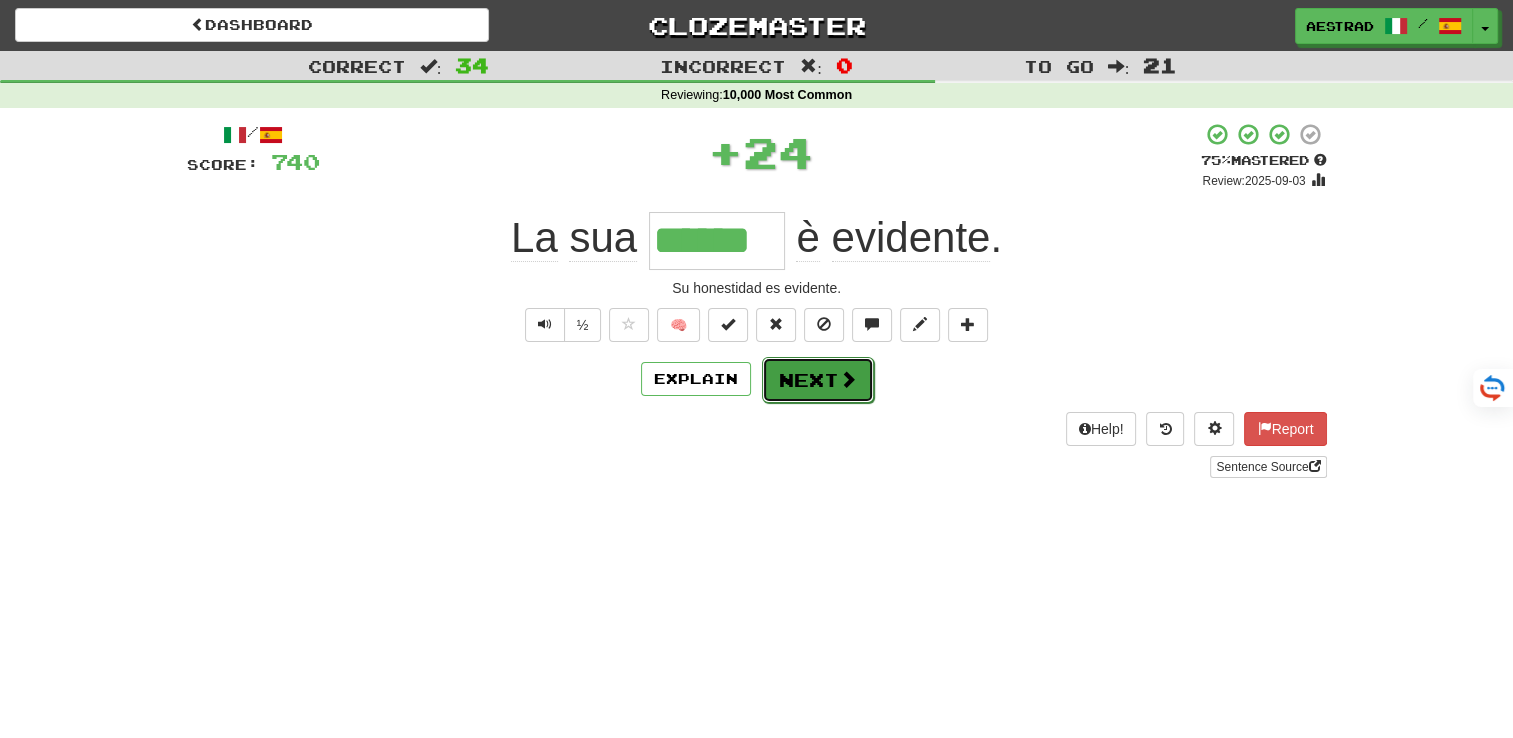 click on "Next" at bounding box center (818, 380) 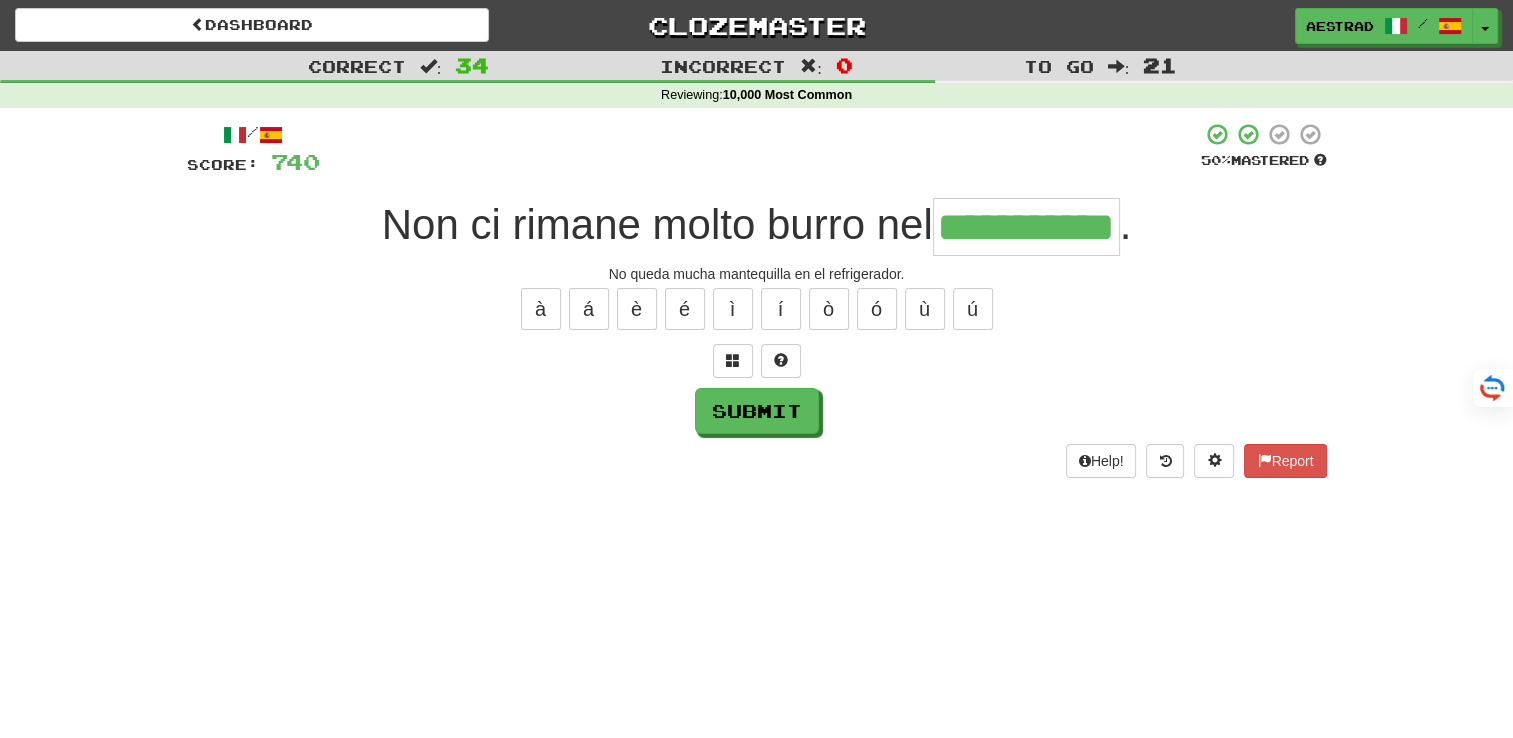 type on "**********" 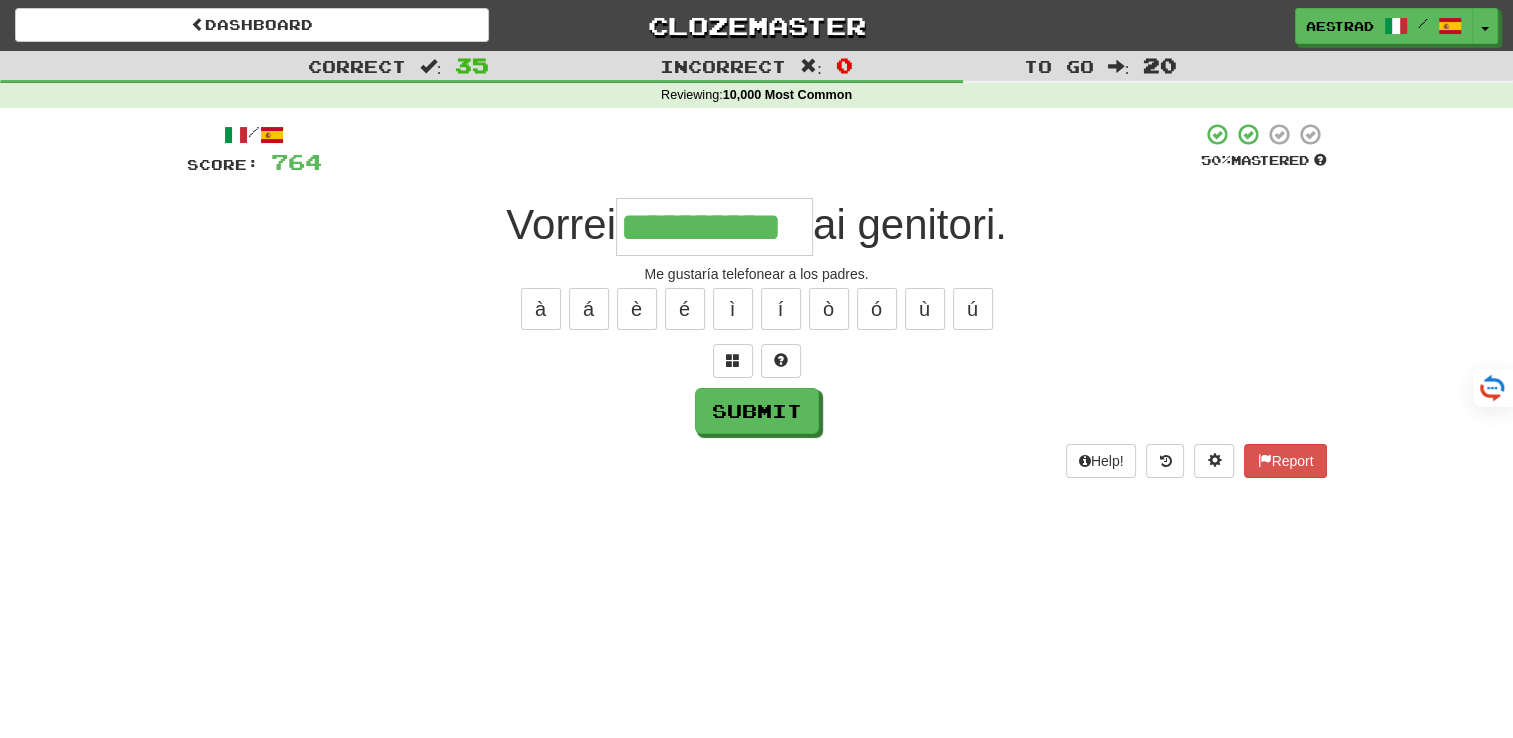 type on "**********" 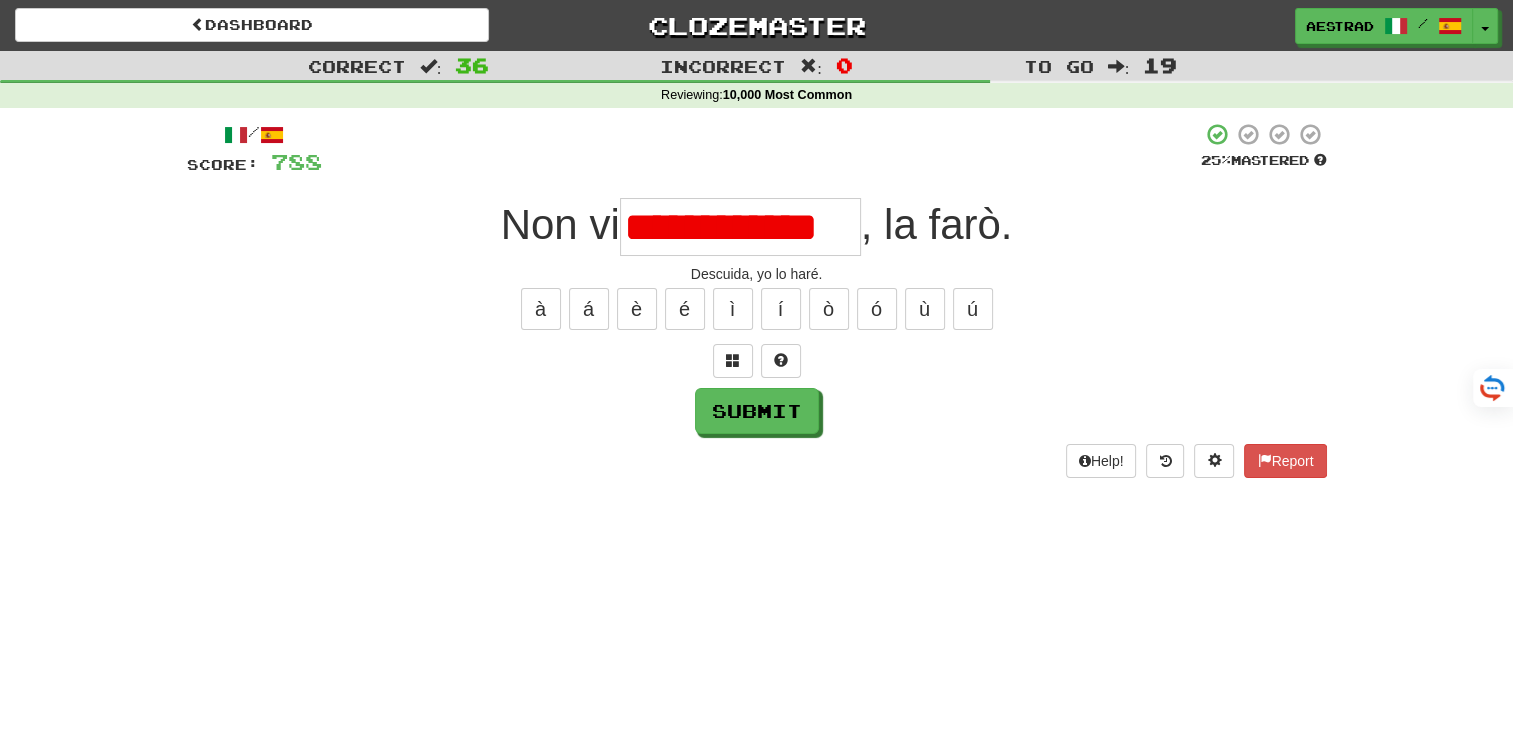 scroll, scrollTop: 0, scrollLeft: 0, axis: both 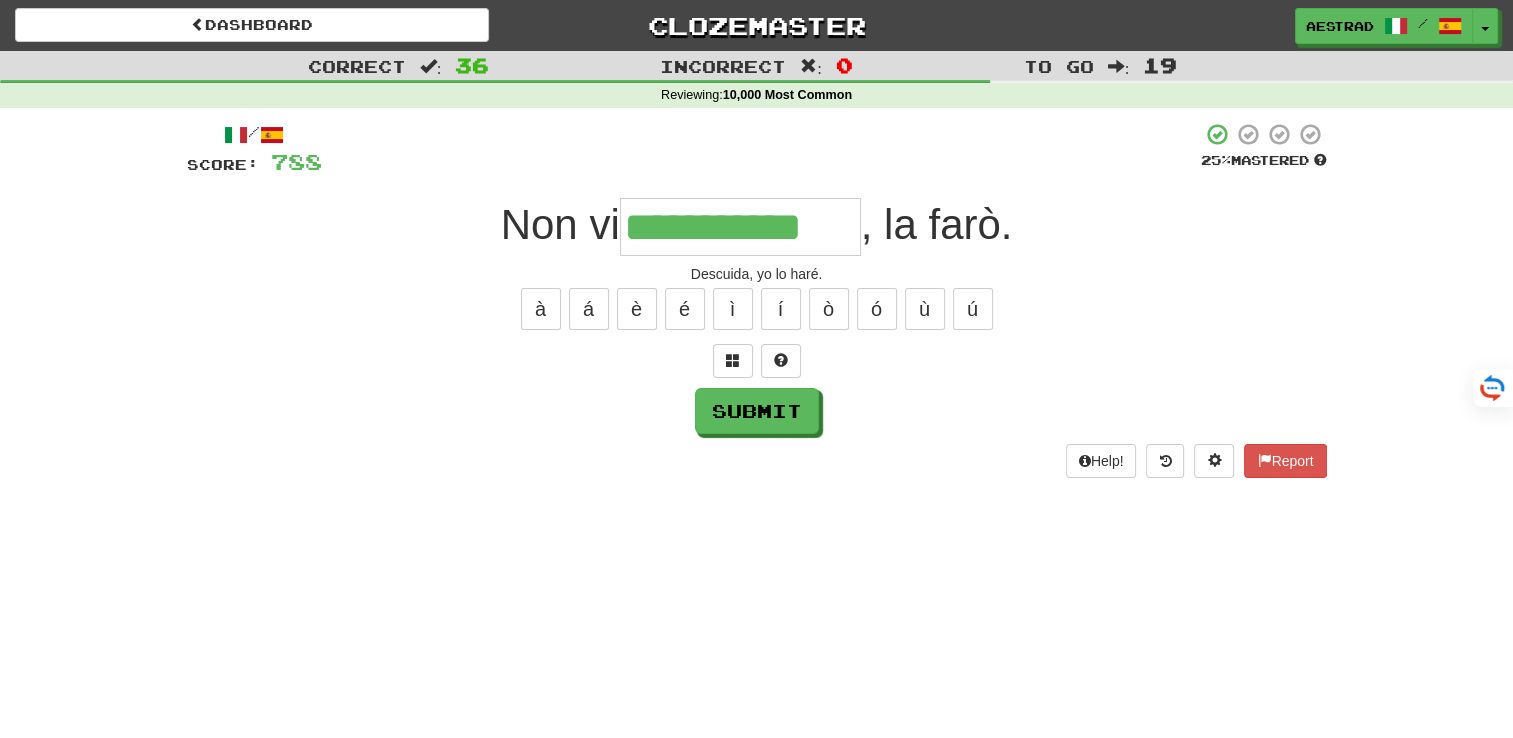 type on "**********" 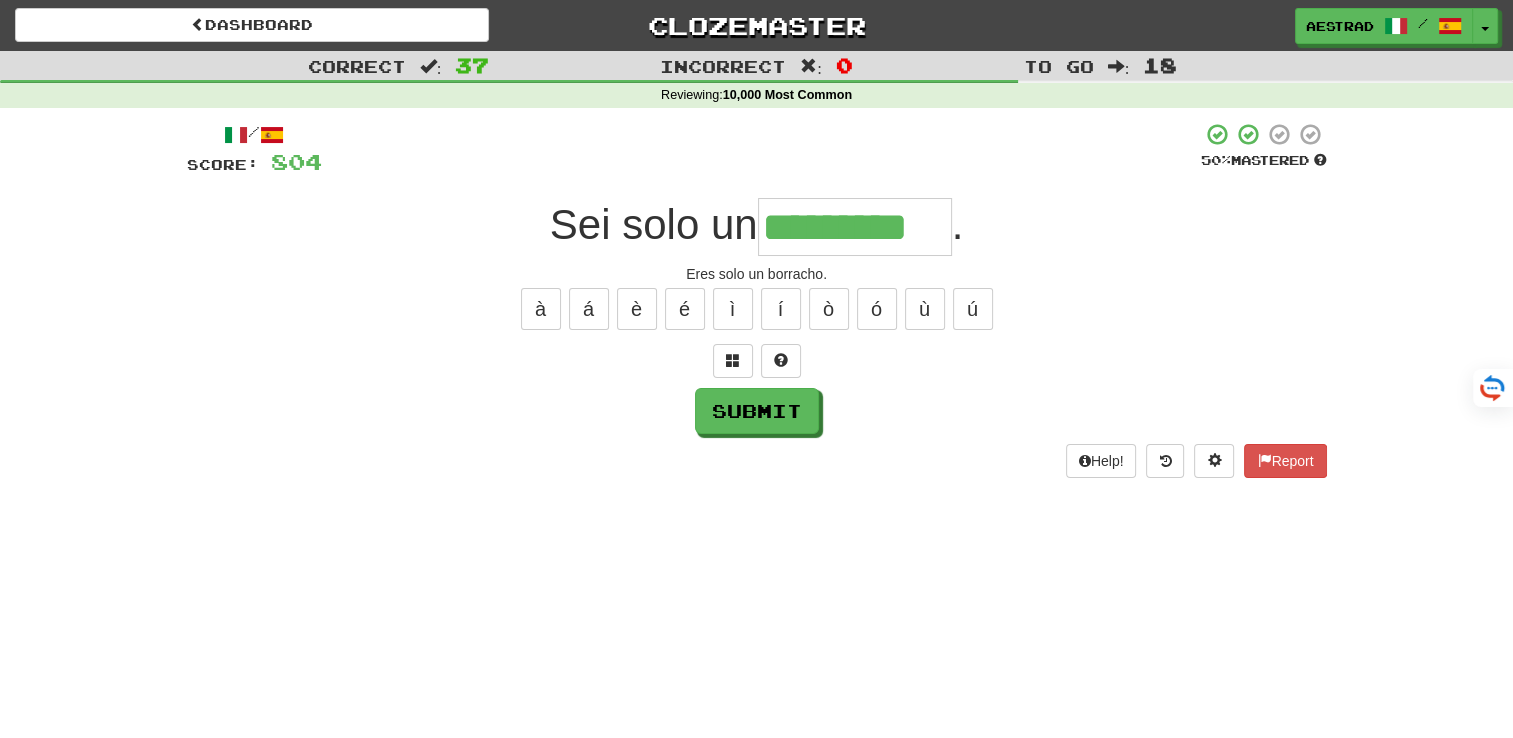 type on "*********" 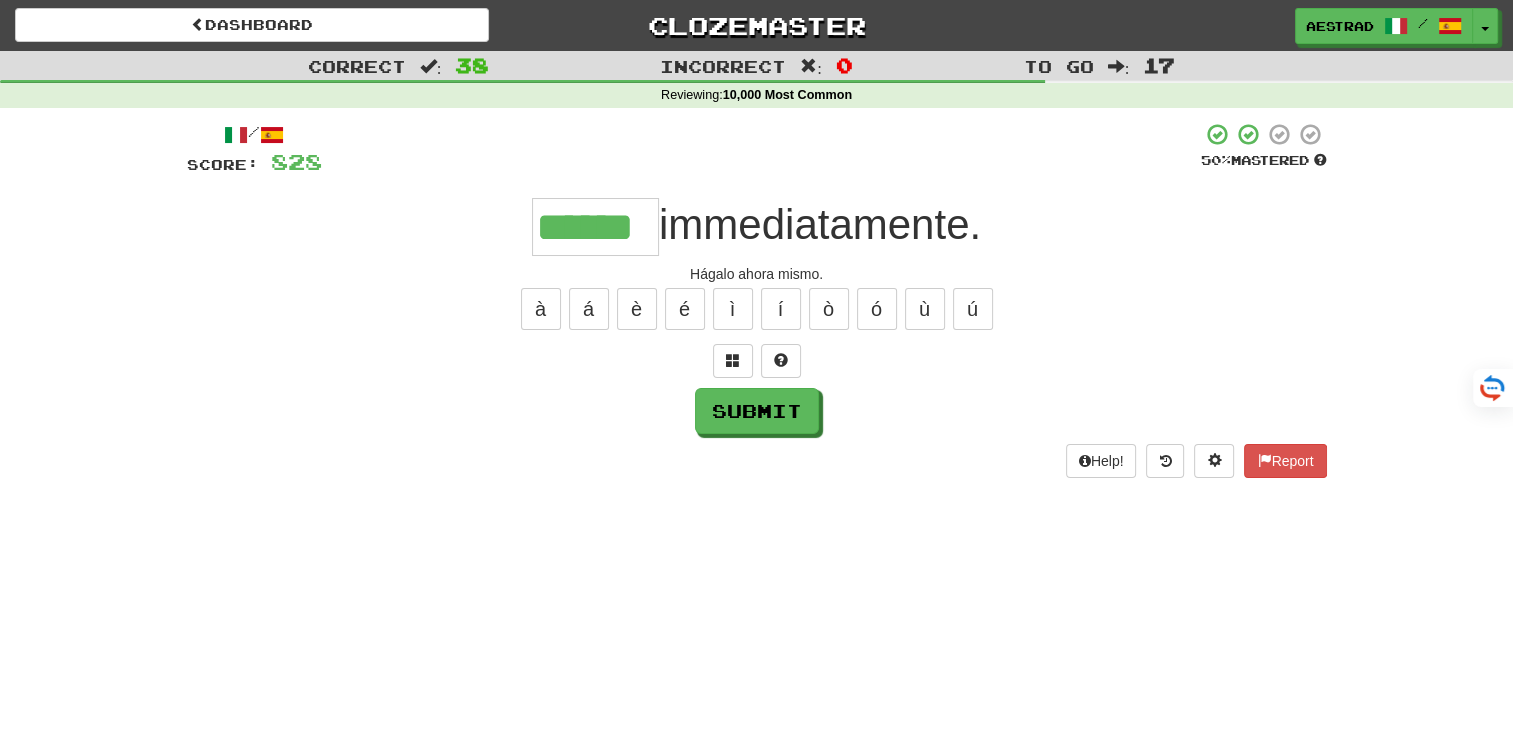 type on "******" 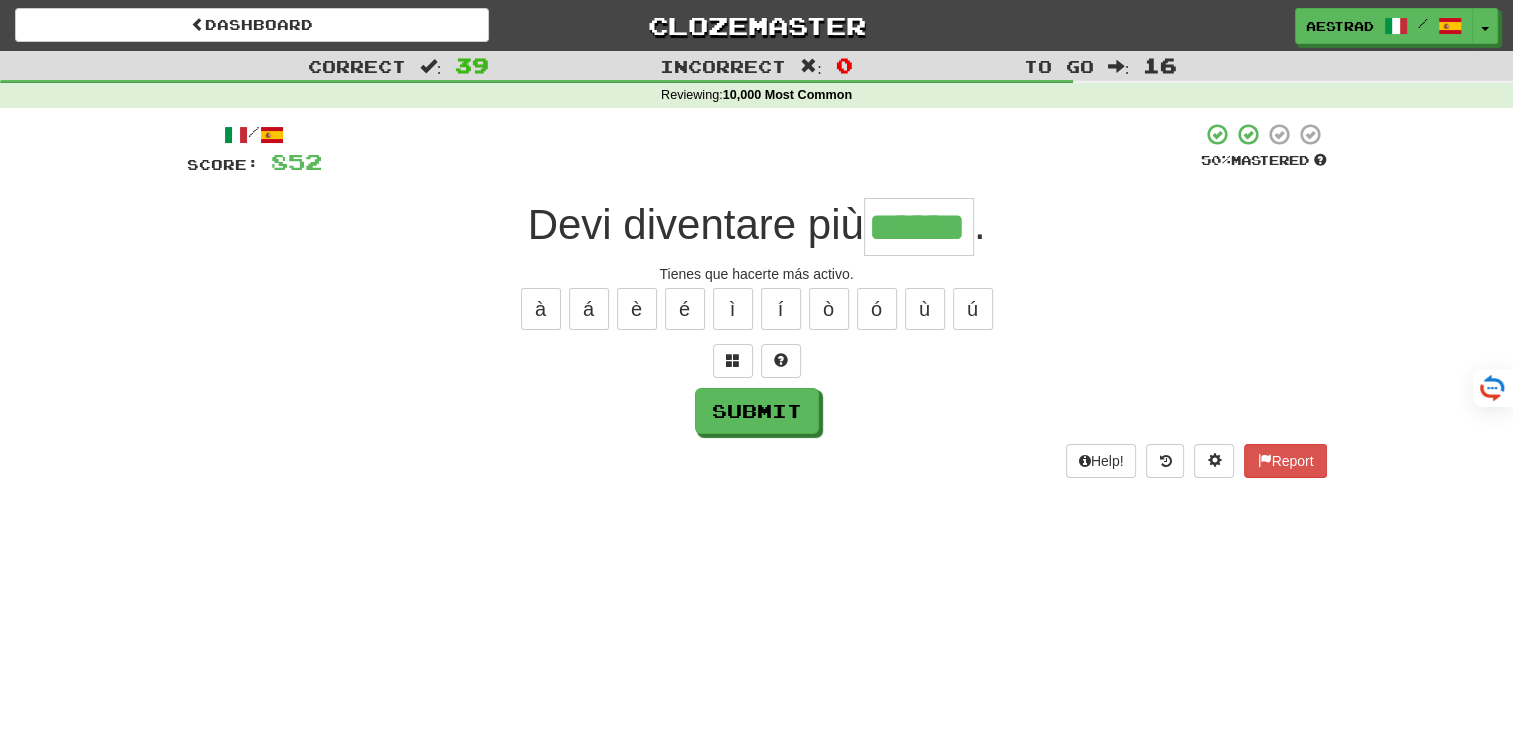 type on "******" 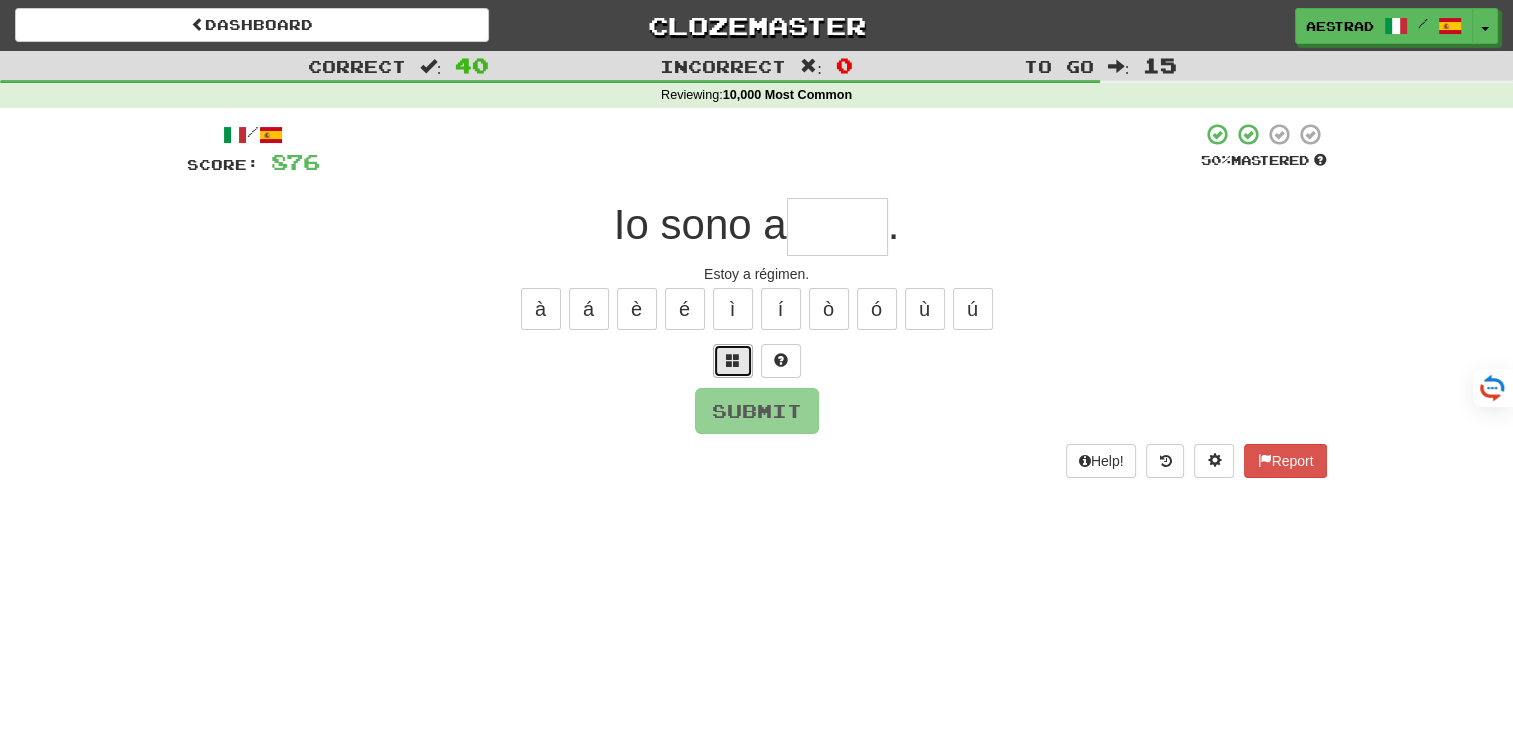 click at bounding box center (733, 360) 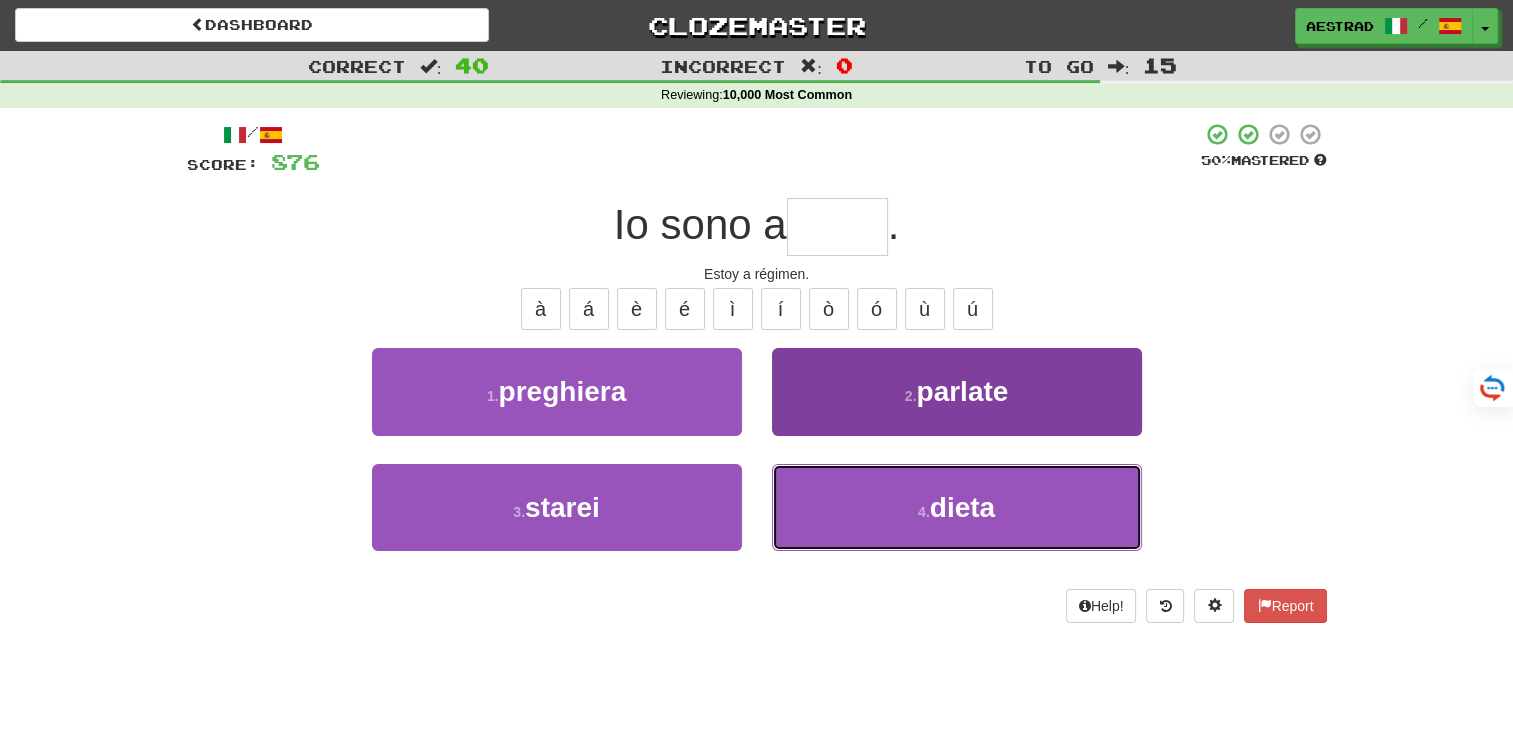 drag, startPoint x: 852, startPoint y: 502, endPoint x: 864, endPoint y: 490, distance: 16.970562 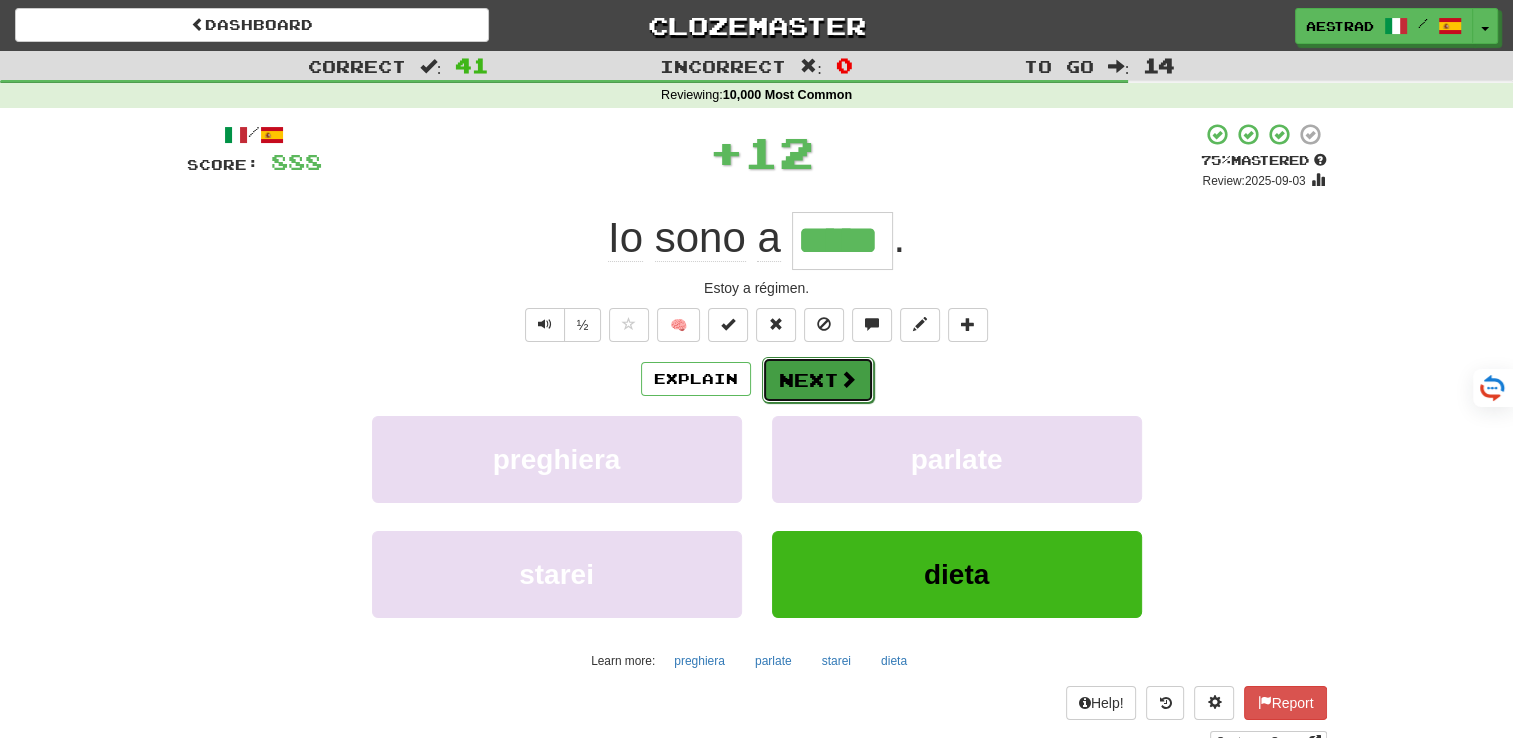 click on "Next" at bounding box center [818, 380] 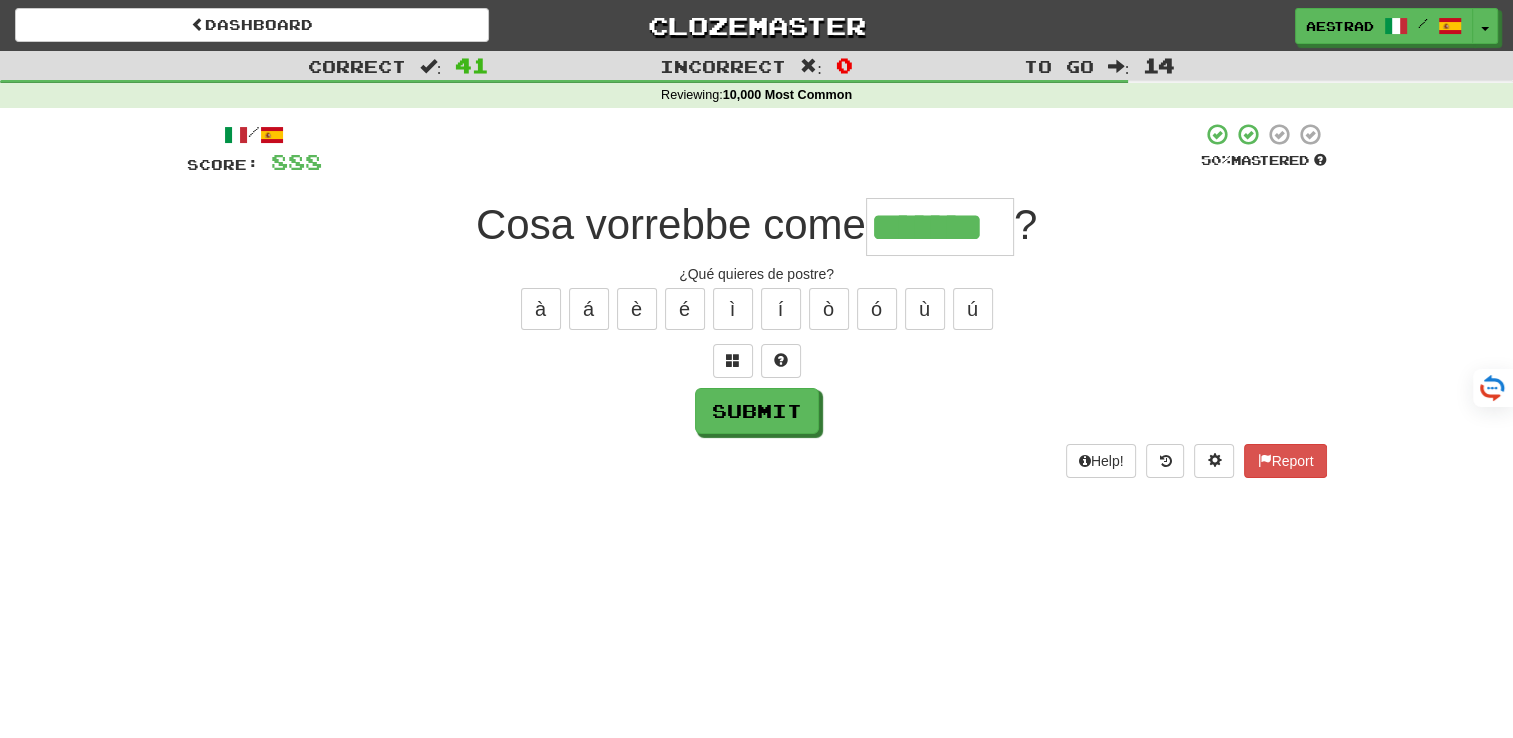 type on "*******" 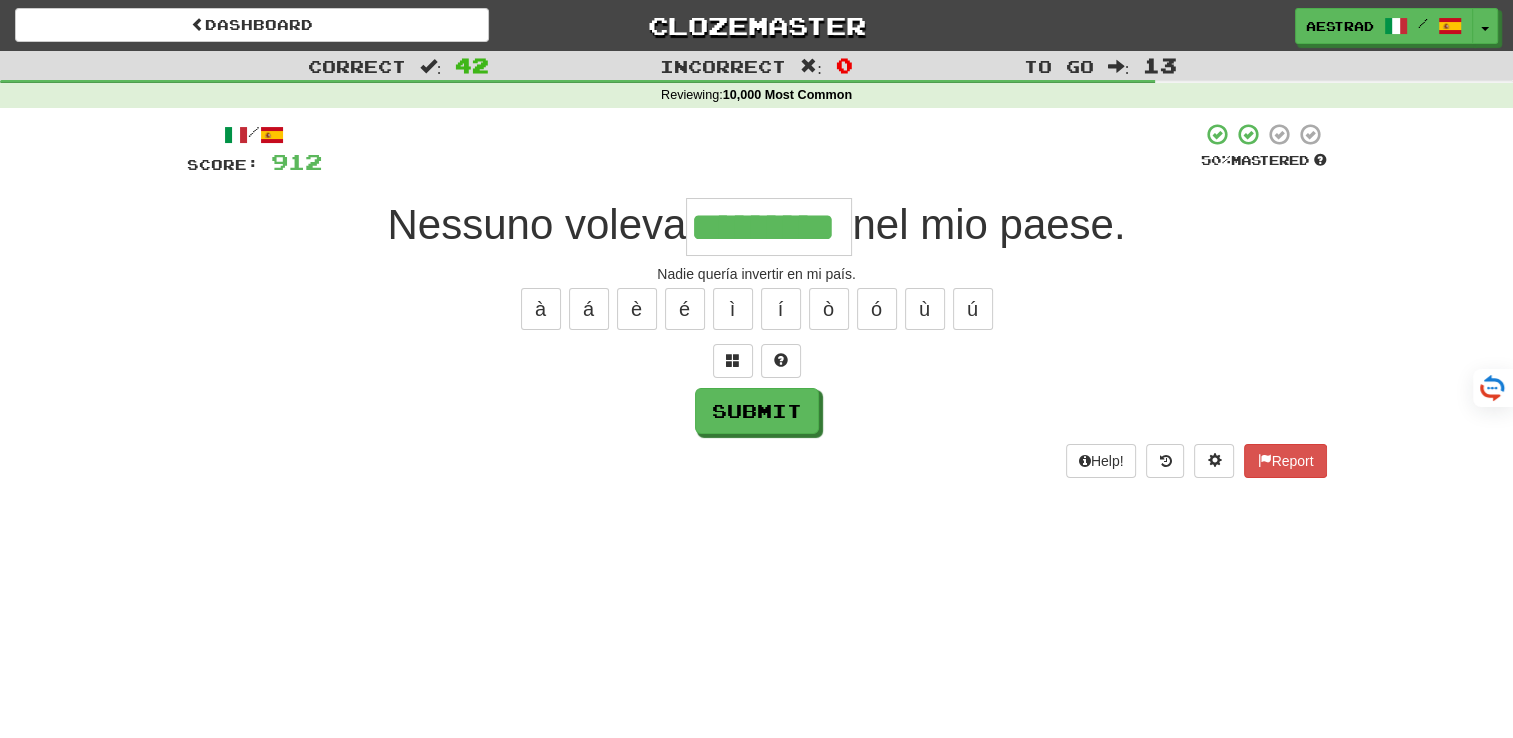 type on "*********" 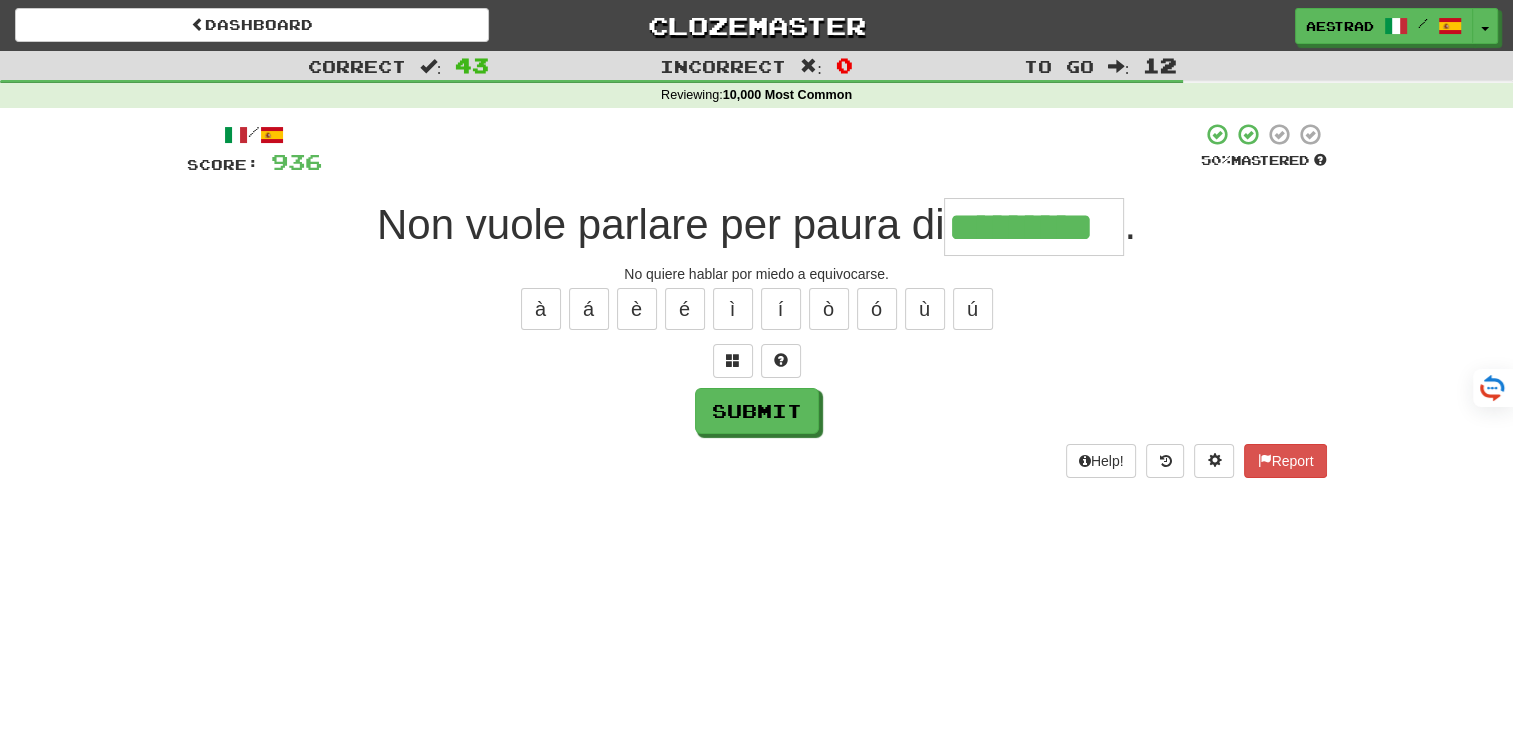 type on "*********" 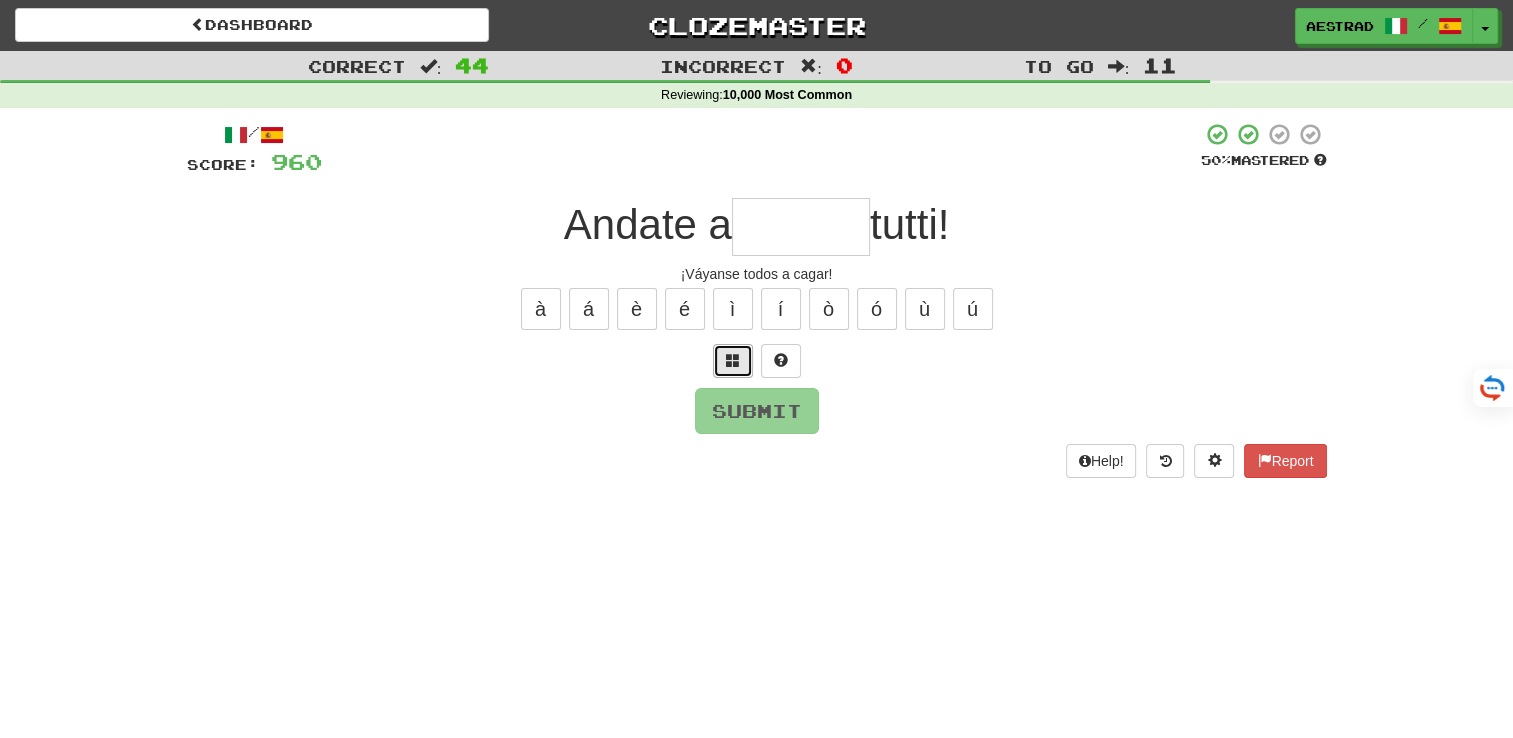 click at bounding box center [733, 360] 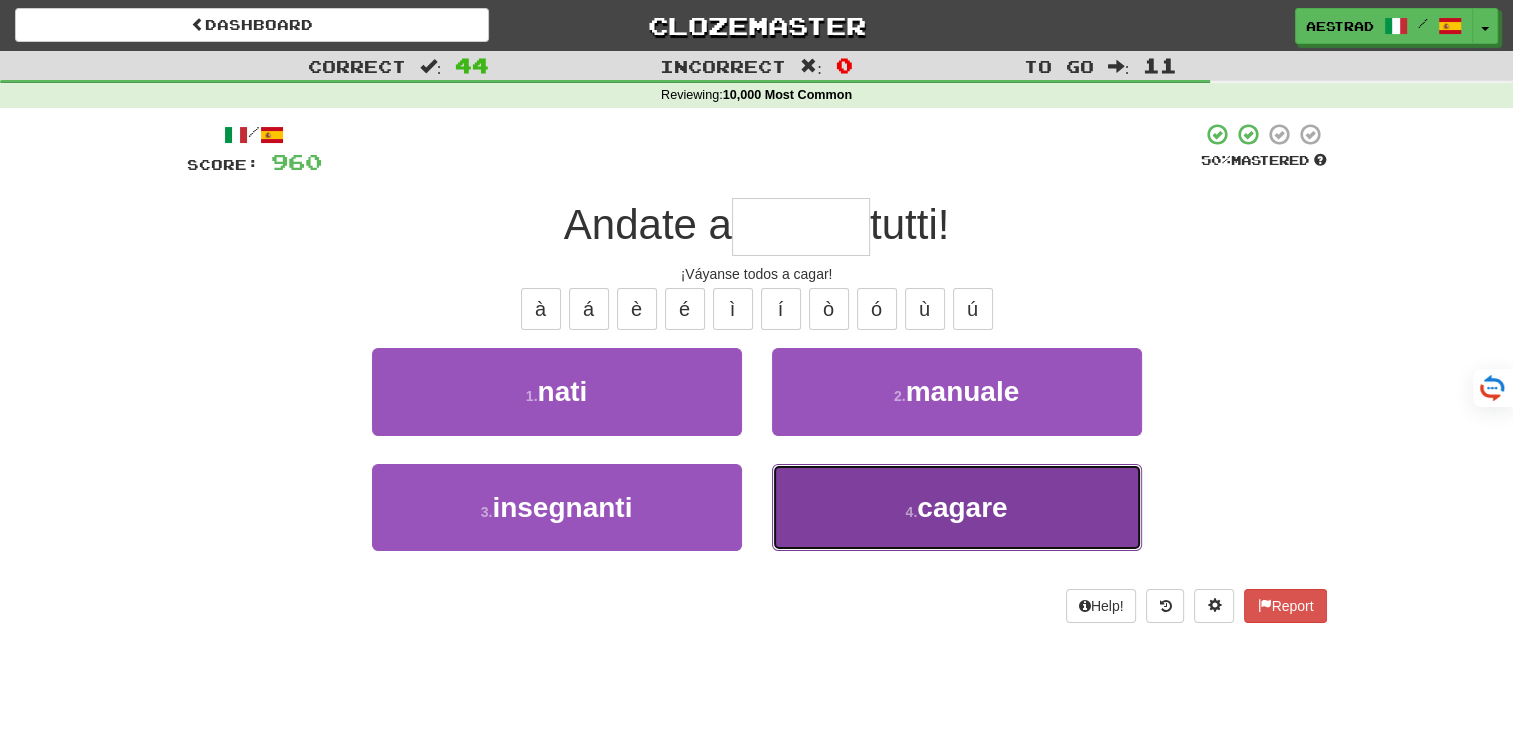click on "4 .  cagare" at bounding box center [957, 507] 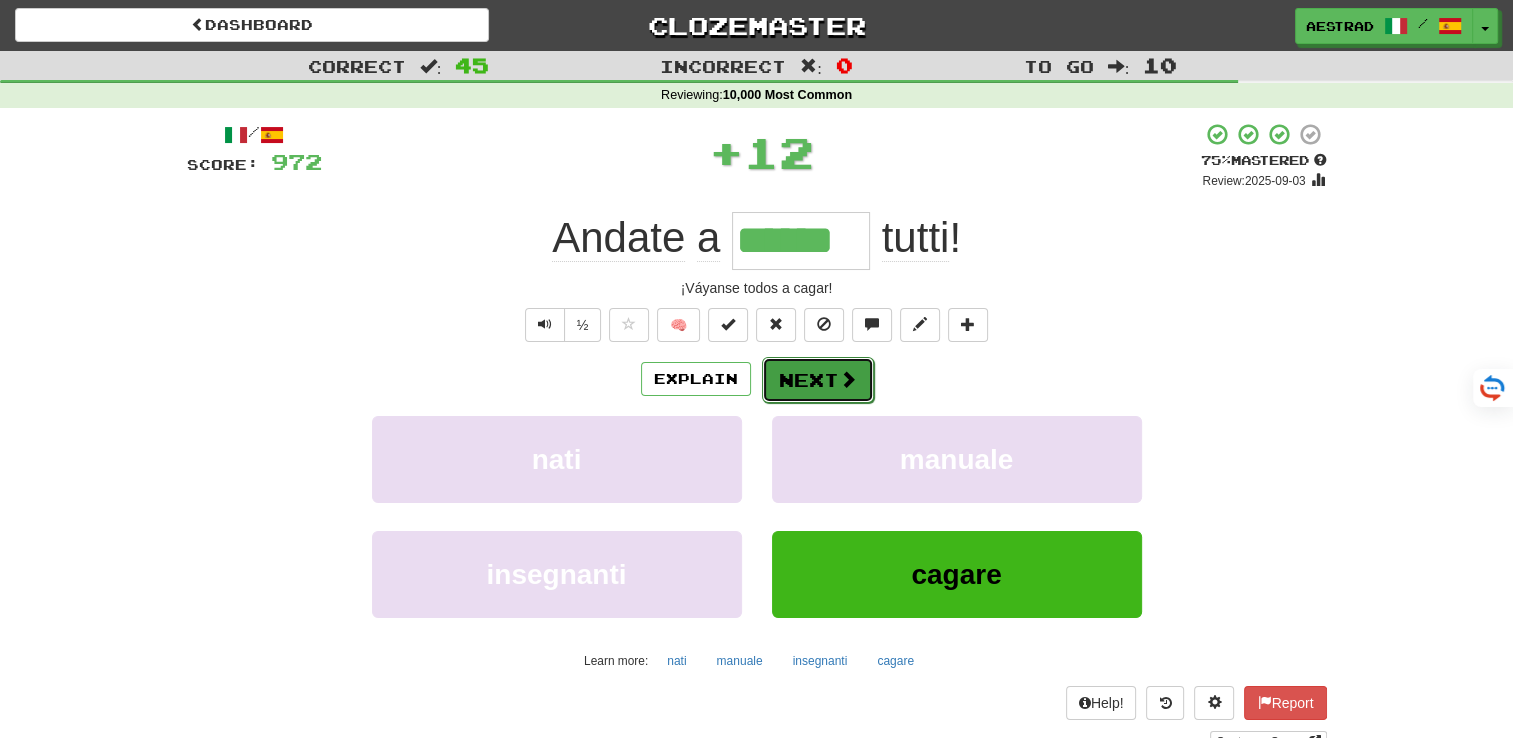 click on "Next" at bounding box center [818, 380] 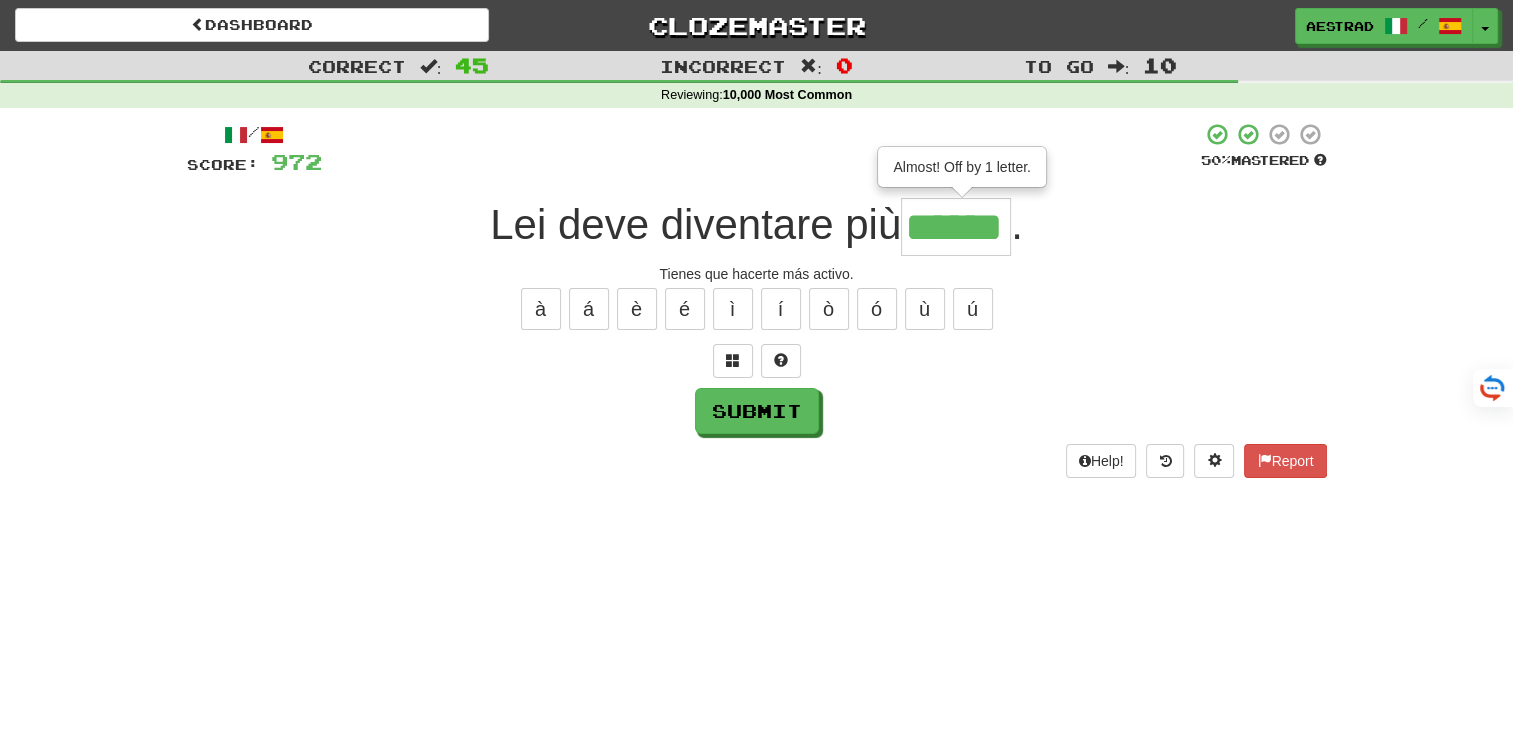 type on "******" 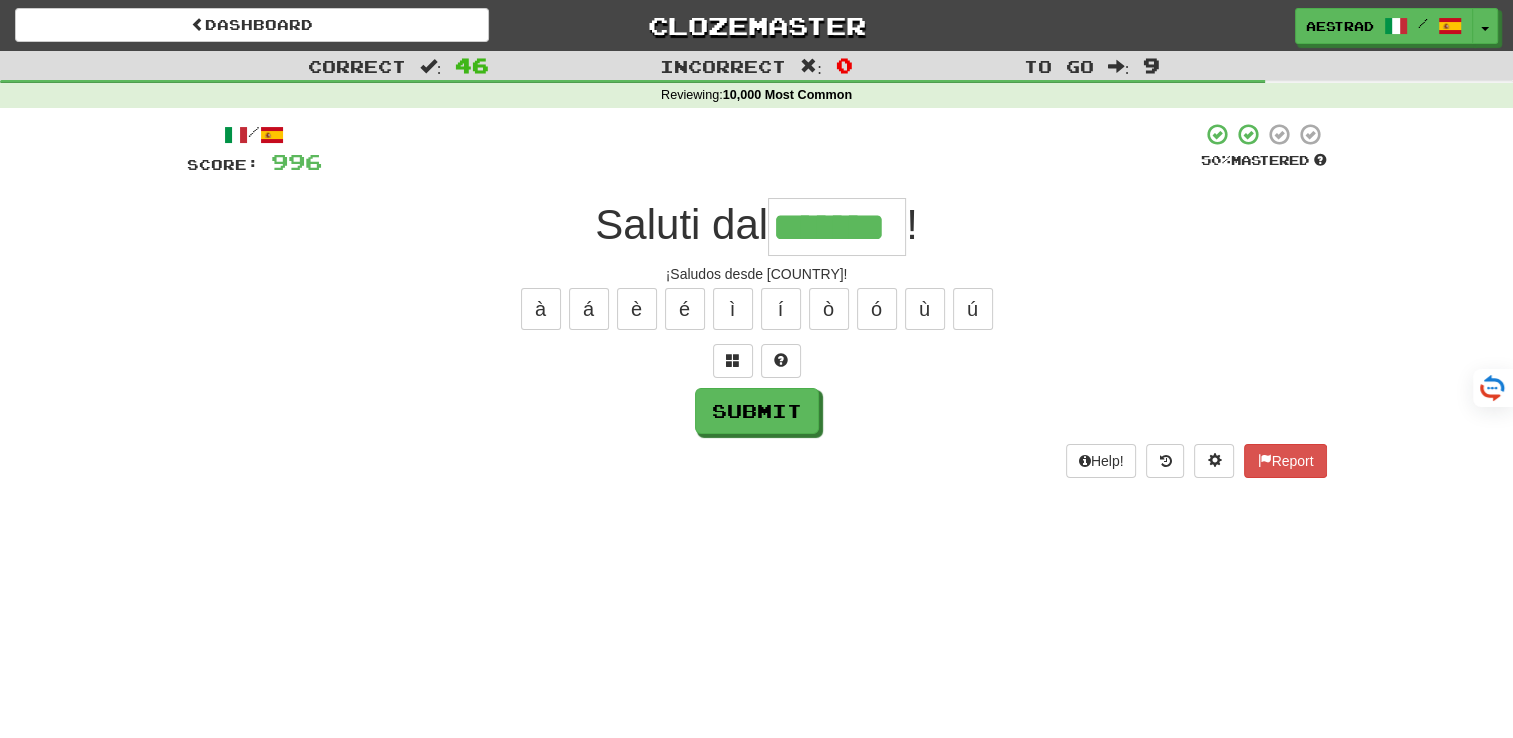 type on "*******" 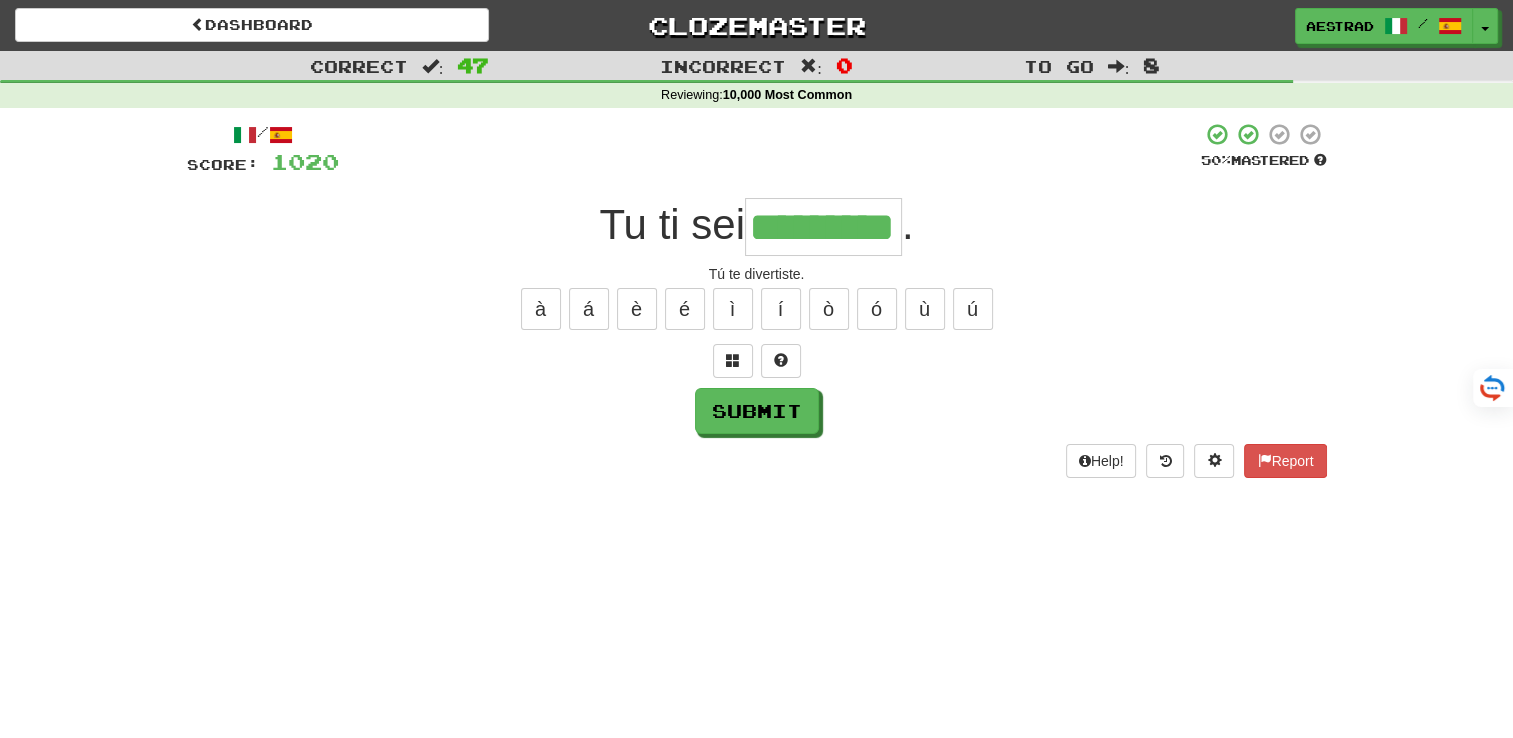 type on "*********" 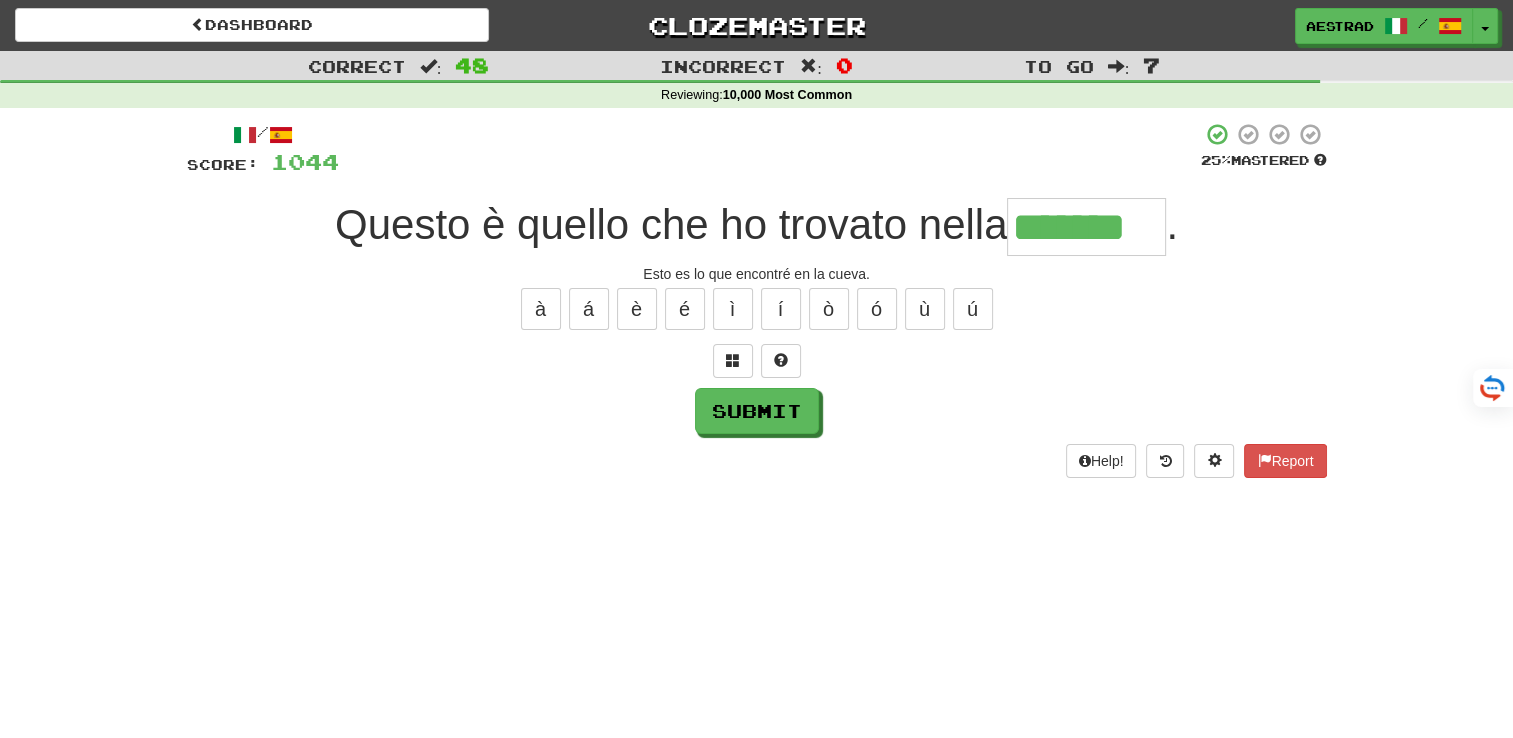 type on "*******" 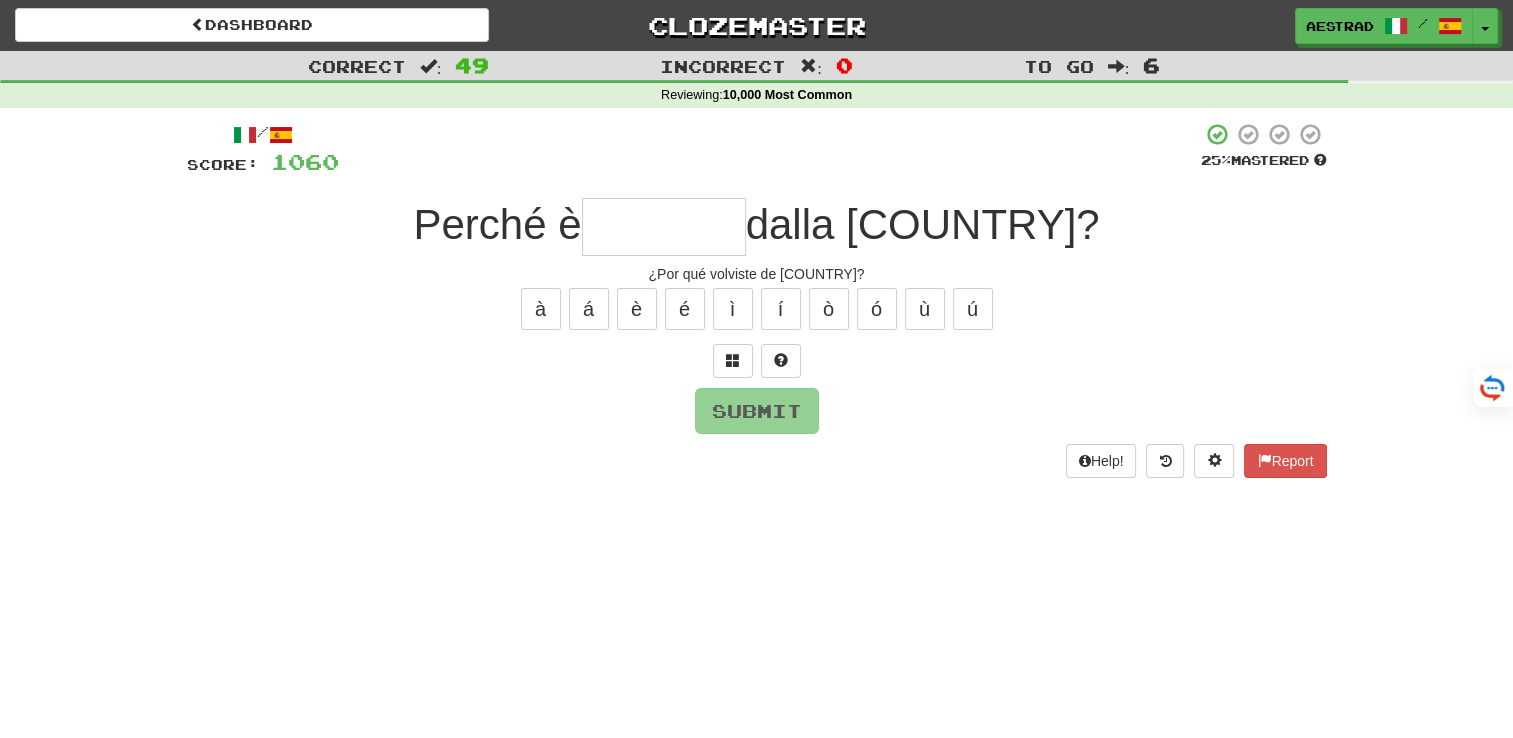 type on "*" 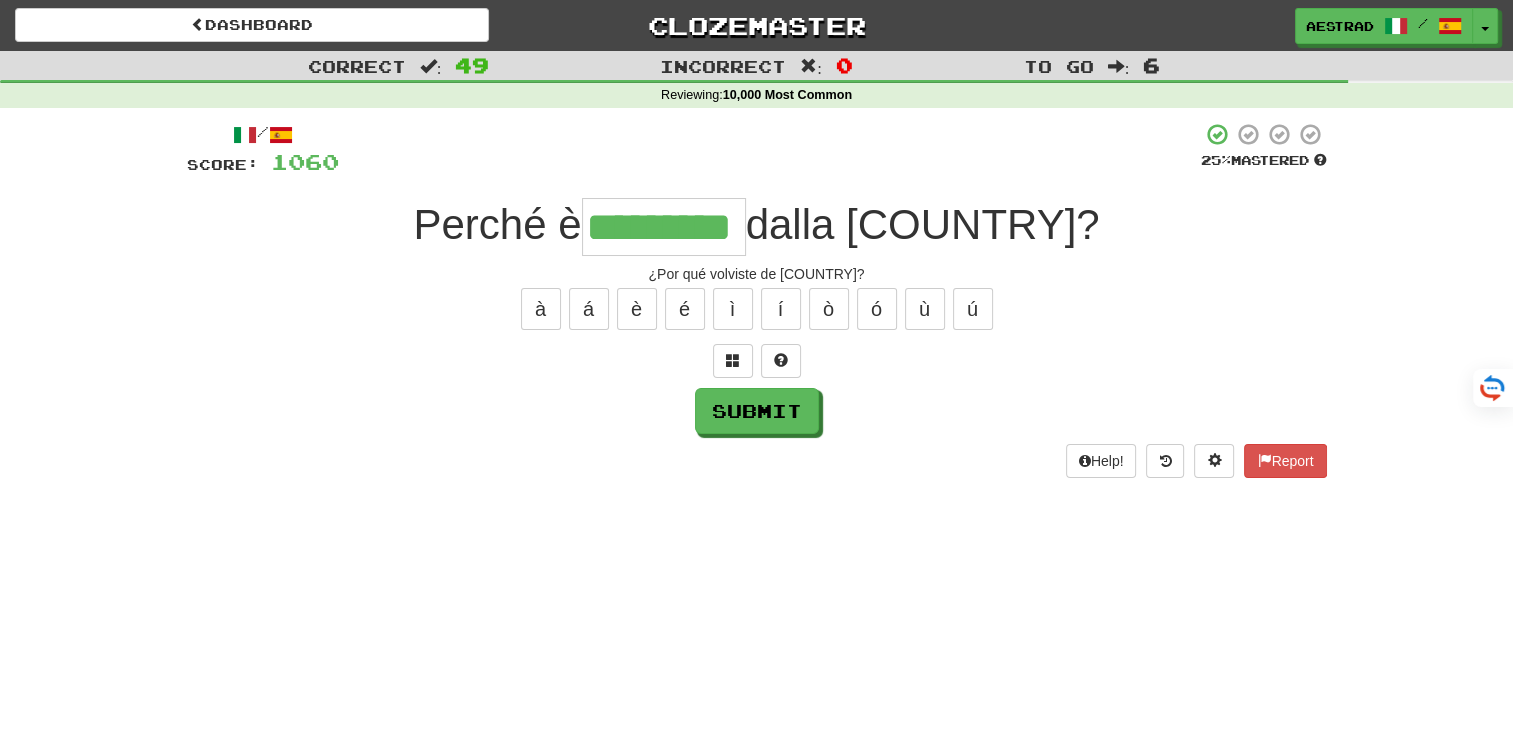 type on "*********" 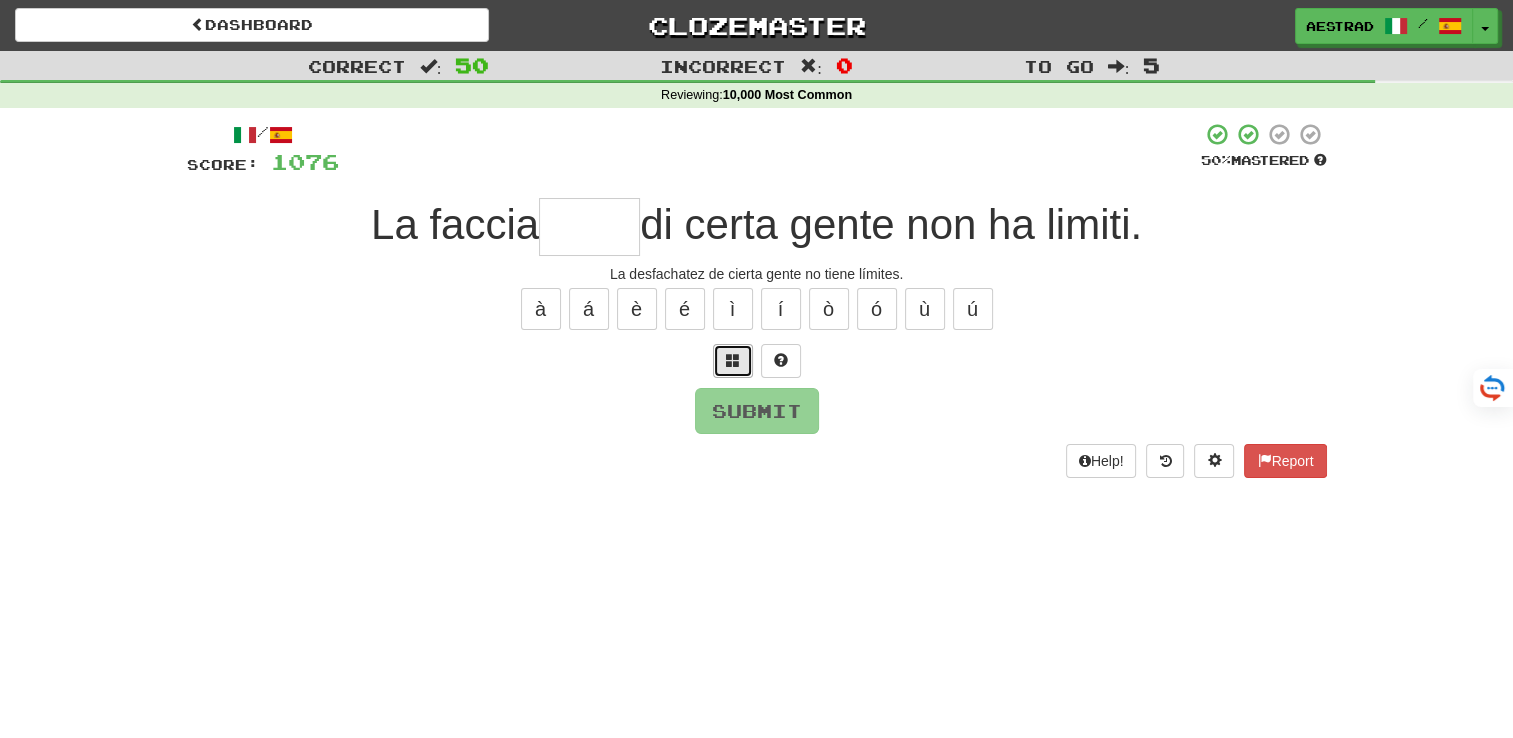 click at bounding box center [733, 361] 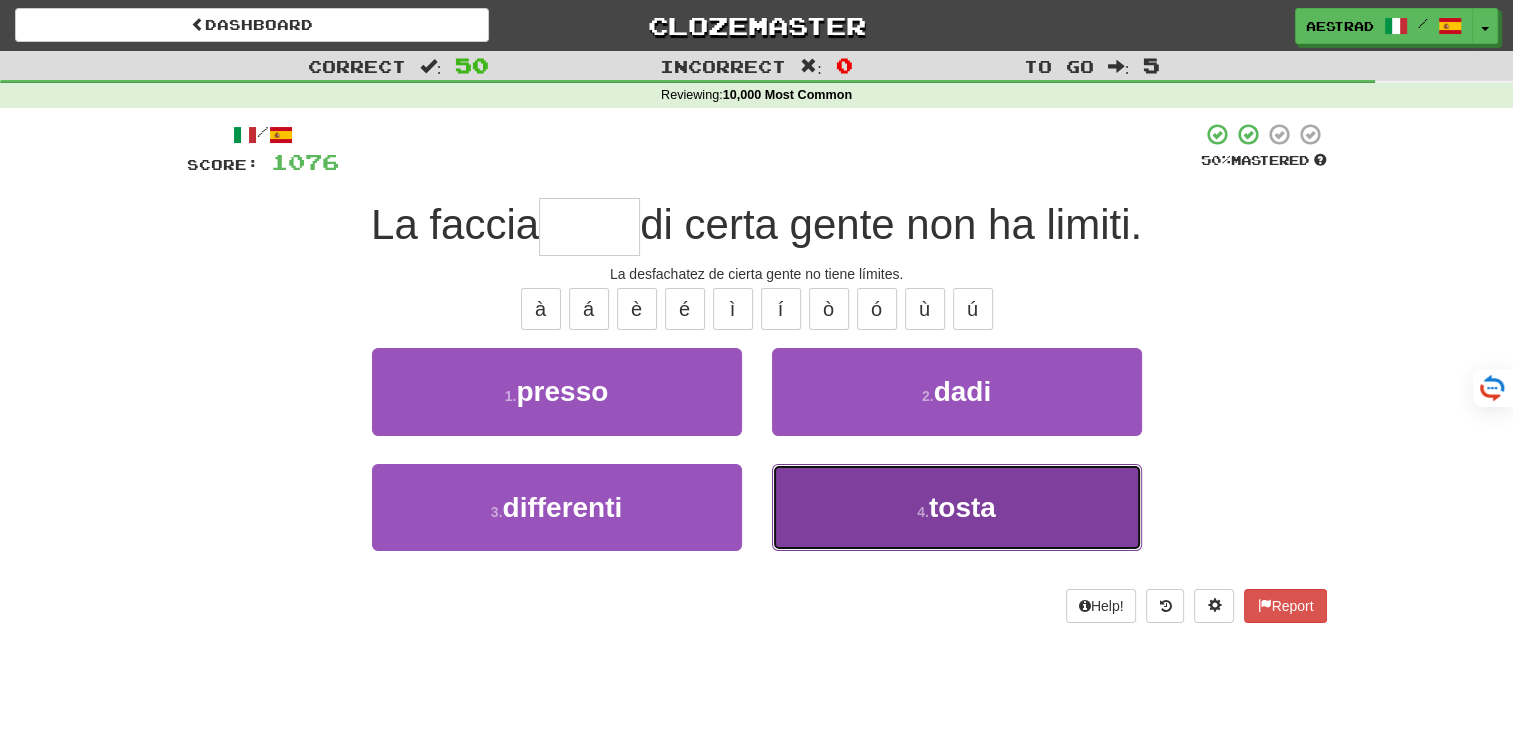 click on "4 ." at bounding box center [923, 512] 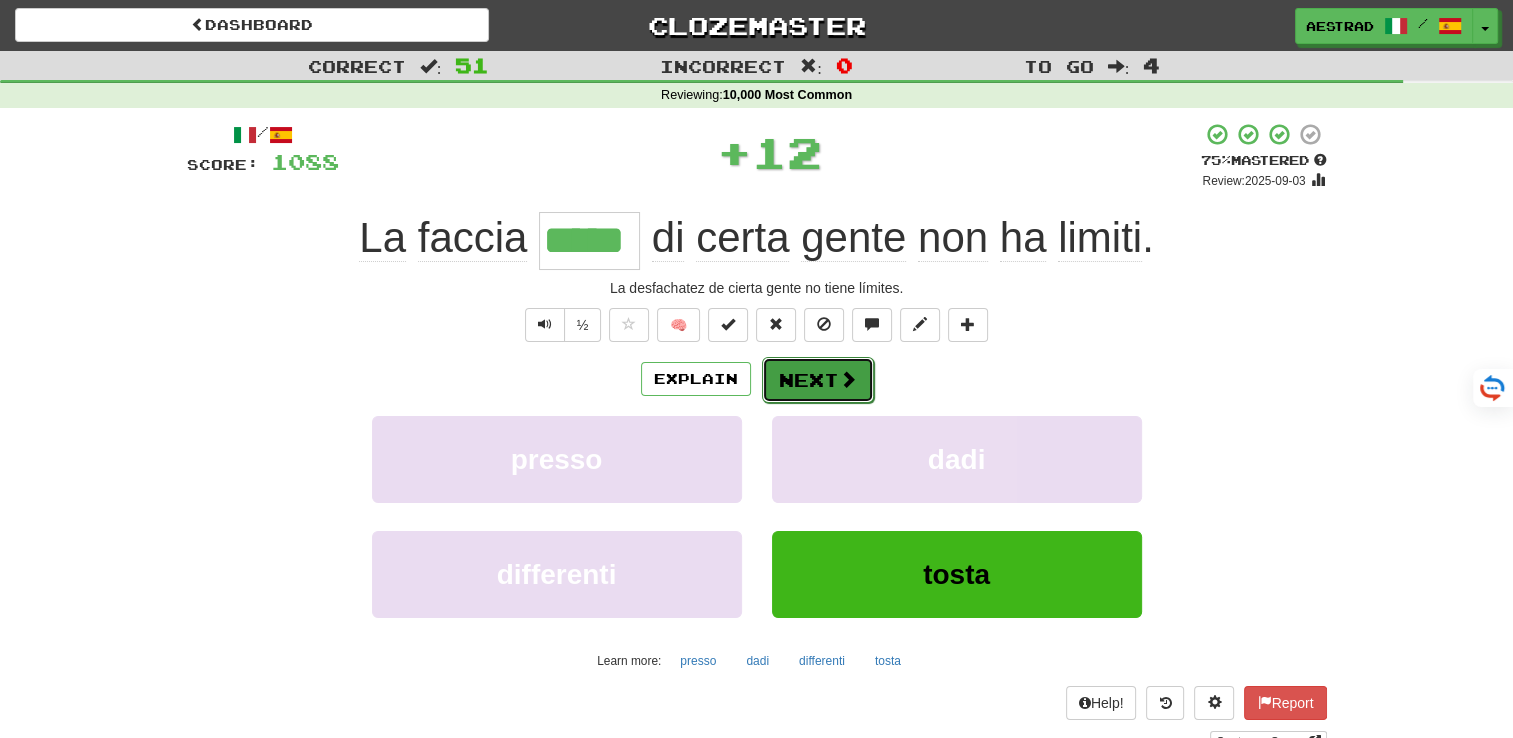 click on "Next" at bounding box center (818, 380) 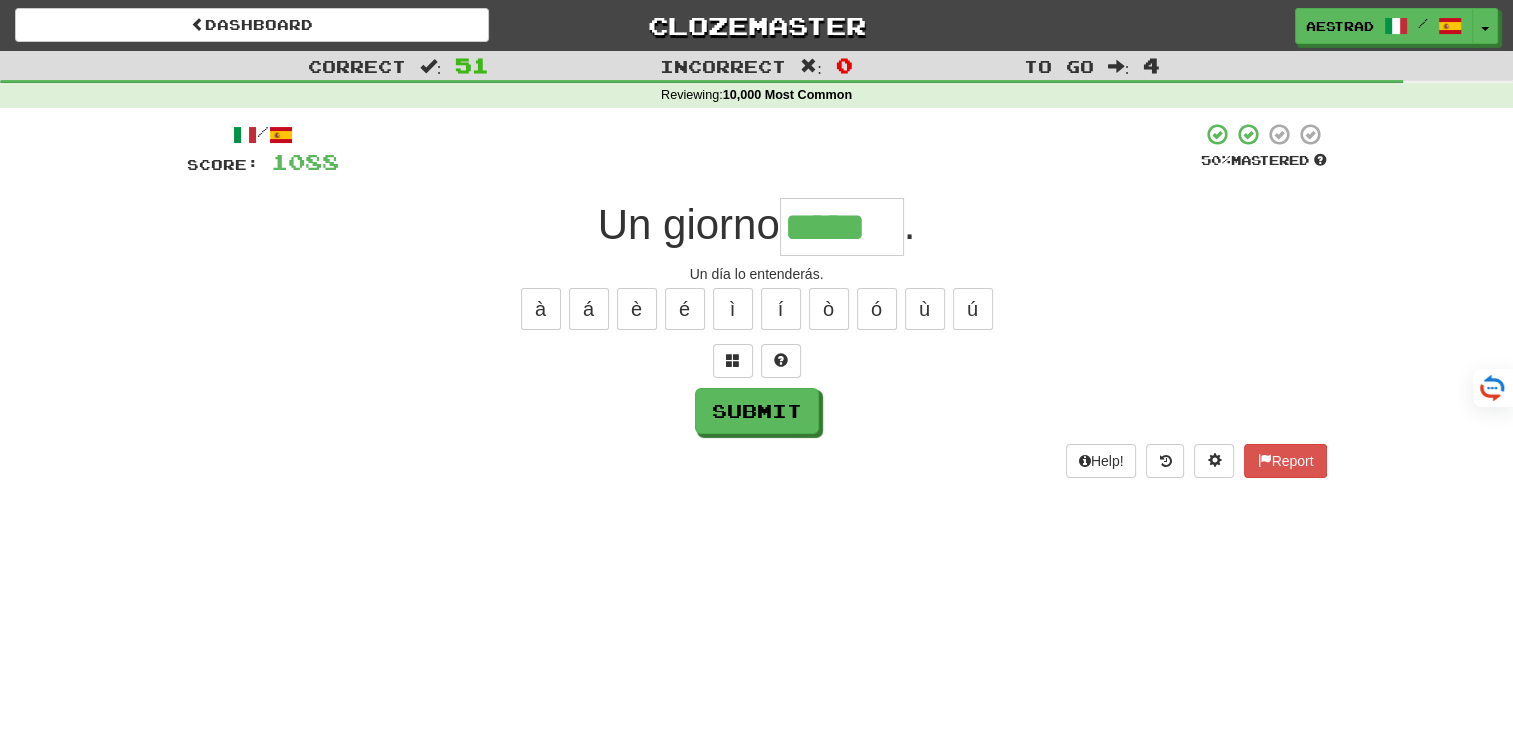 click on "à á è é ì í ò ó ù ú" at bounding box center [757, 309] 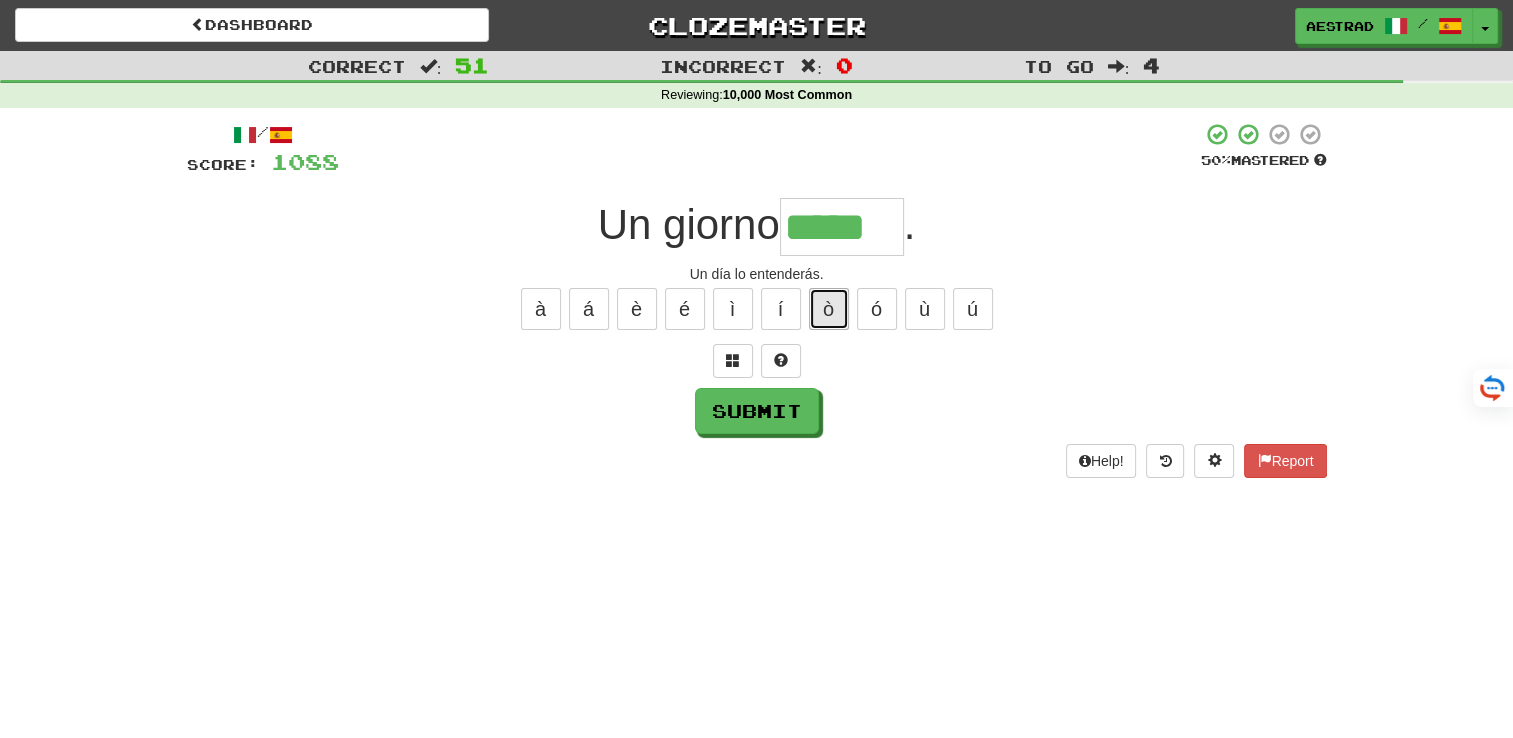 click on "ò" at bounding box center [829, 309] 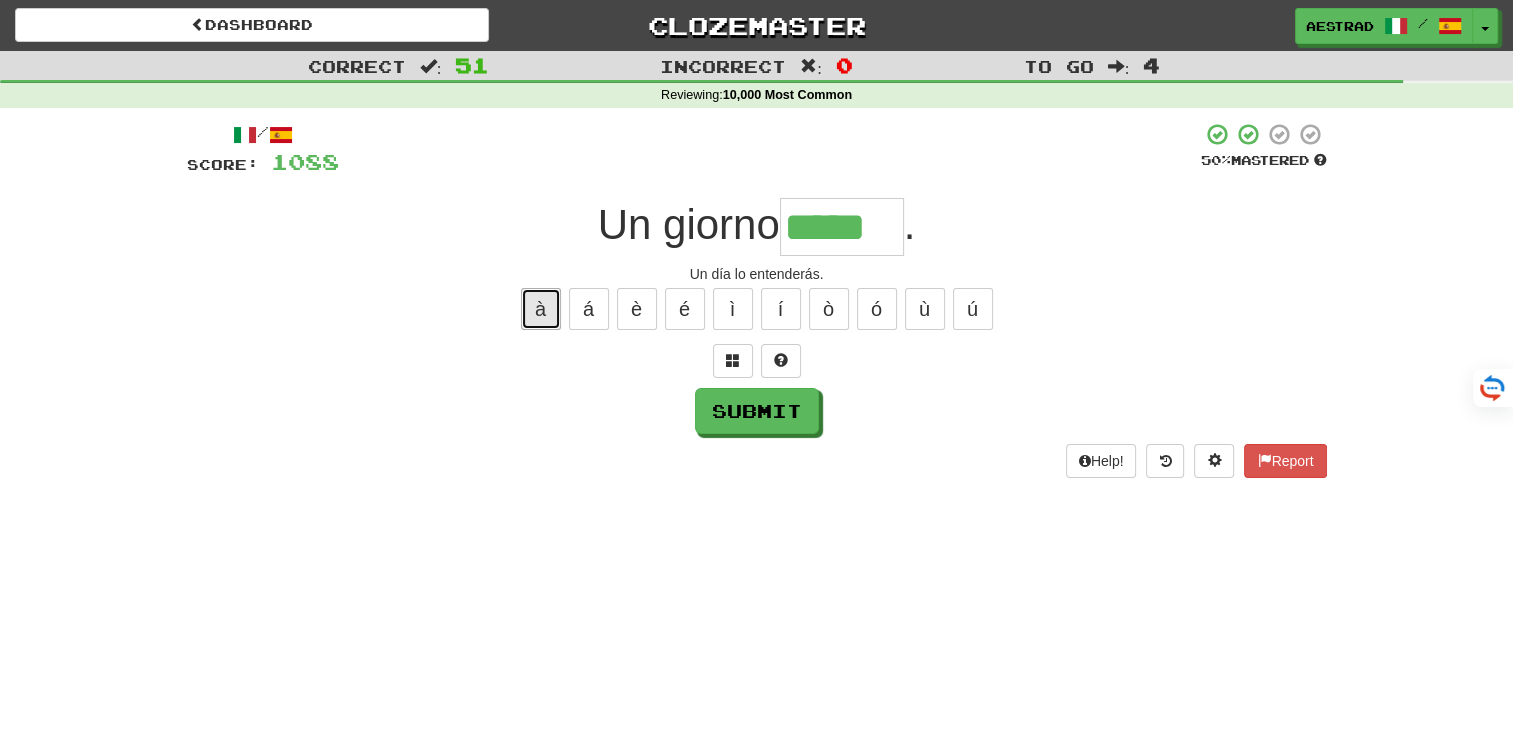 click on "à" at bounding box center (541, 309) 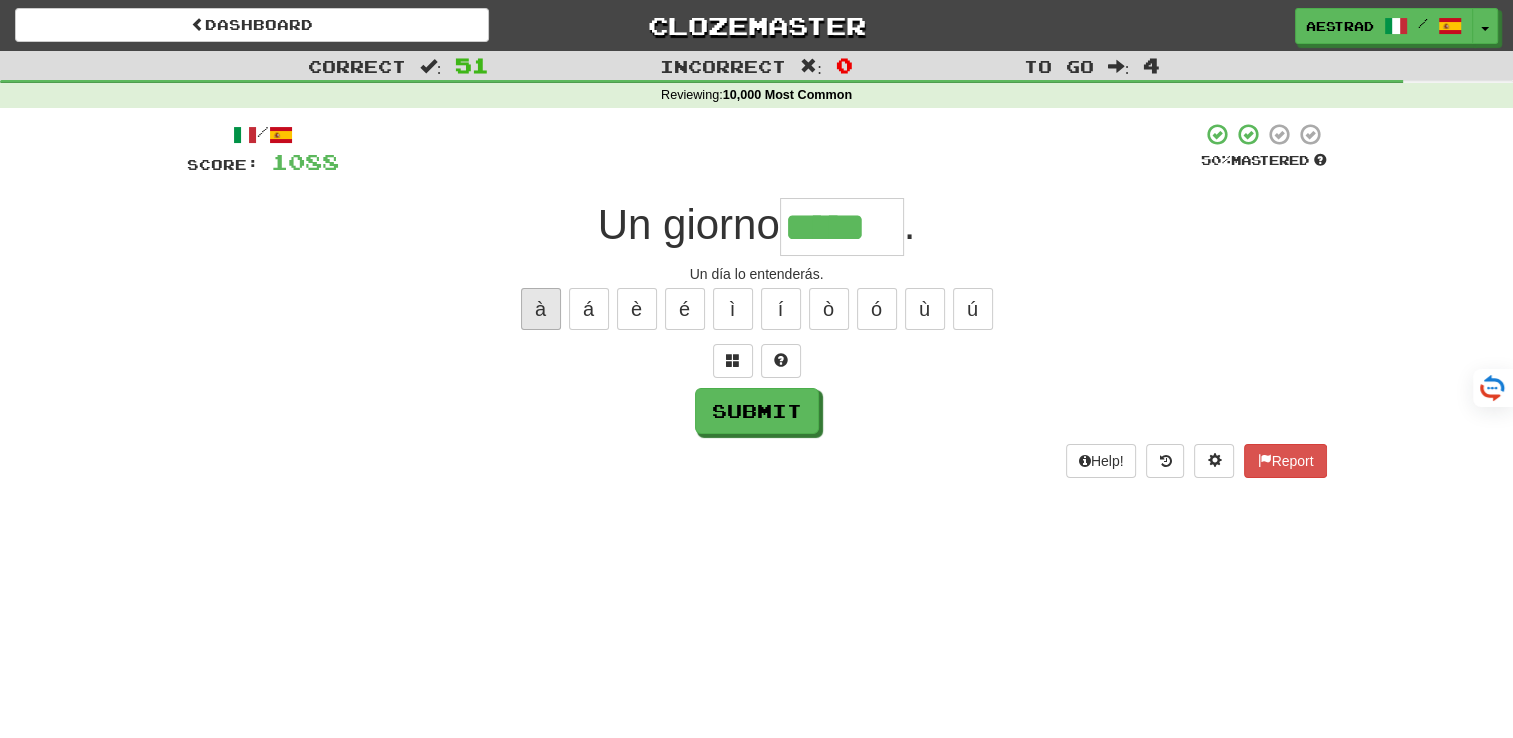 type on "******" 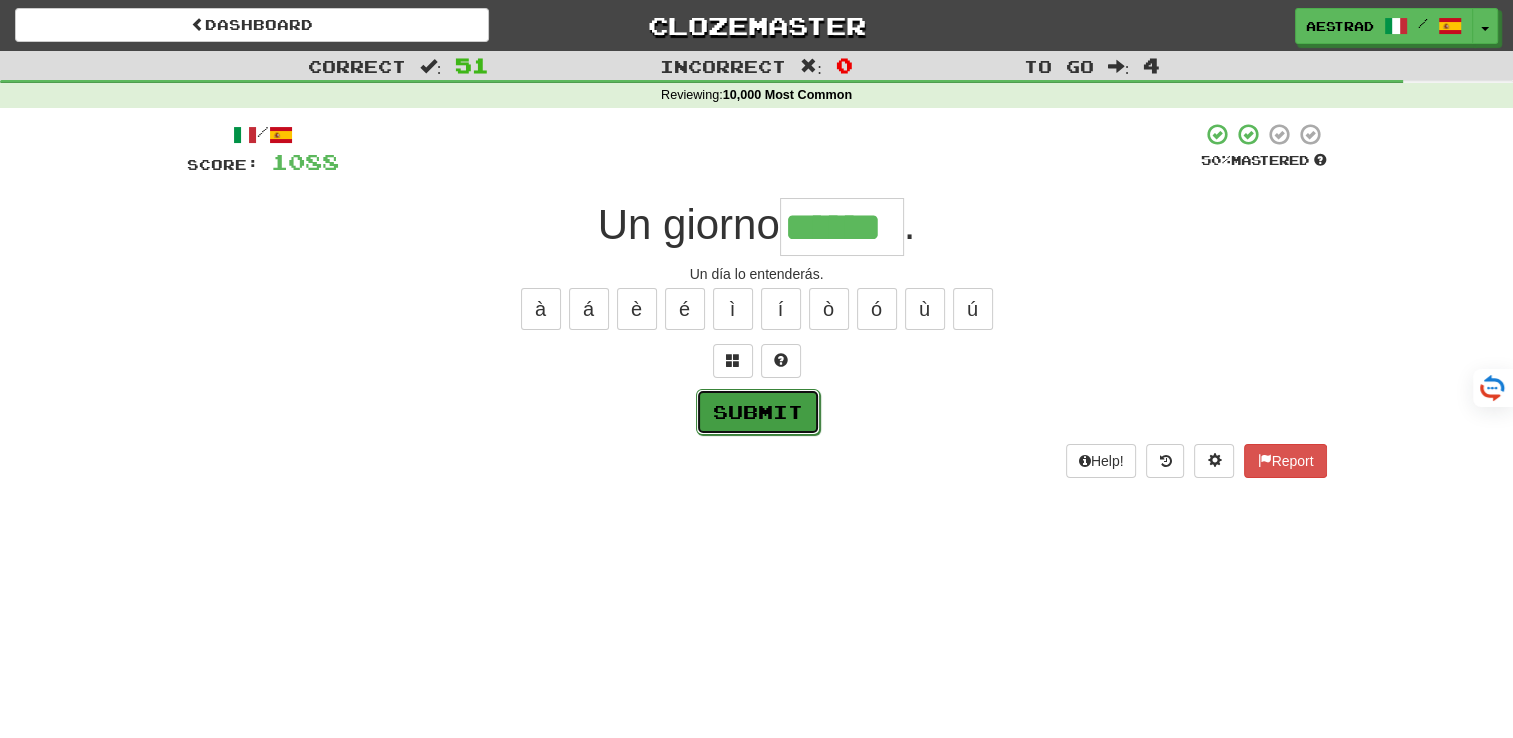 click on "Submit" at bounding box center [758, 412] 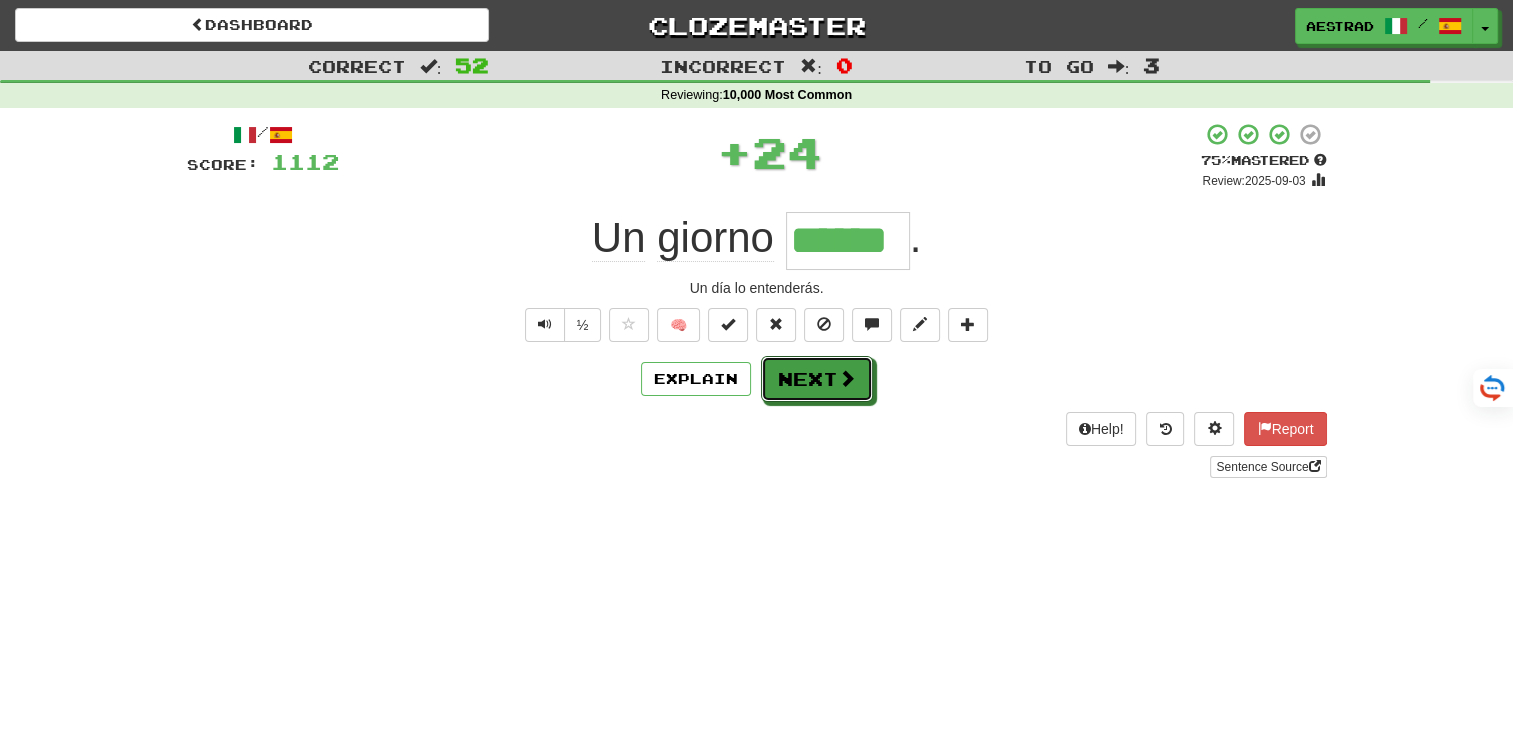 click on "Next" at bounding box center [817, 379] 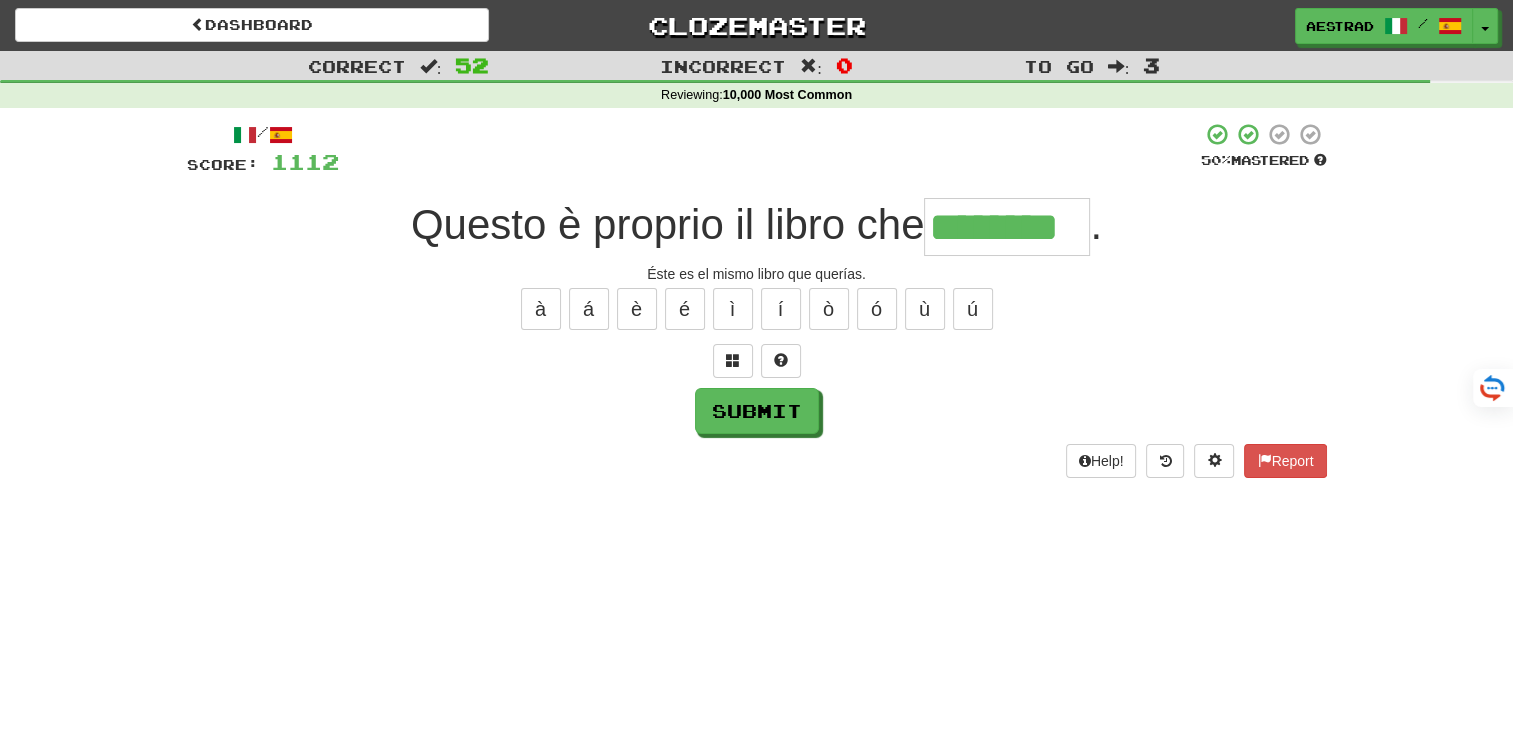 type on "********" 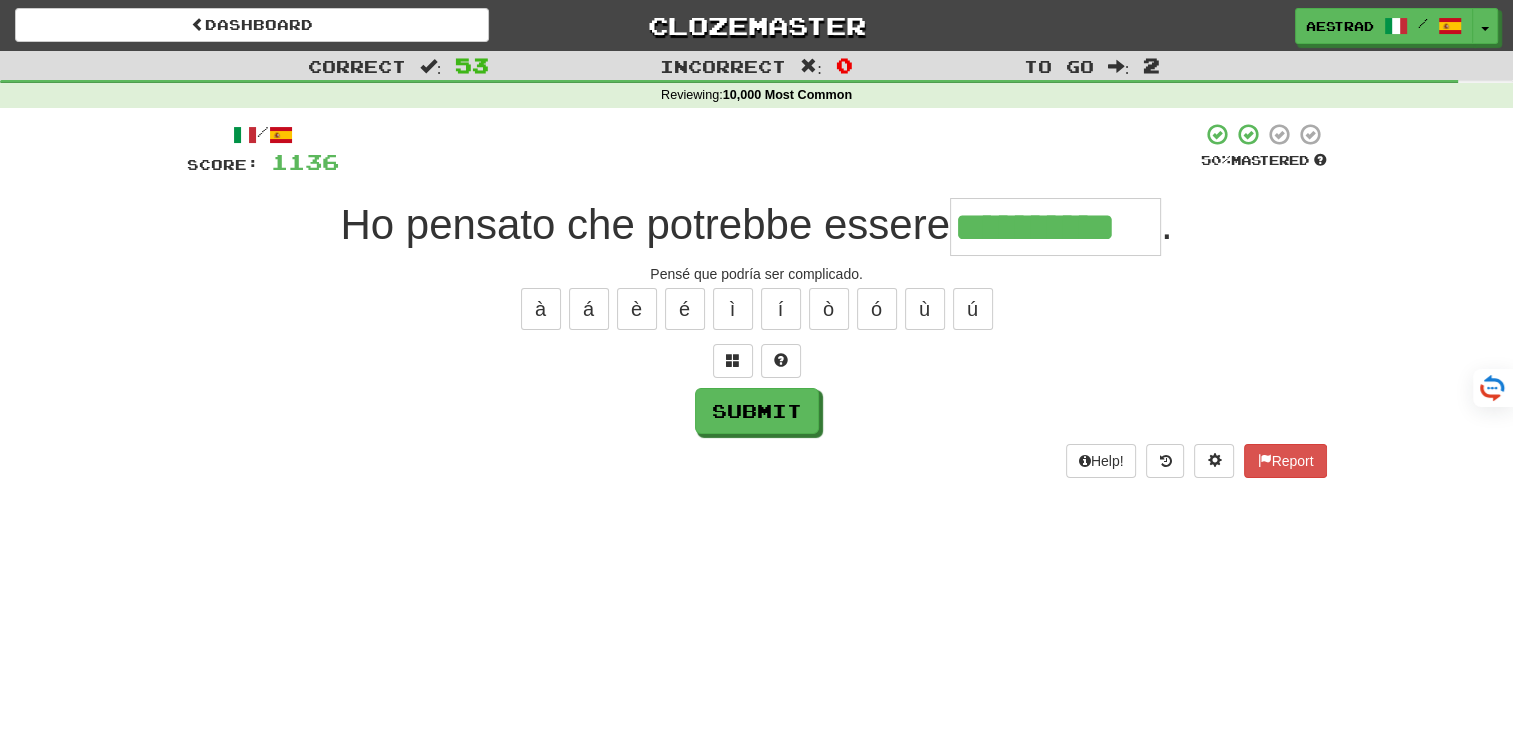 type on "**********" 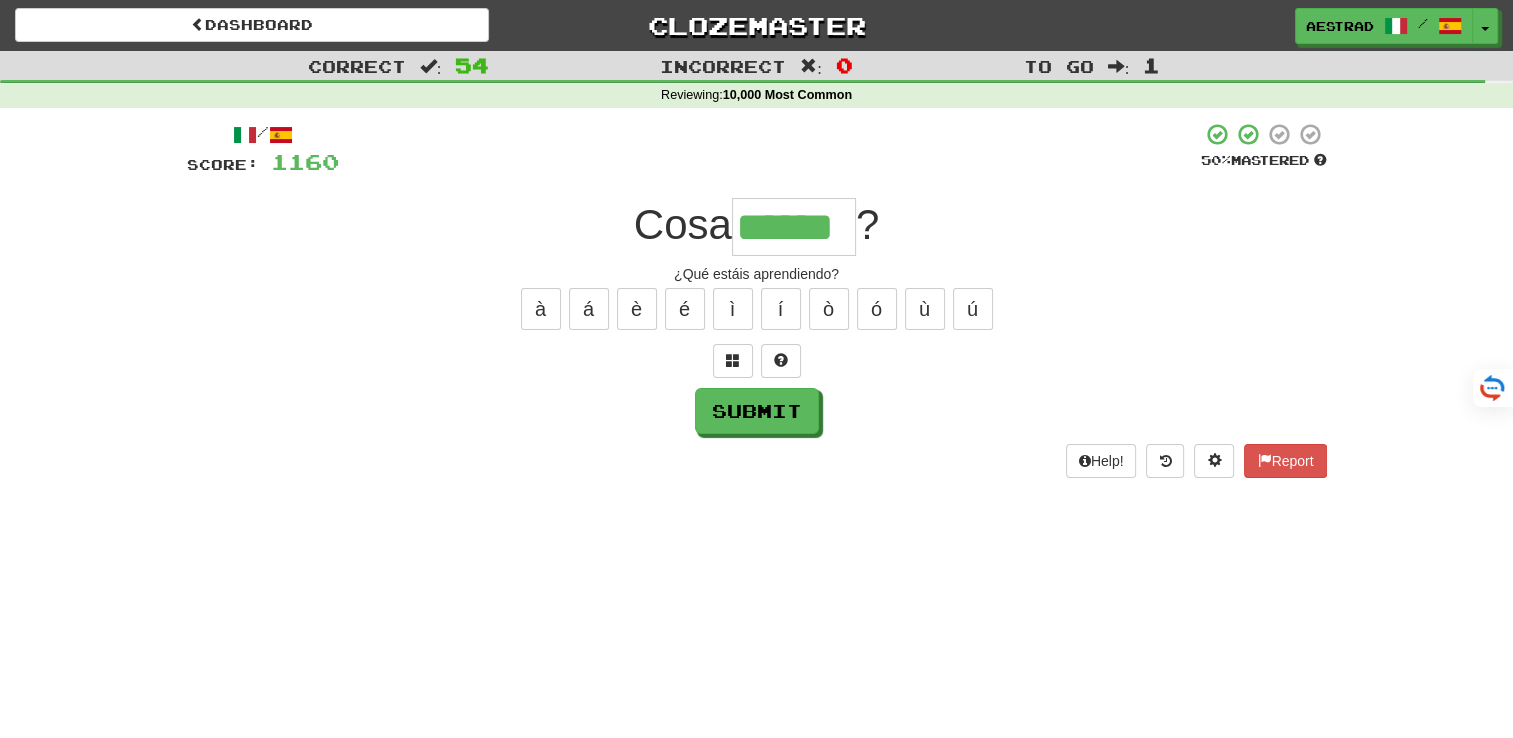 type on "******" 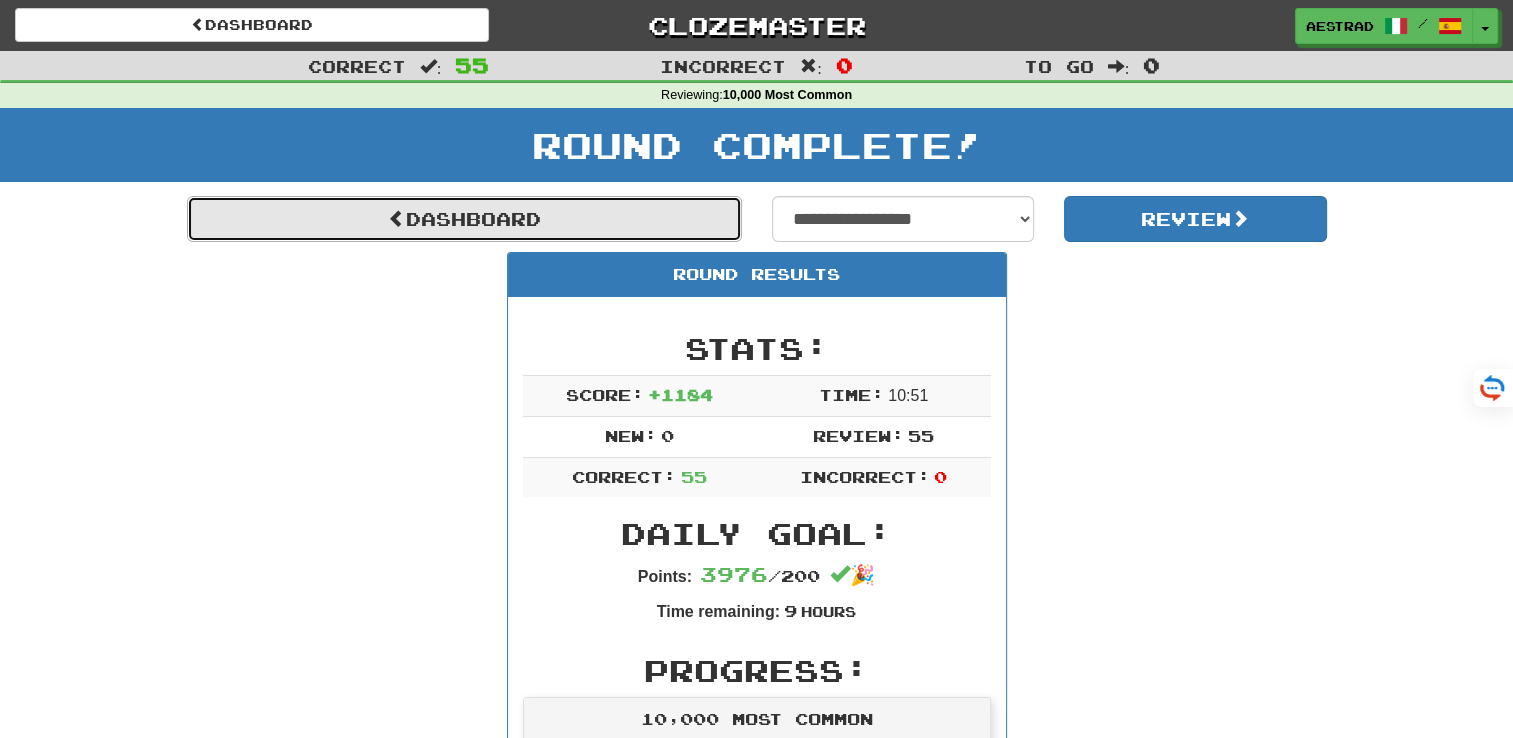 click on "Dashboard" at bounding box center [464, 219] 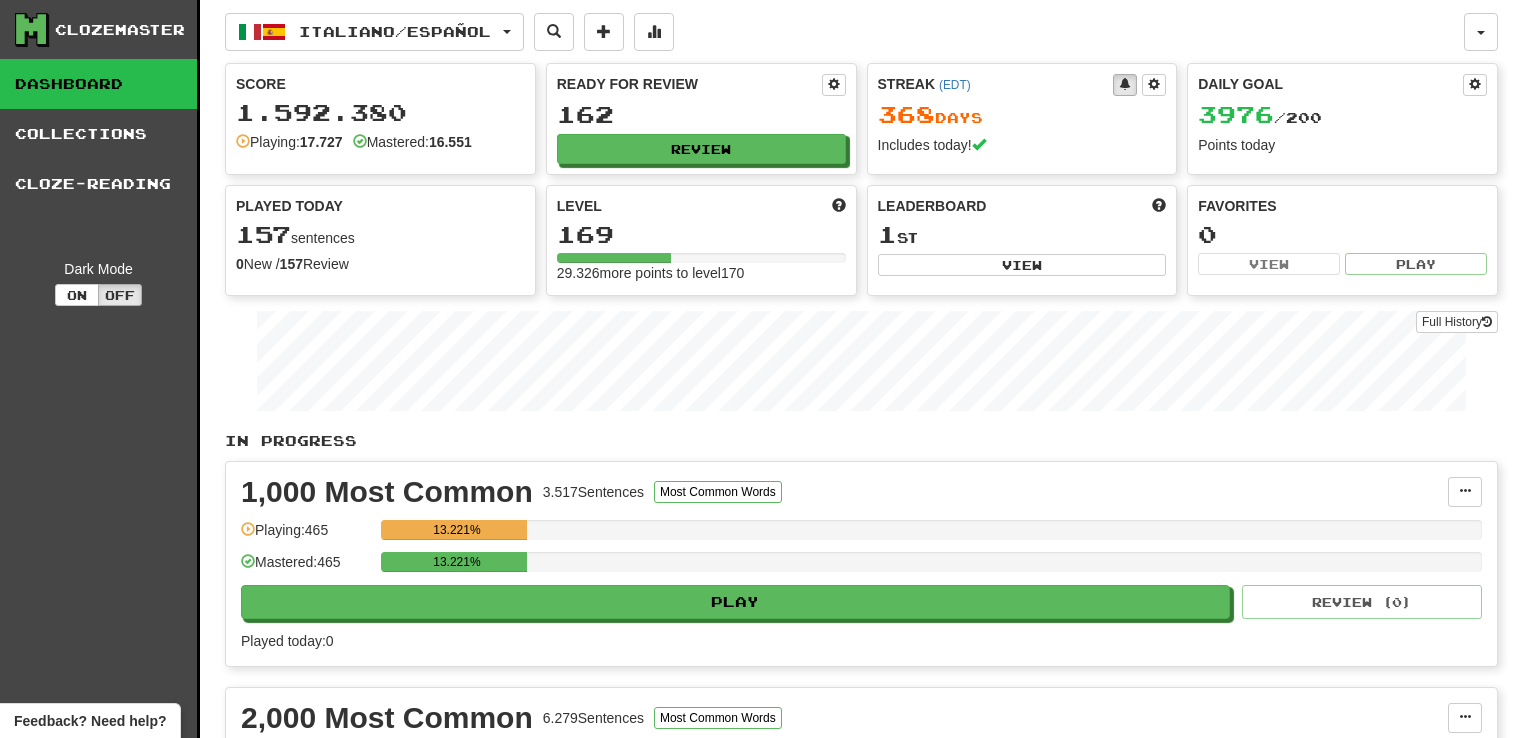 scroll, scrollTop: 0, scrollLeft: 0, axis: both 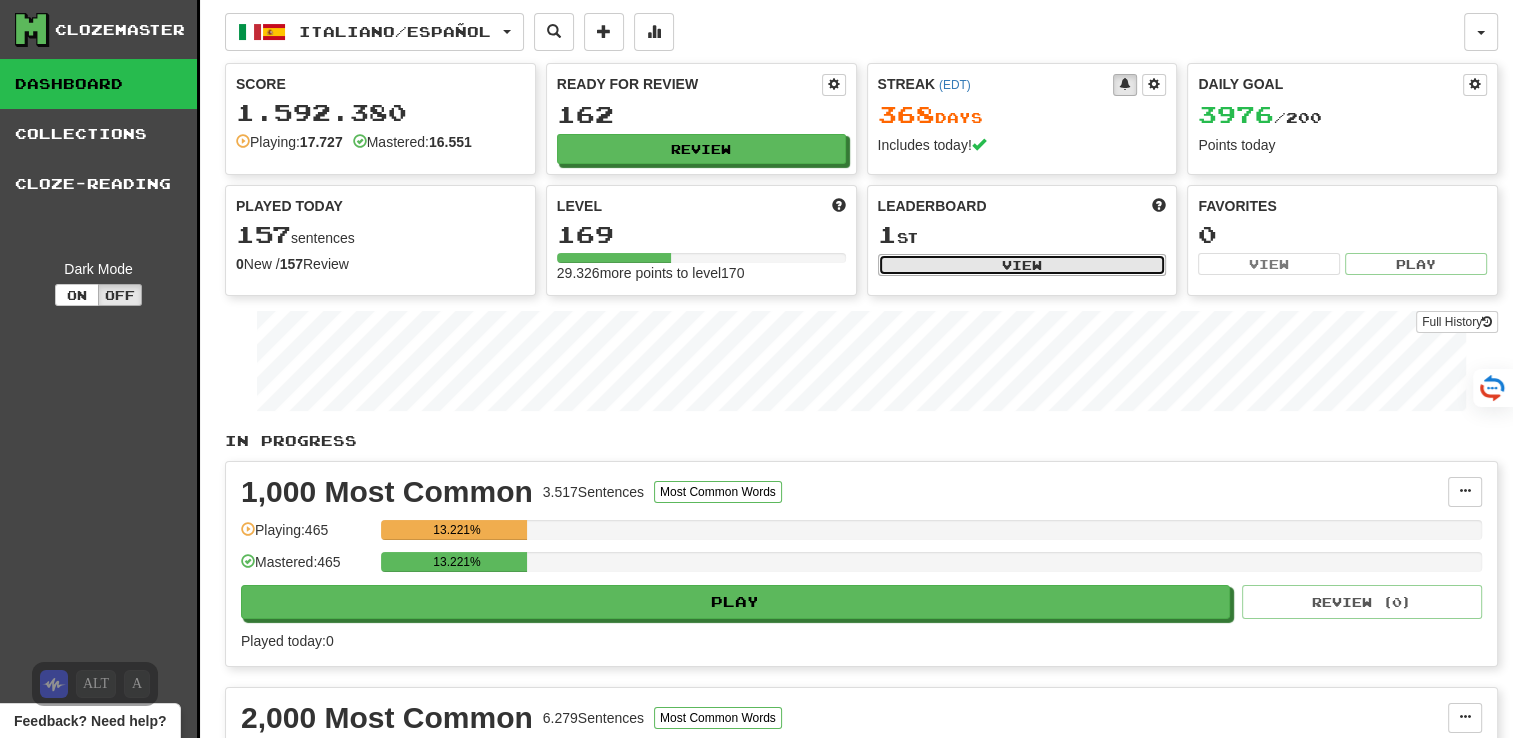 click on "View" at bounding box center [1022, 265] 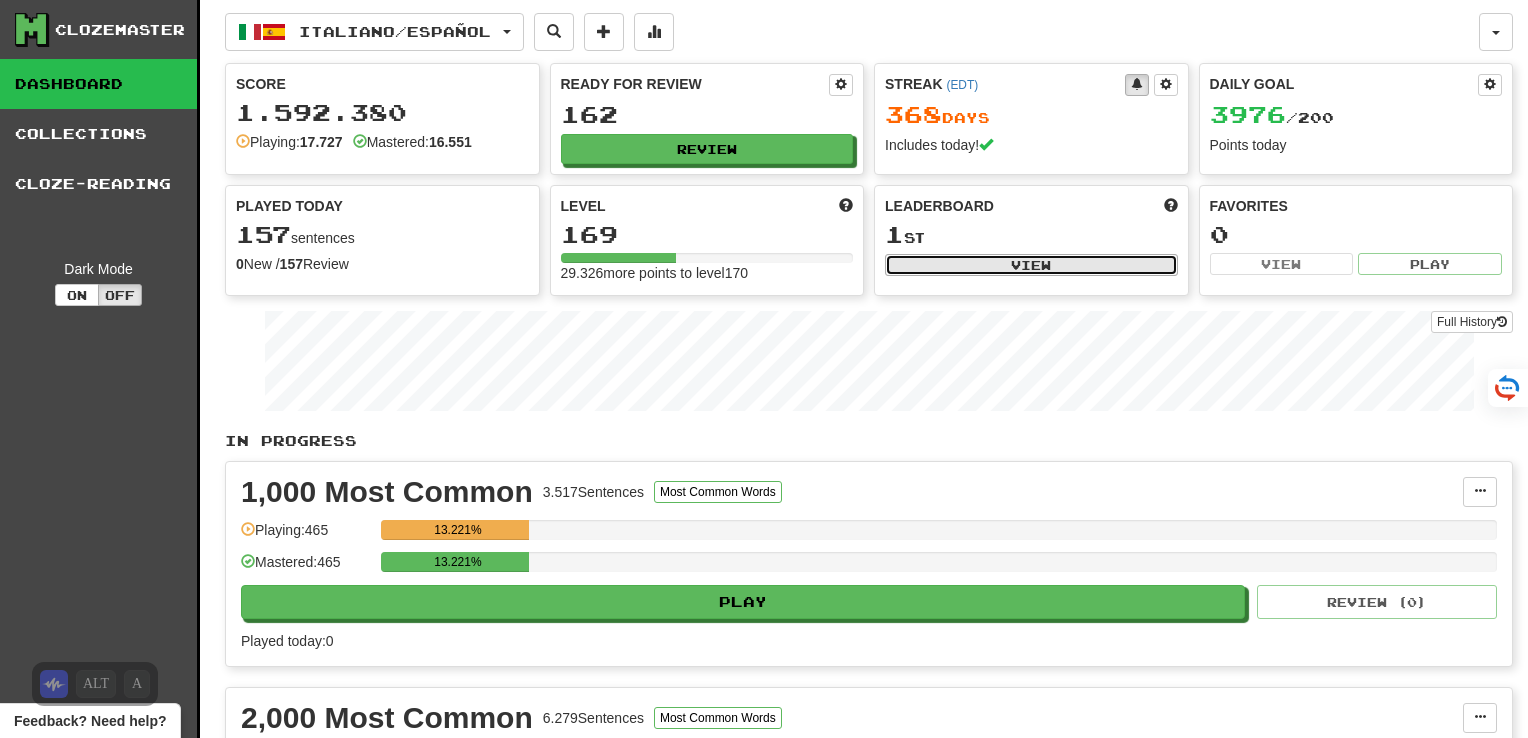 select on "**********" 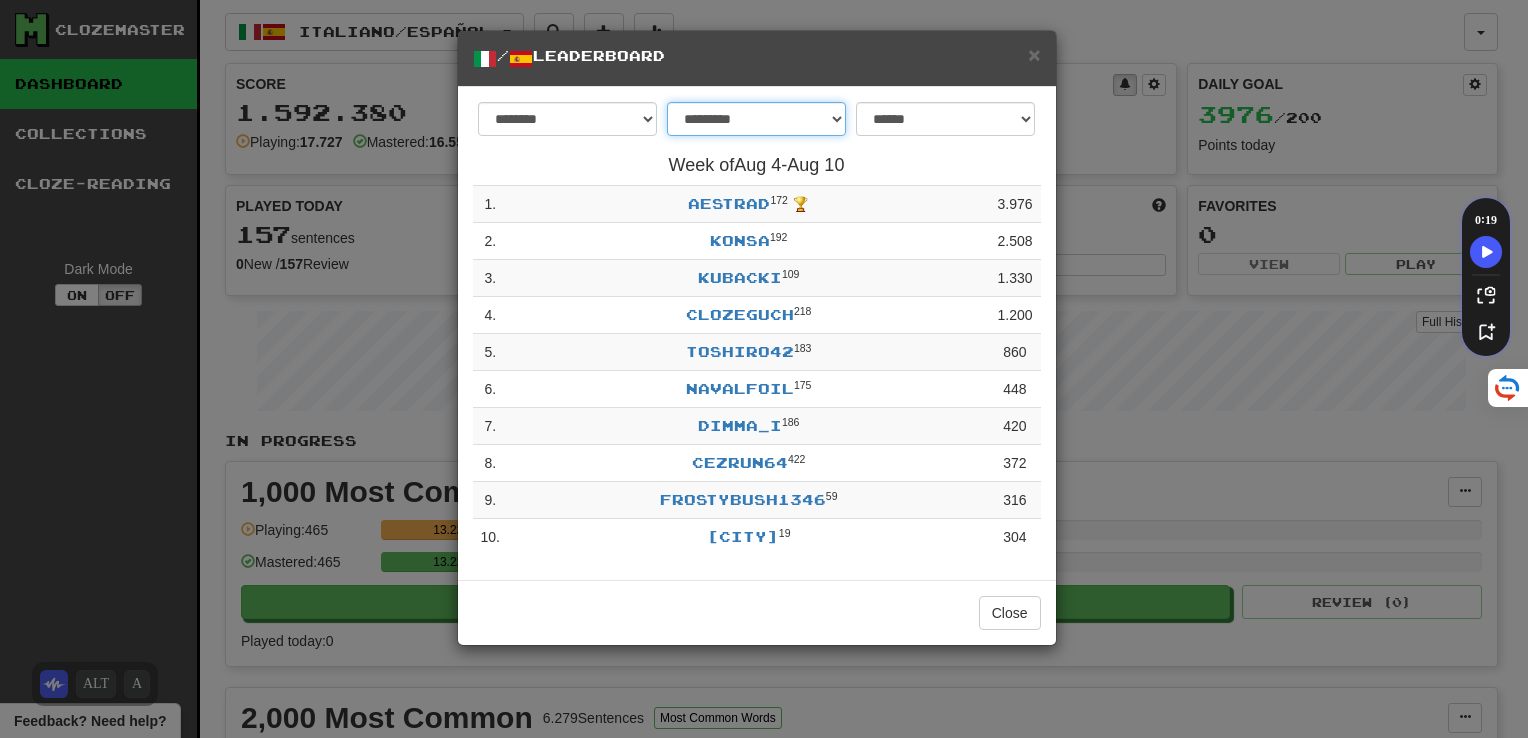 click on "**********" at bounding box center [756, 119] 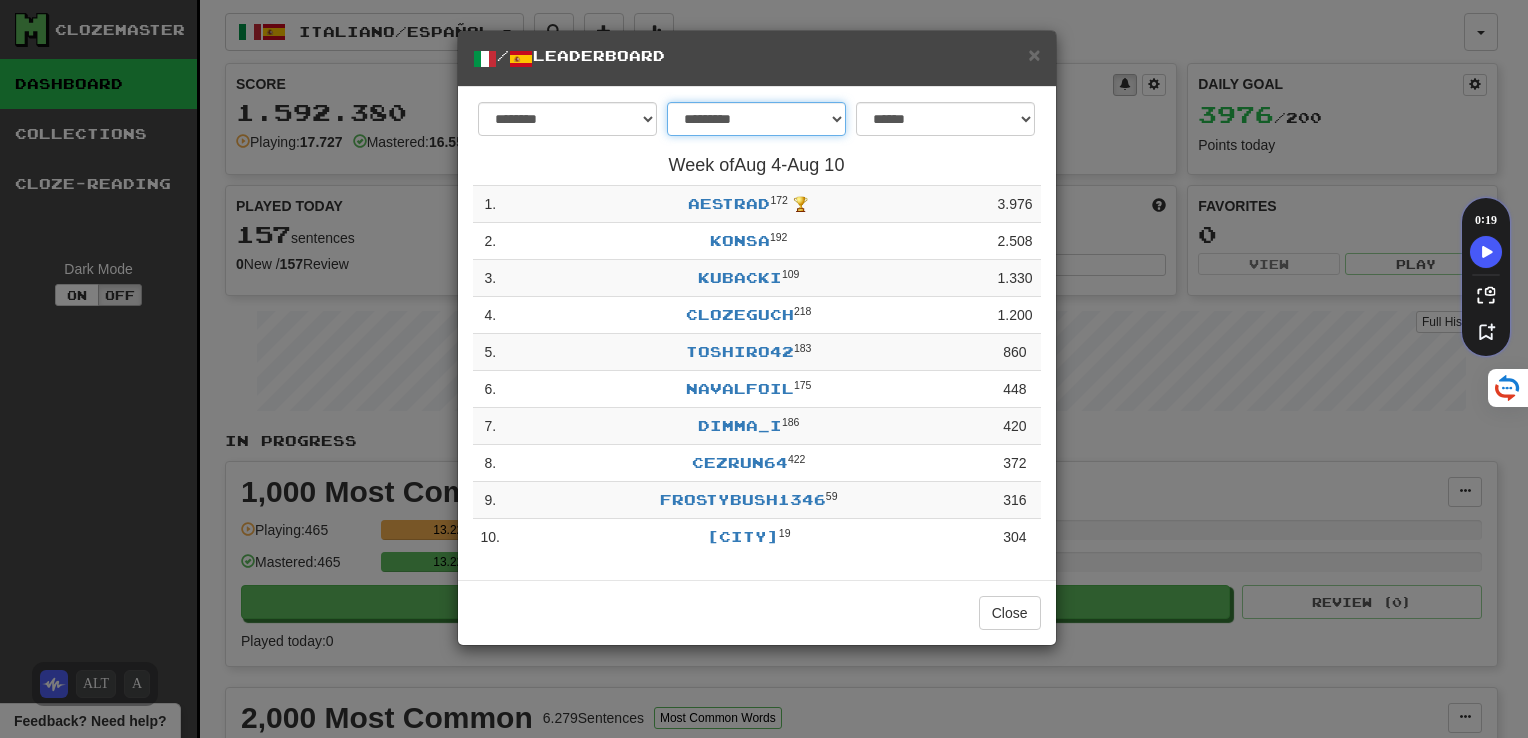 select on "********" 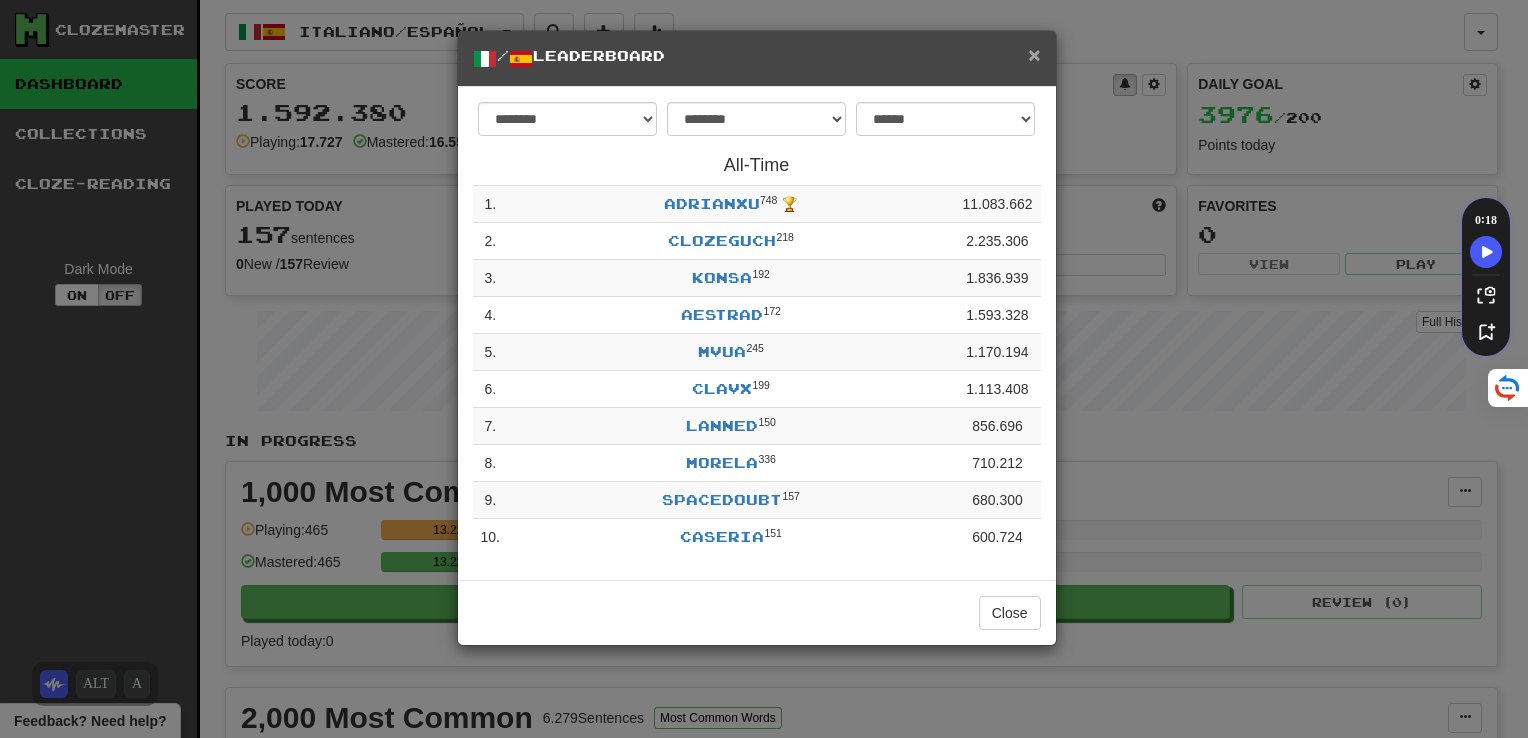 click on "×" at bounding box center (1034, 54) 